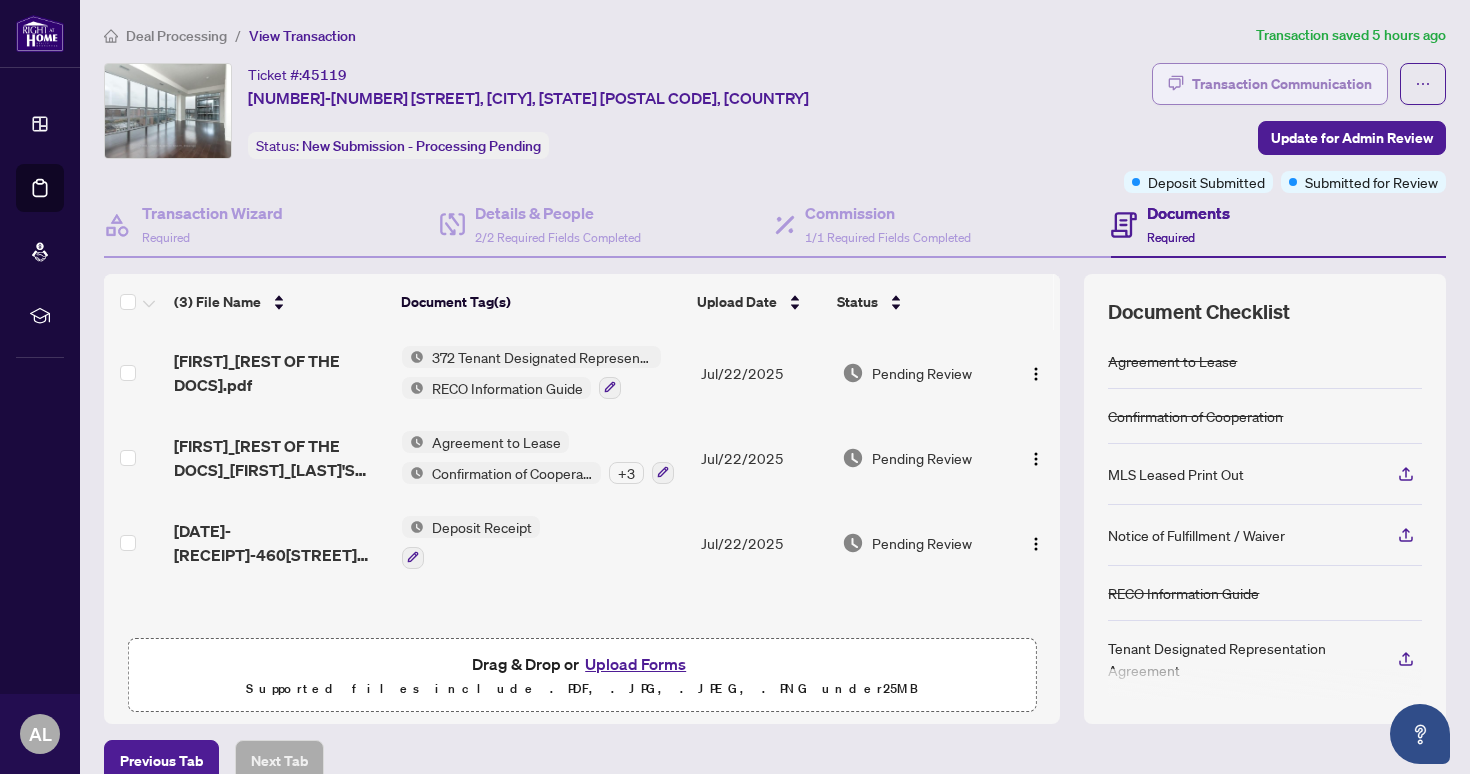 scroll, scrollTop: 0, scrollLeft: 0, axis: both 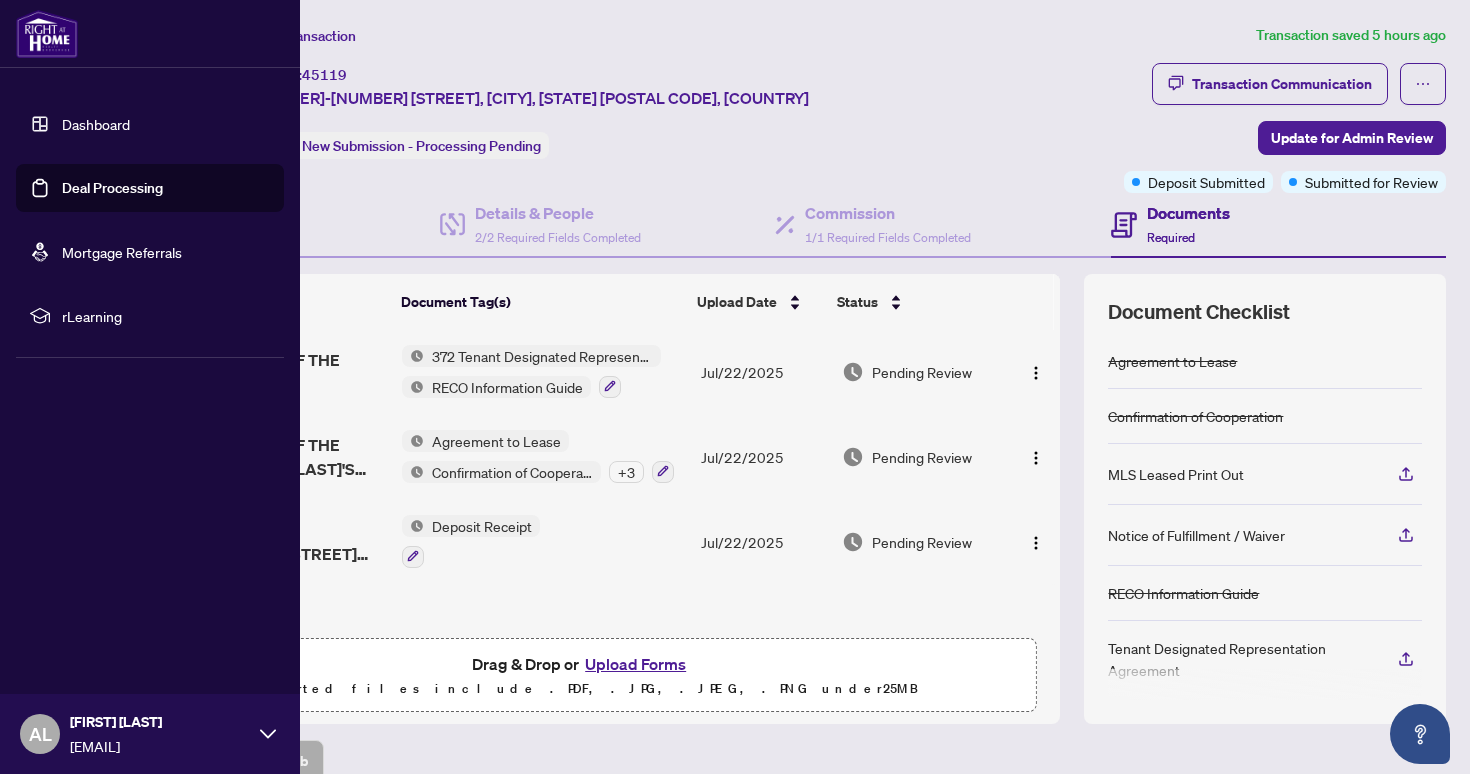 click on "Dashboard" at bounding box center (96, 124) 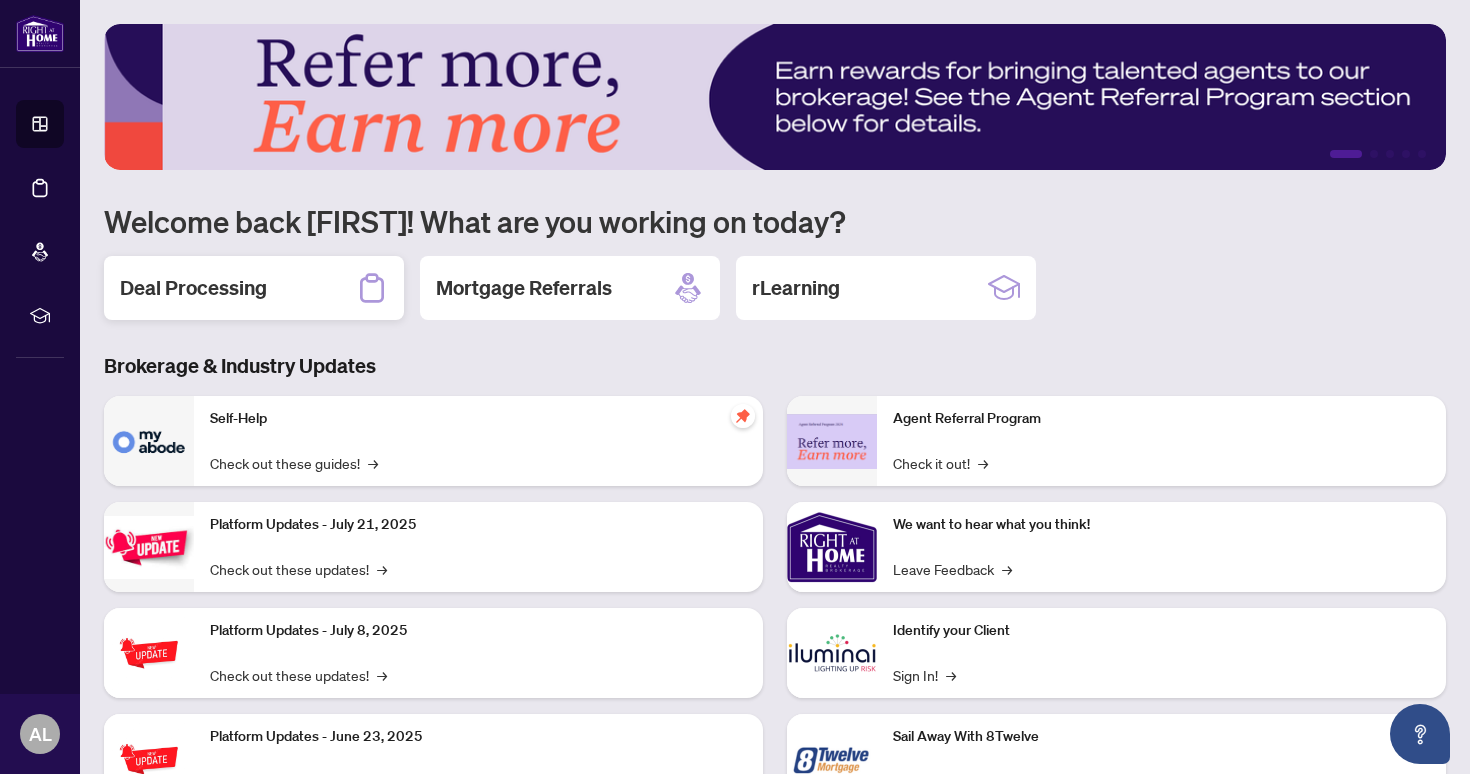 click on "Deal Processing" at bounding box center [193, 288] 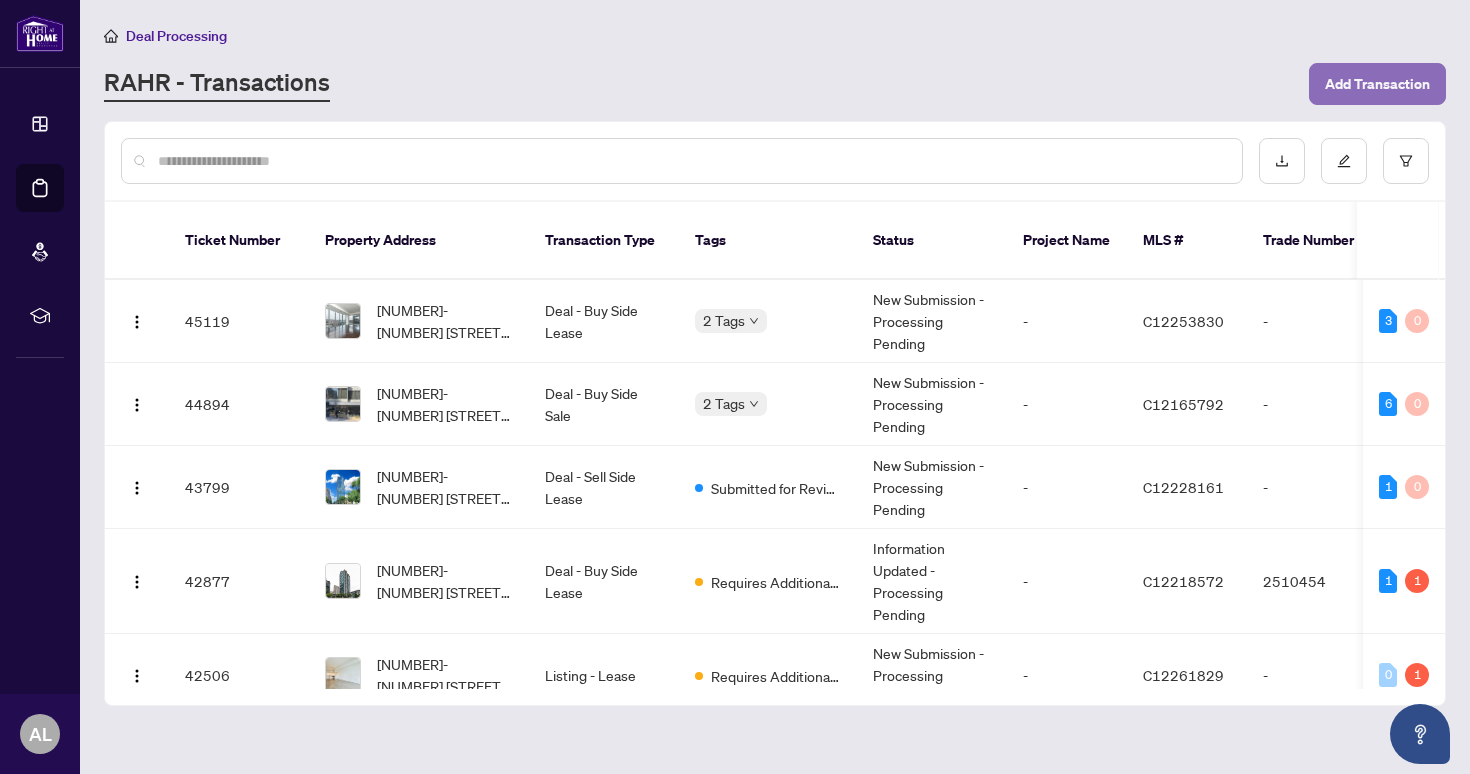 click on "Add Transaction" at bounding box center [1377, 84] 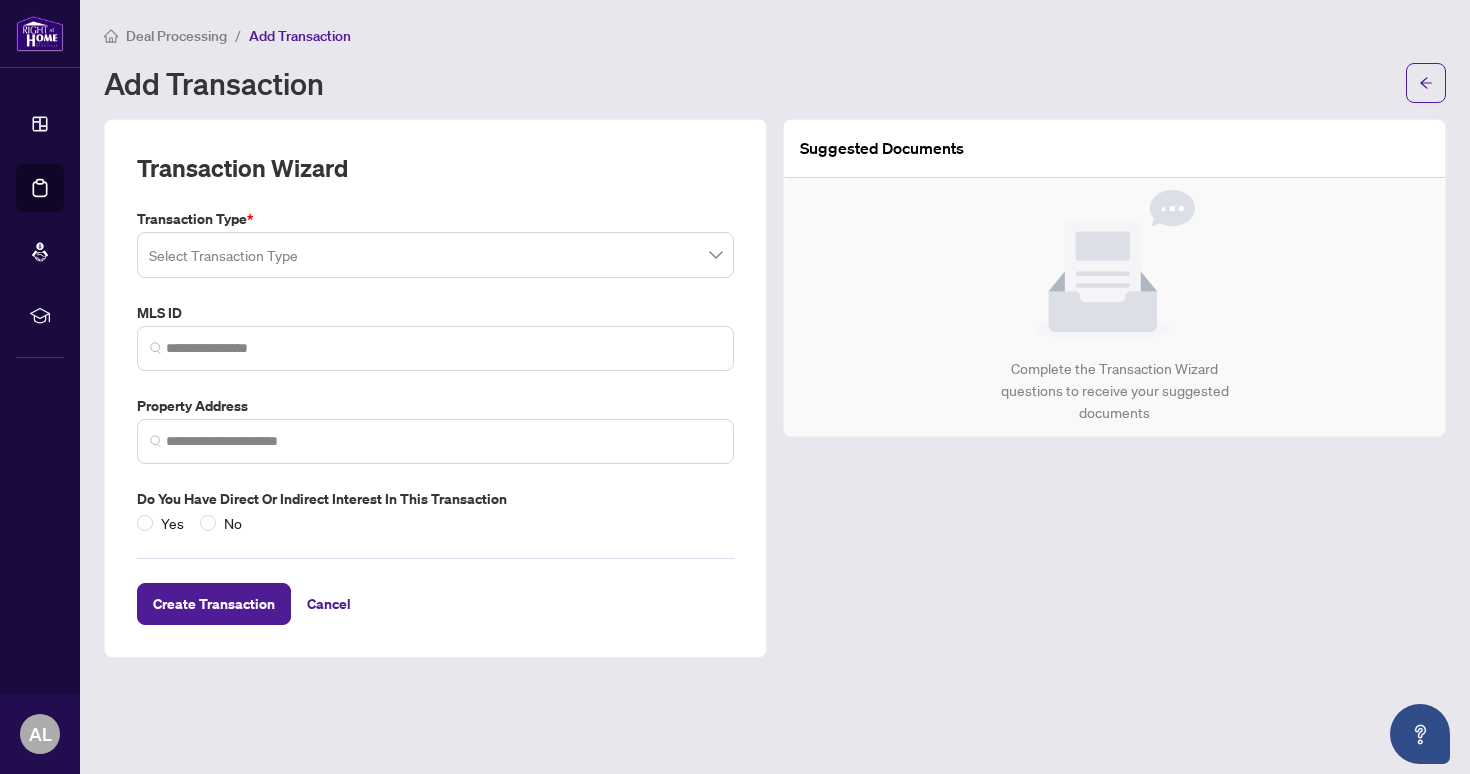 click at bounding box center (435, 255) 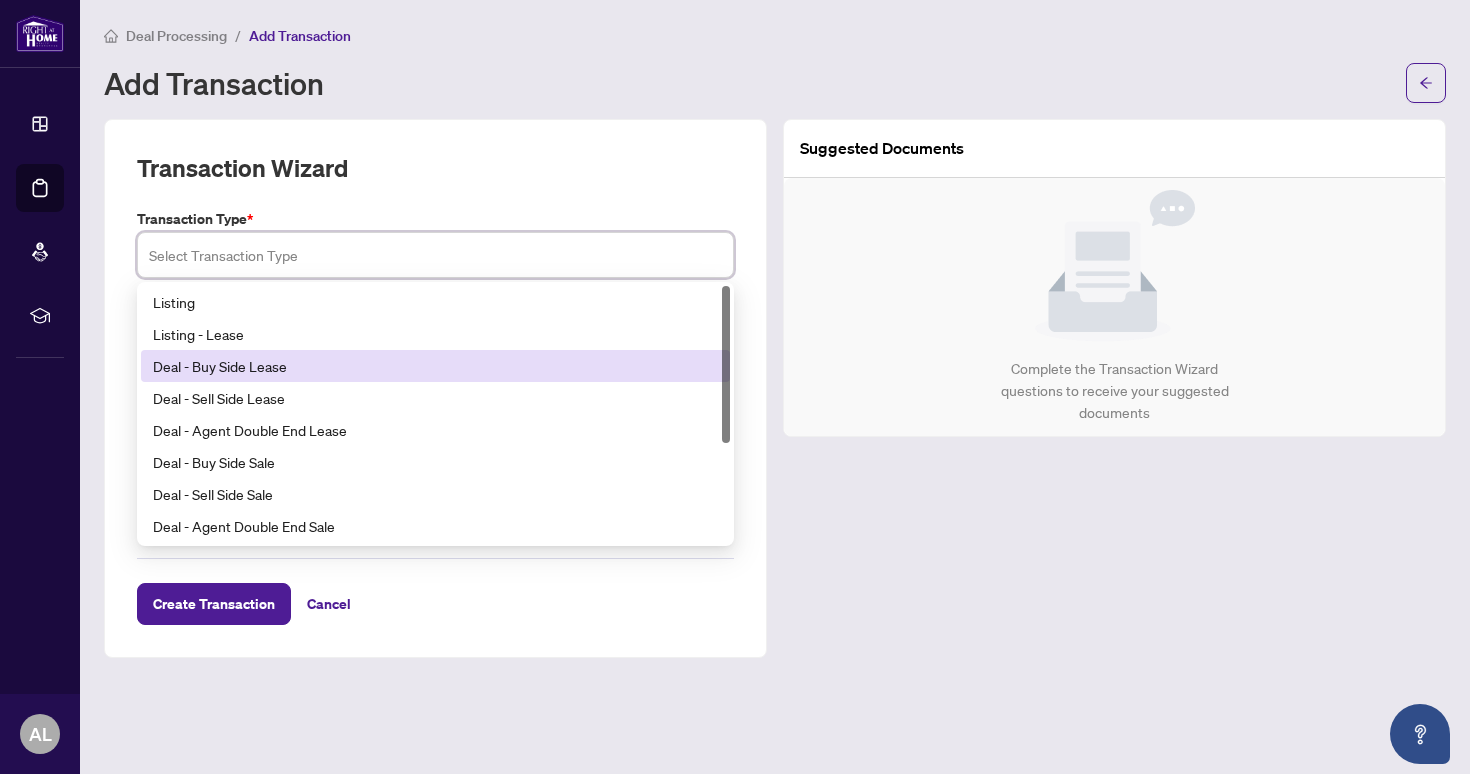 click on "Deal - Buy Side Lease" at bounding box center [435, 366] 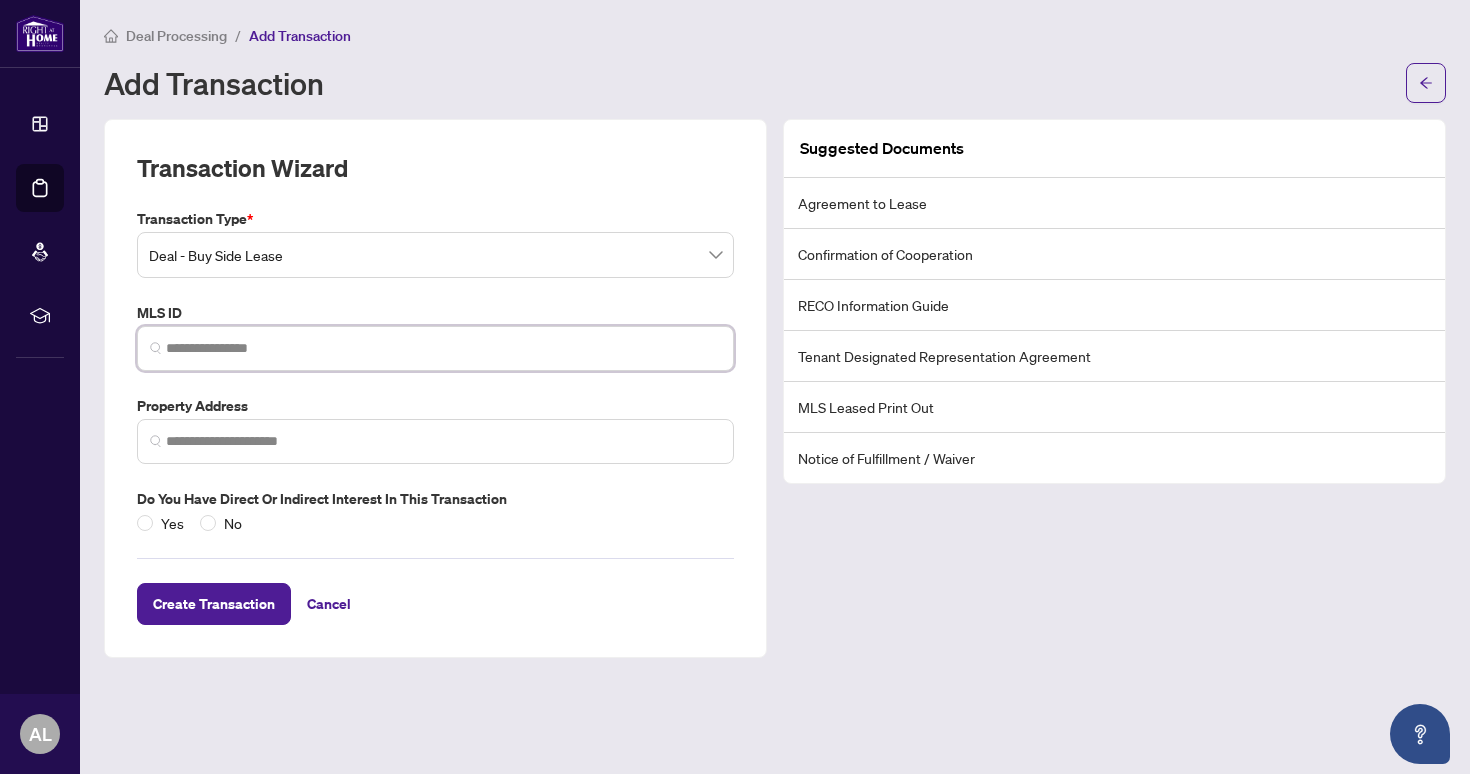 click at bounding box center (443, 348) 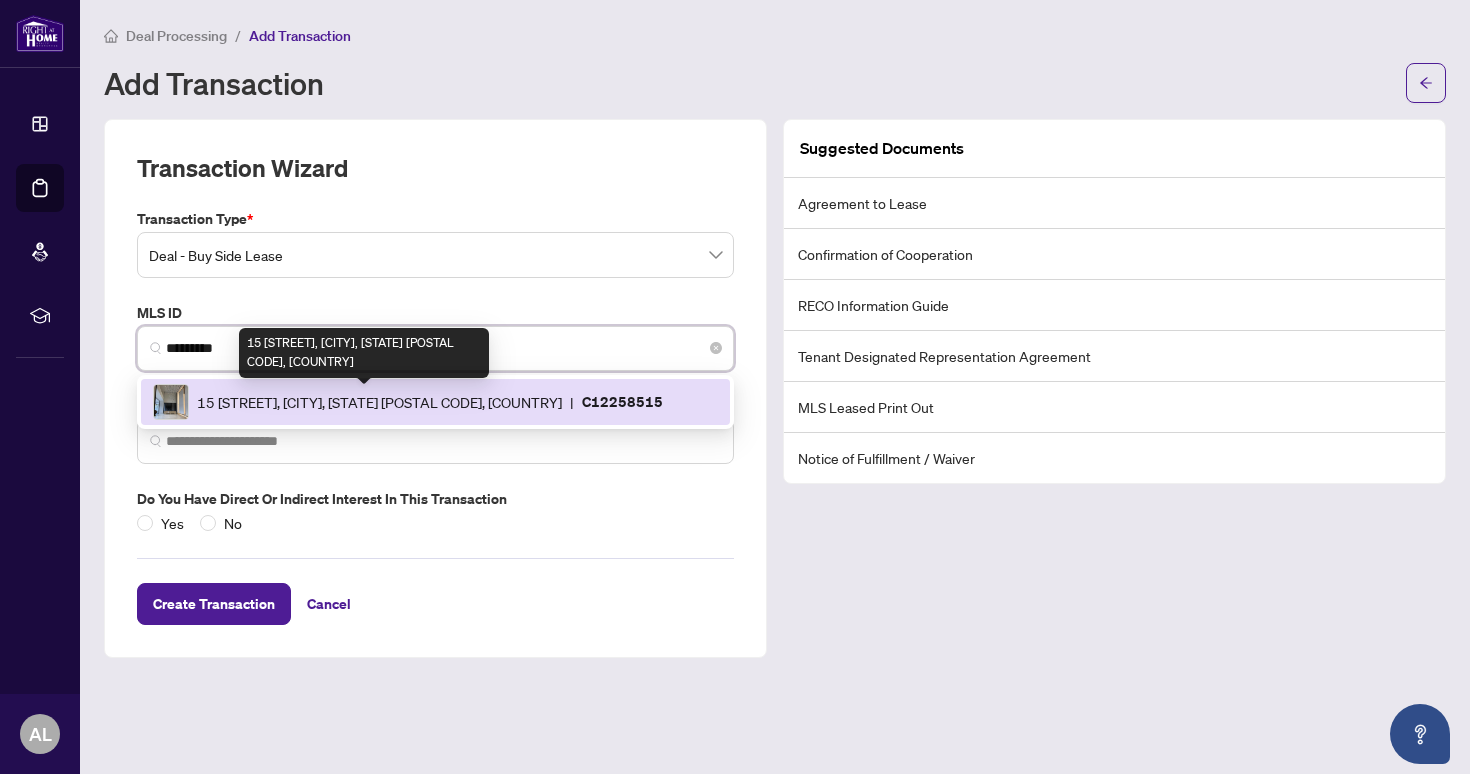 click on "15 [STREET], [CITY], [STATE] [POSTAL CODE], [COUNTRY]" at bounding box center [379, 402] 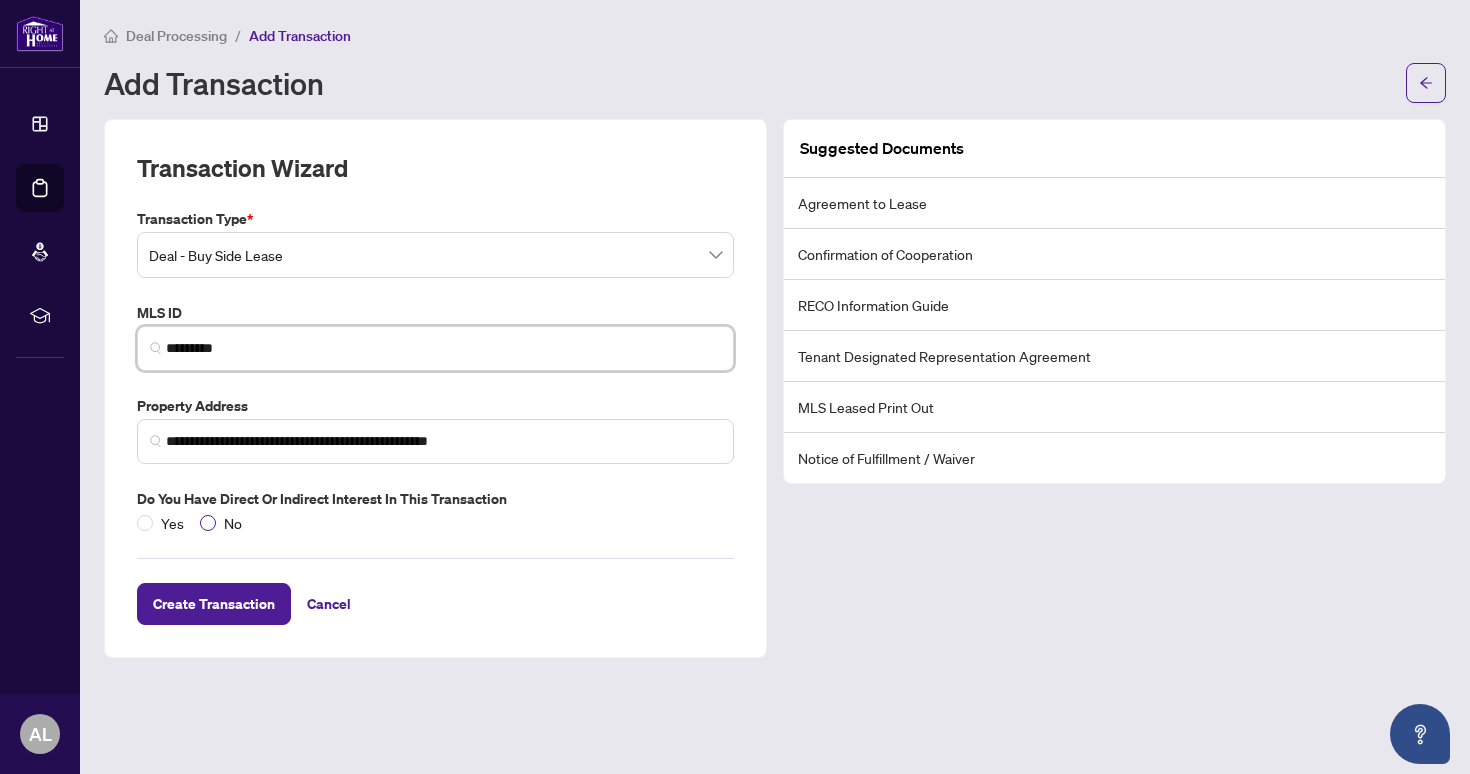 type on "*********" 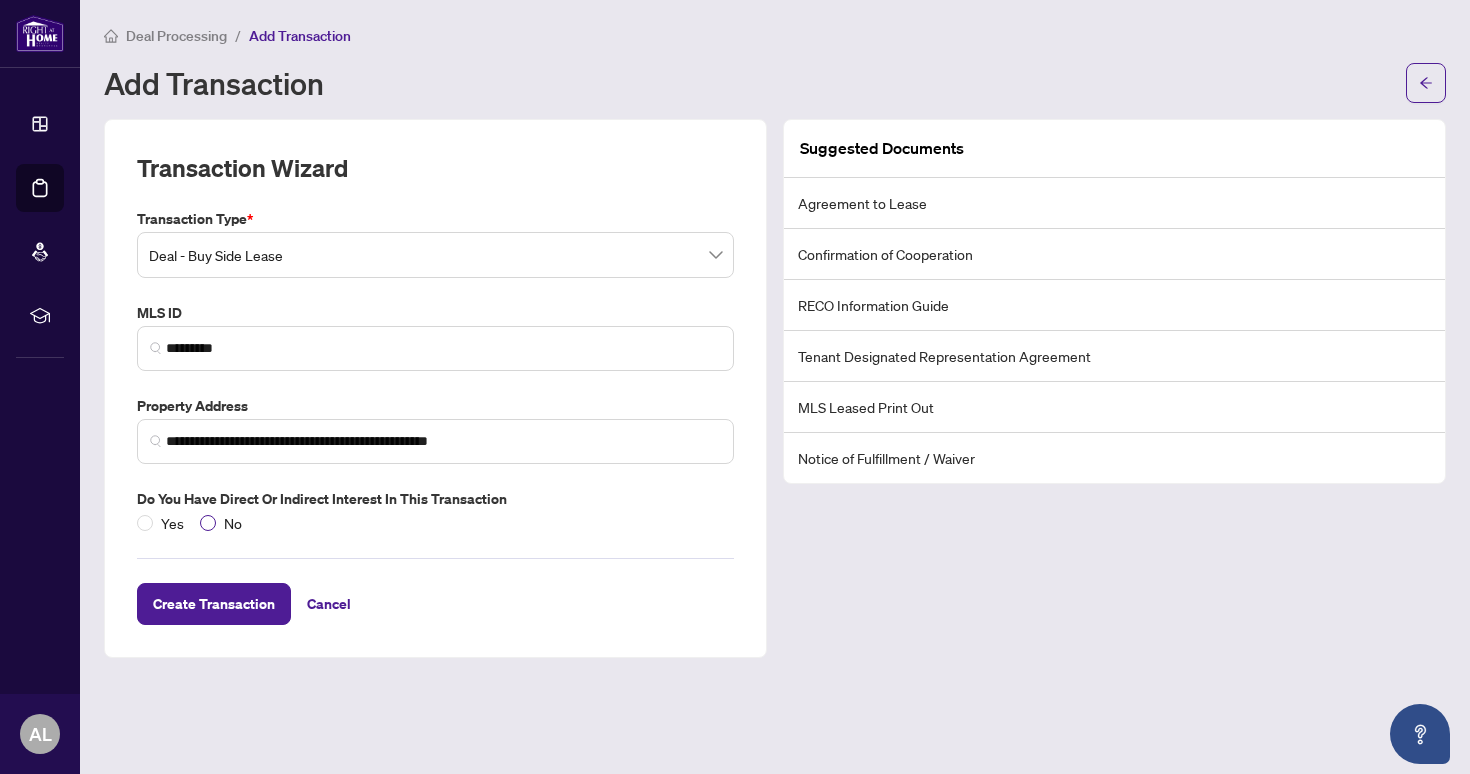 click on "No" at bounding box center (233, 523) 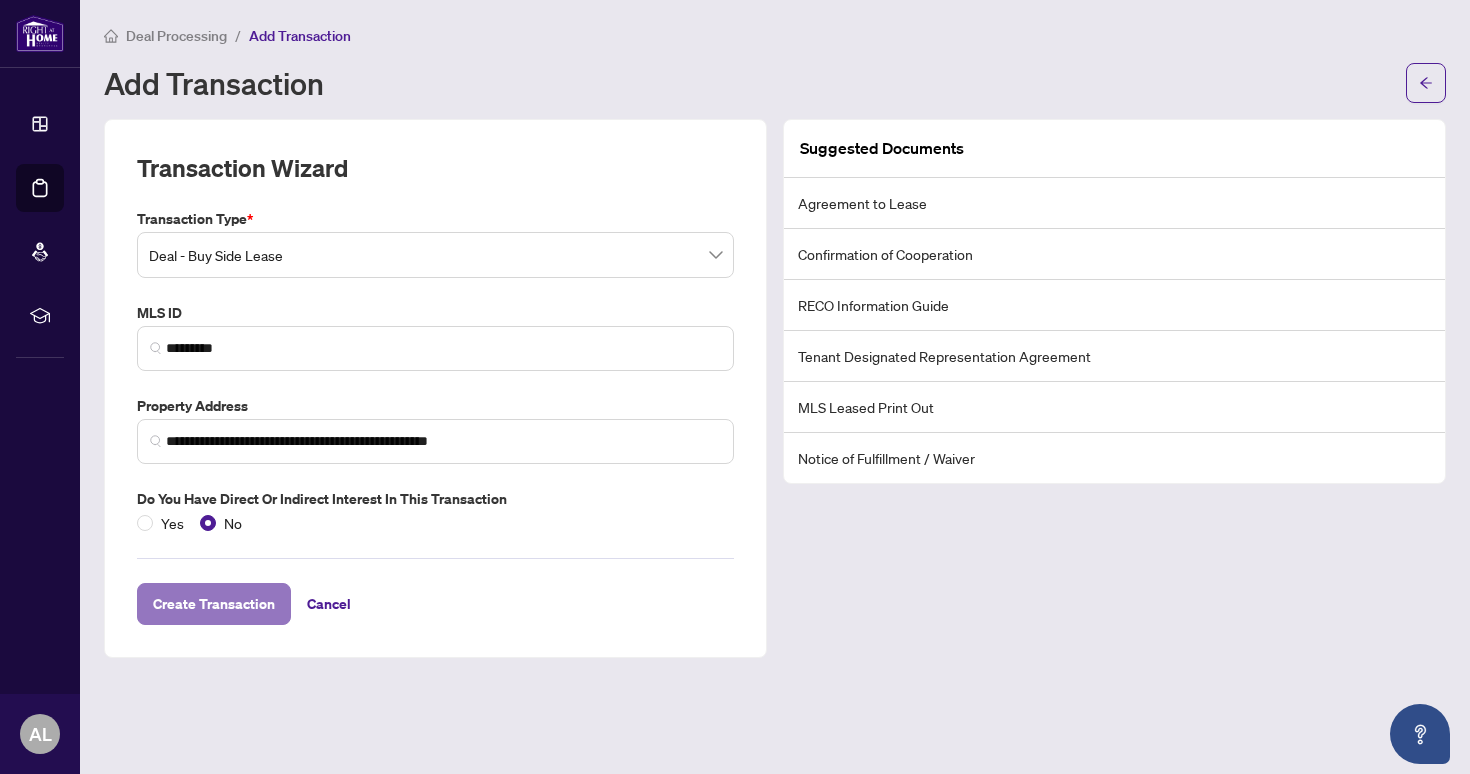 click on "Create Transaction" at bounding box center (214, 604) 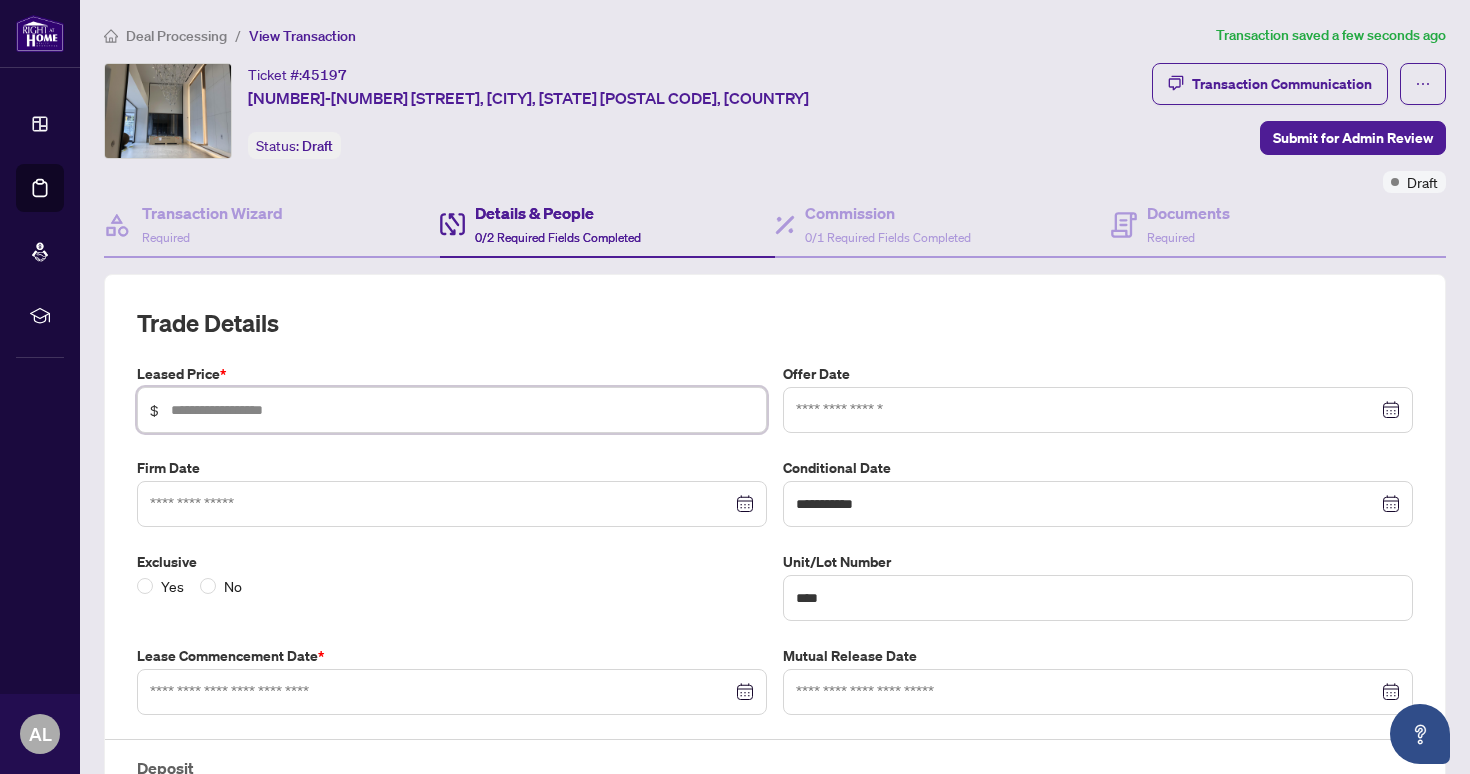 click at bounding box center [462, 410] 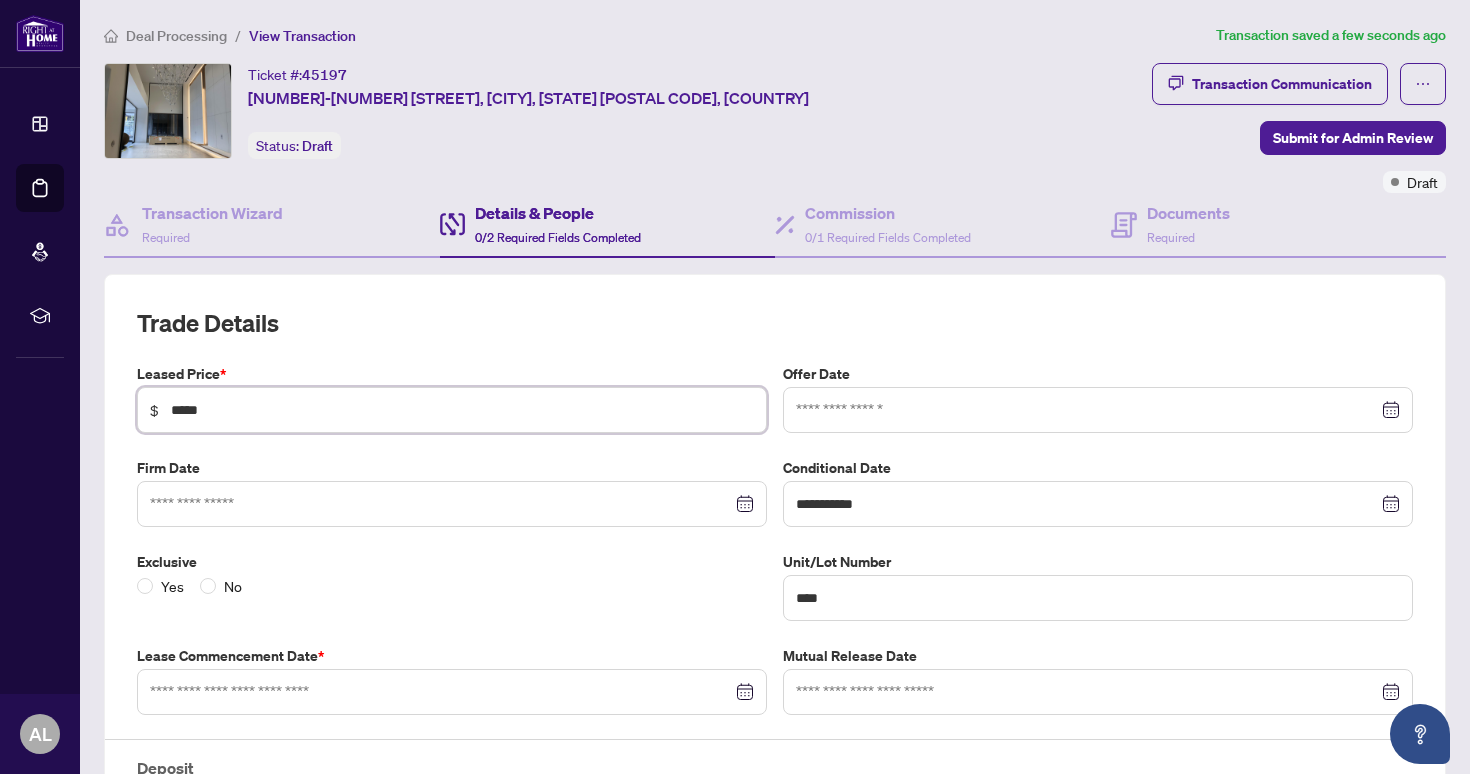 type on "*****" 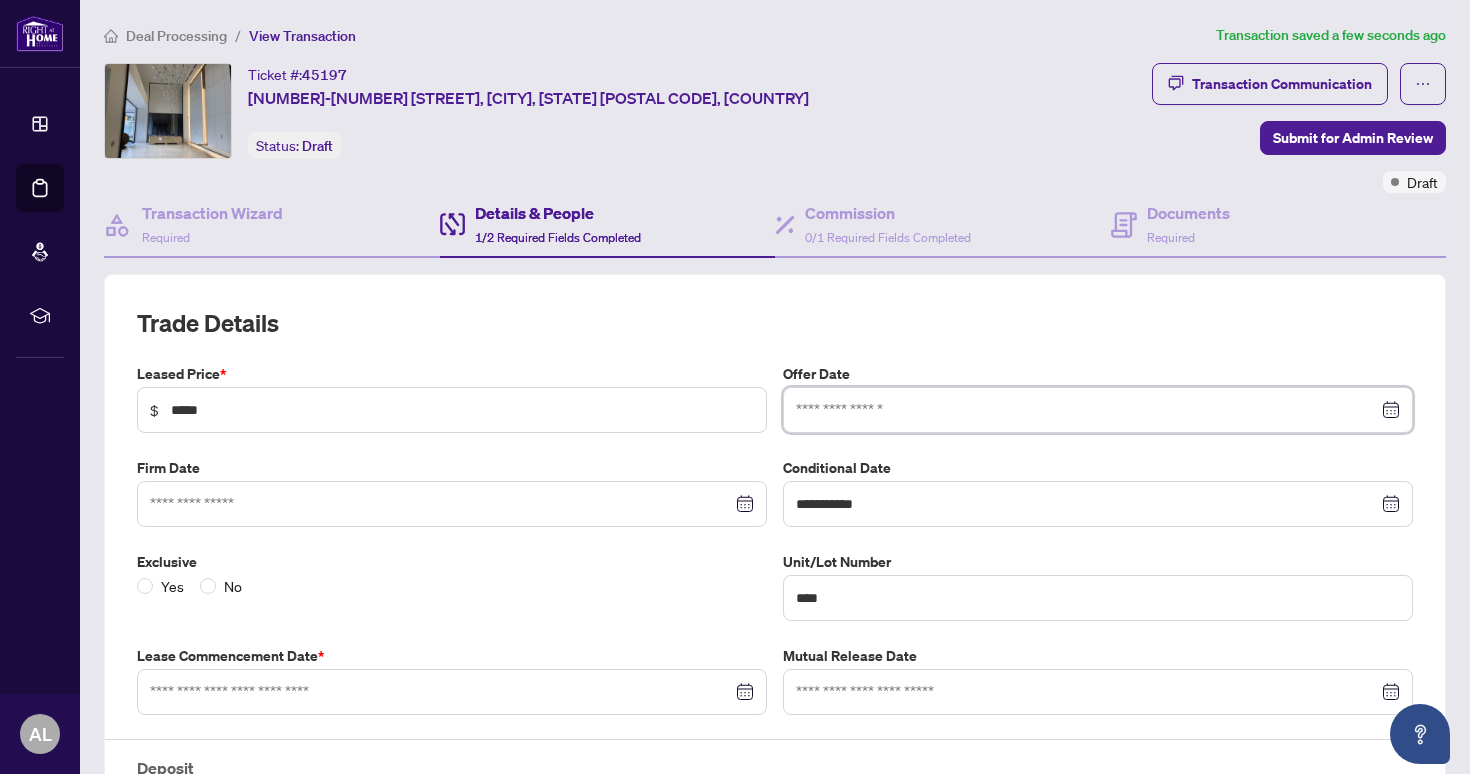 click at bounding box center [1087, 410] 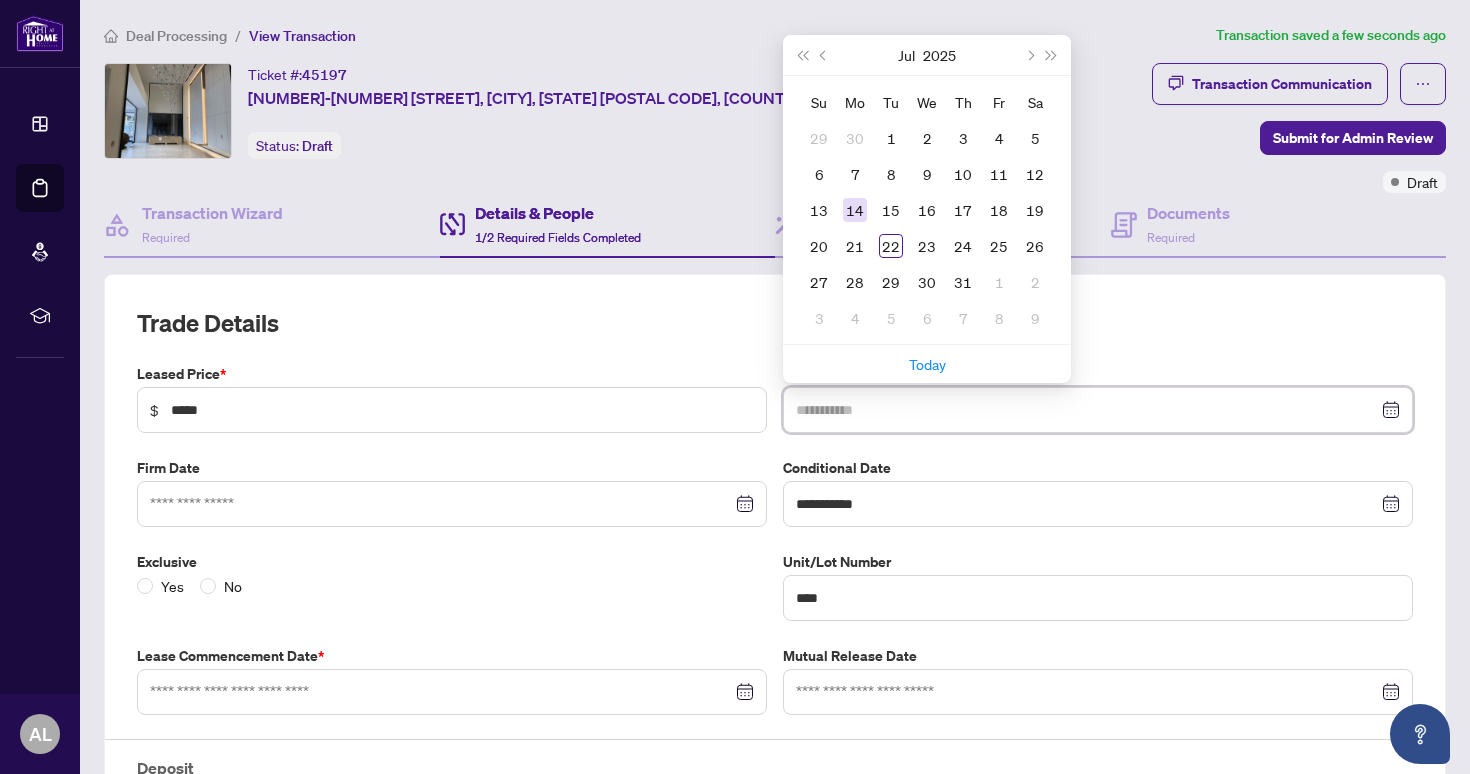 type on "**********" 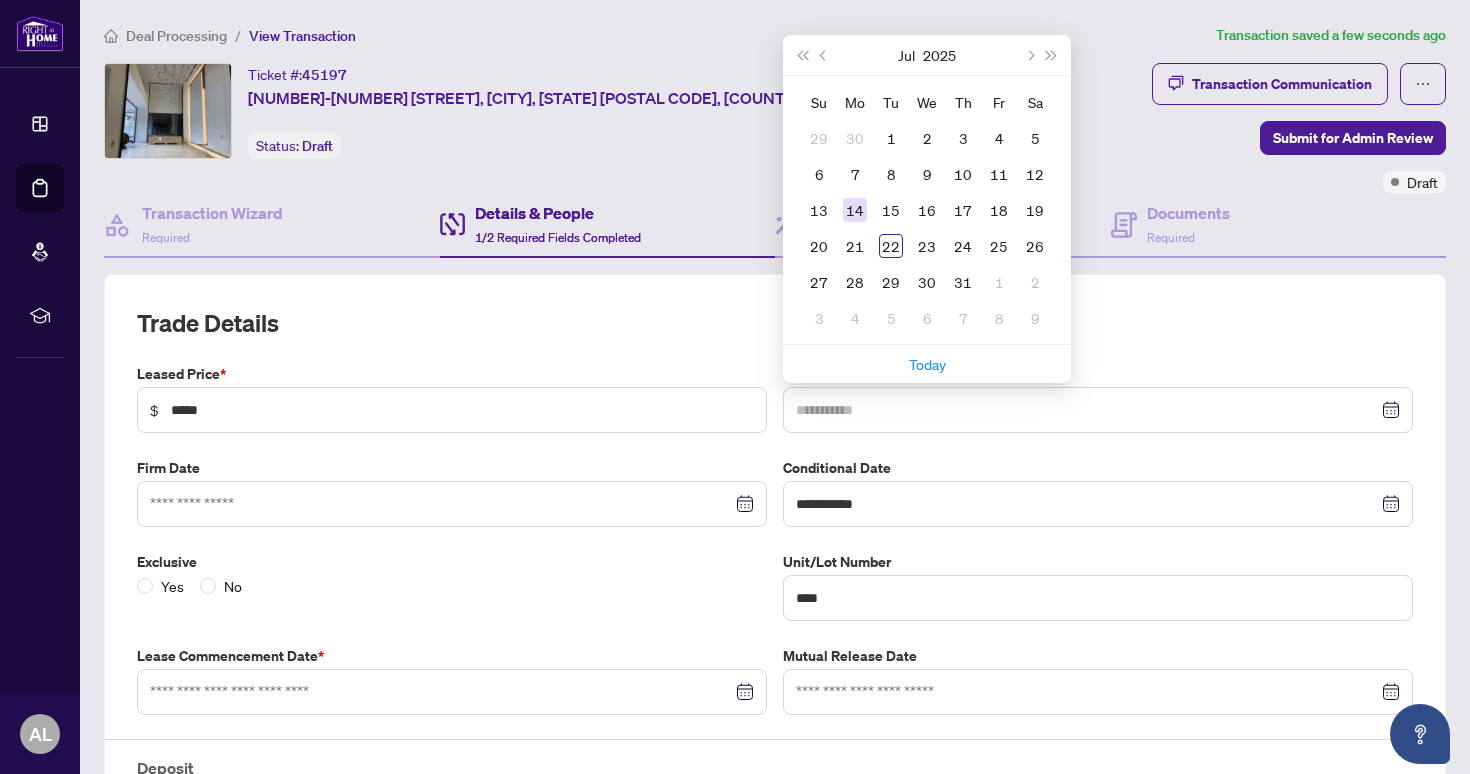 click on "14" at bounding box center [855, 210] 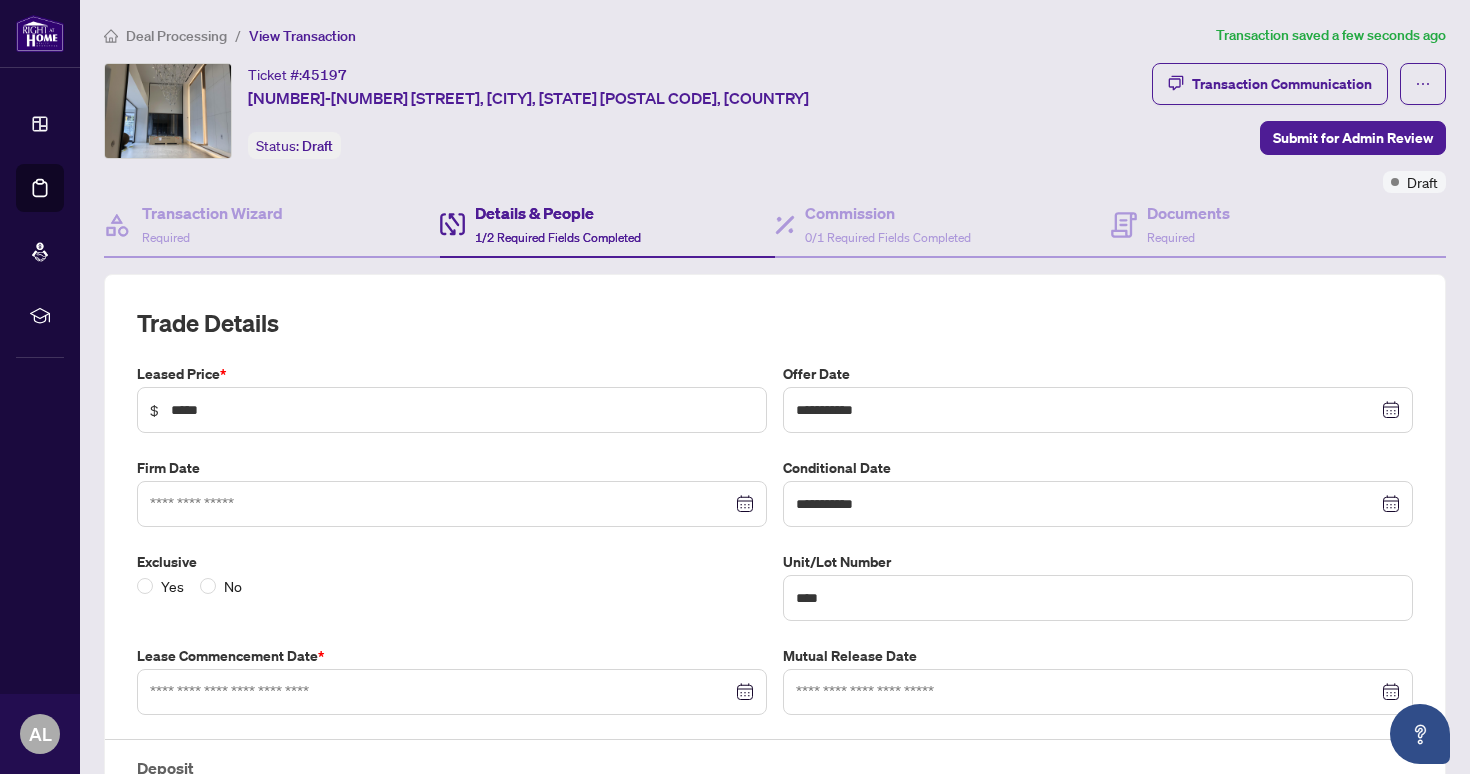 scroll, scrollTop: 89, scrollLeft: 0, axis: vertical 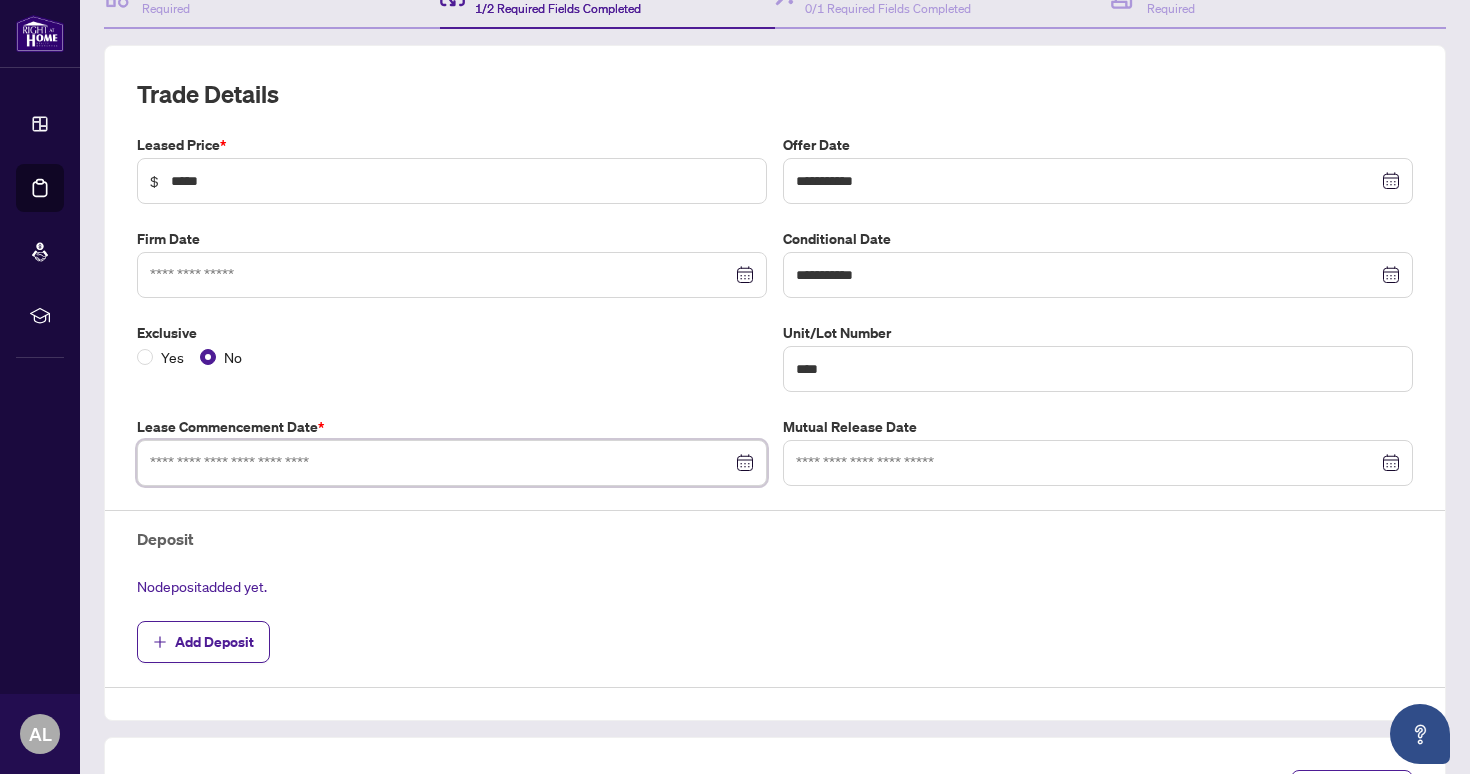 click at bounding box center (441, 463) 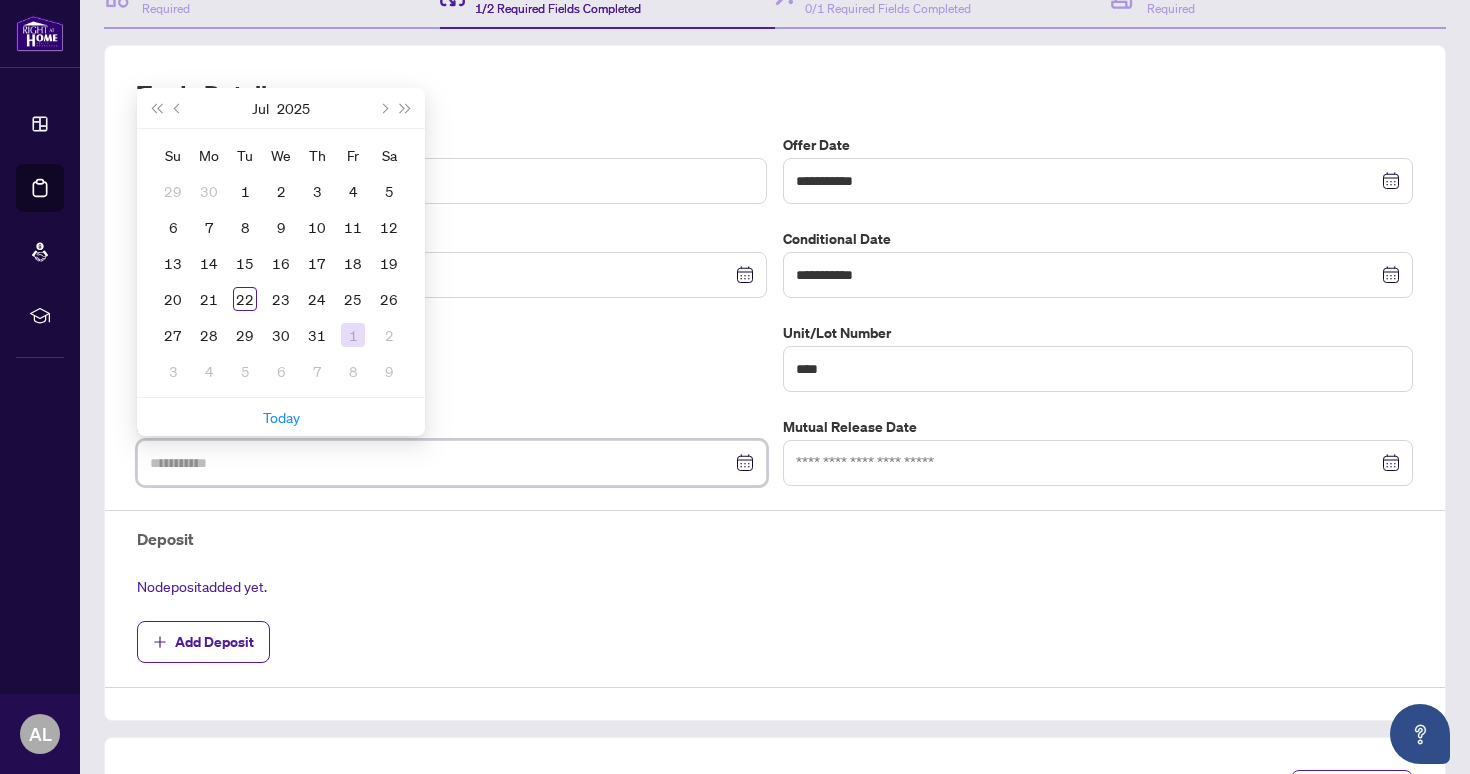 type on "**********" 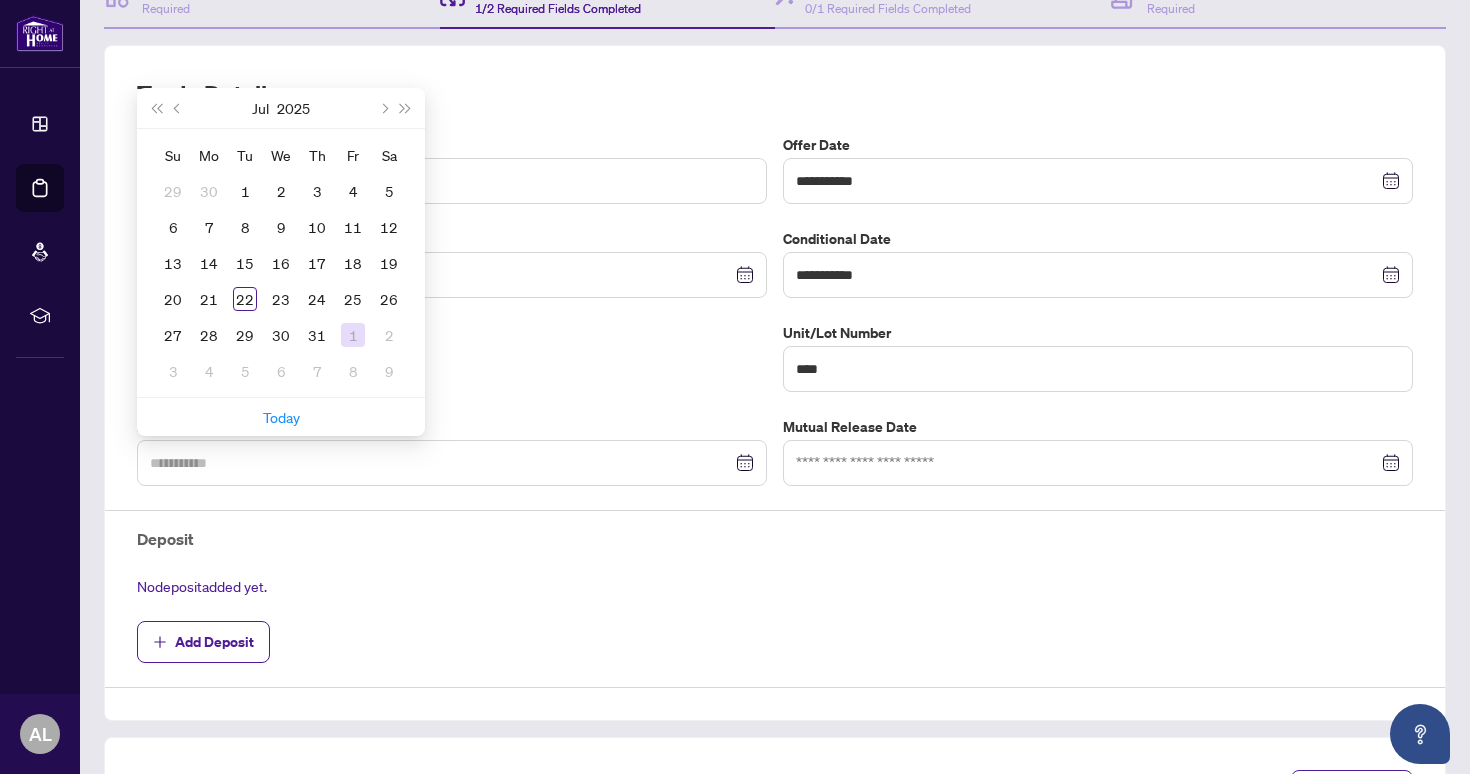 click on "1" at bounding box center [353, 335] 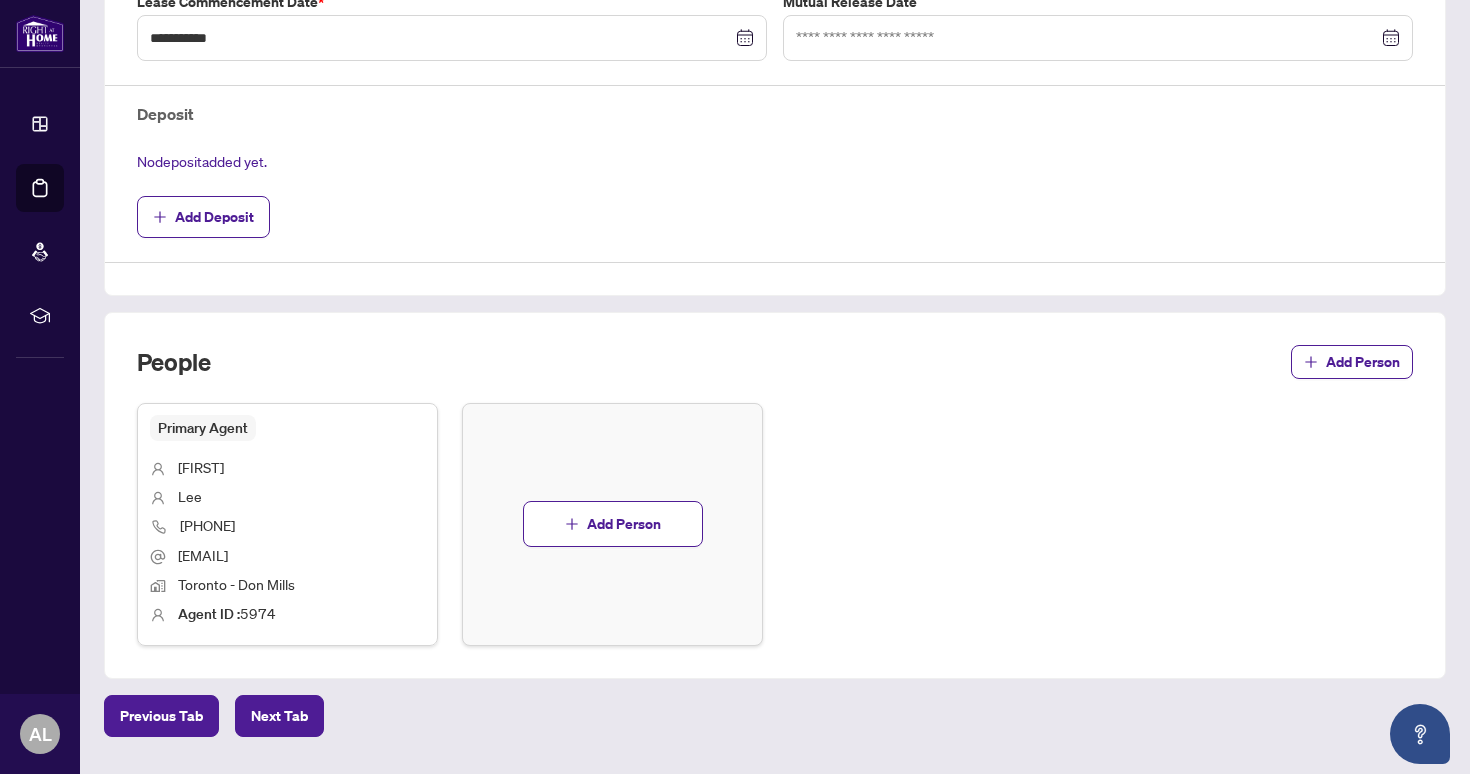 scroll, scrollTop: 683, scrollLeft: 0, axis: vertical 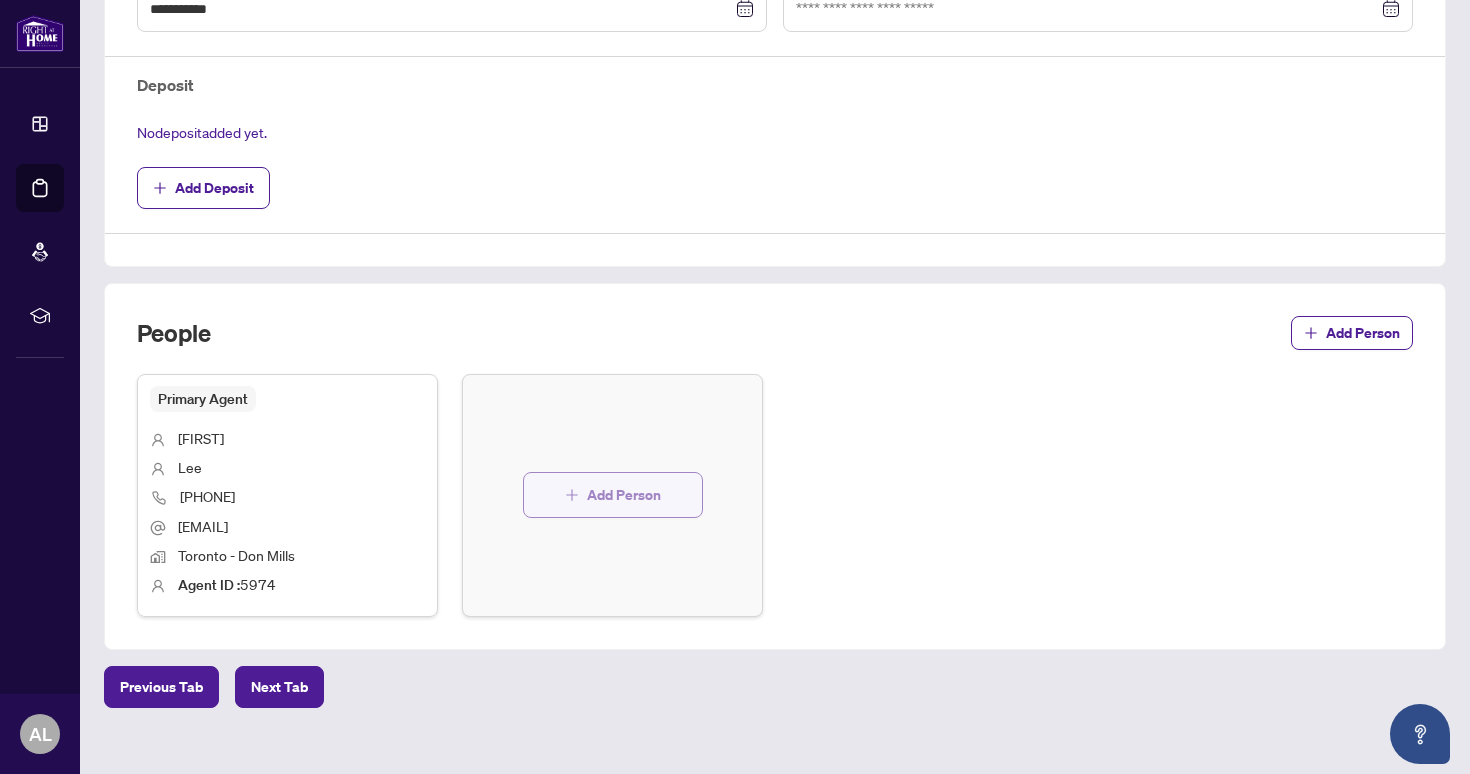 click on "Add Person" at bounding box center (624, 495) 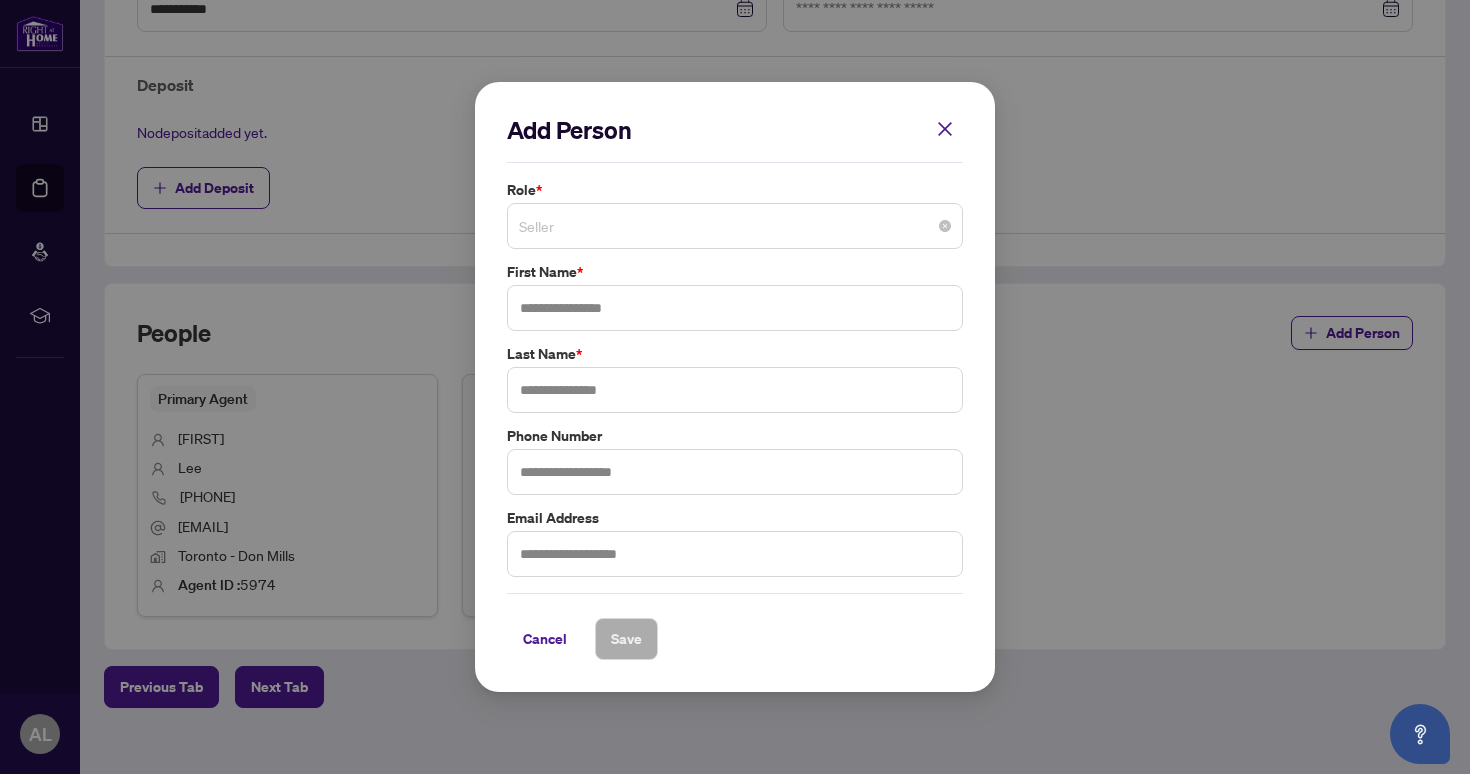 click on "Seller" at bounding box center [735, 226] 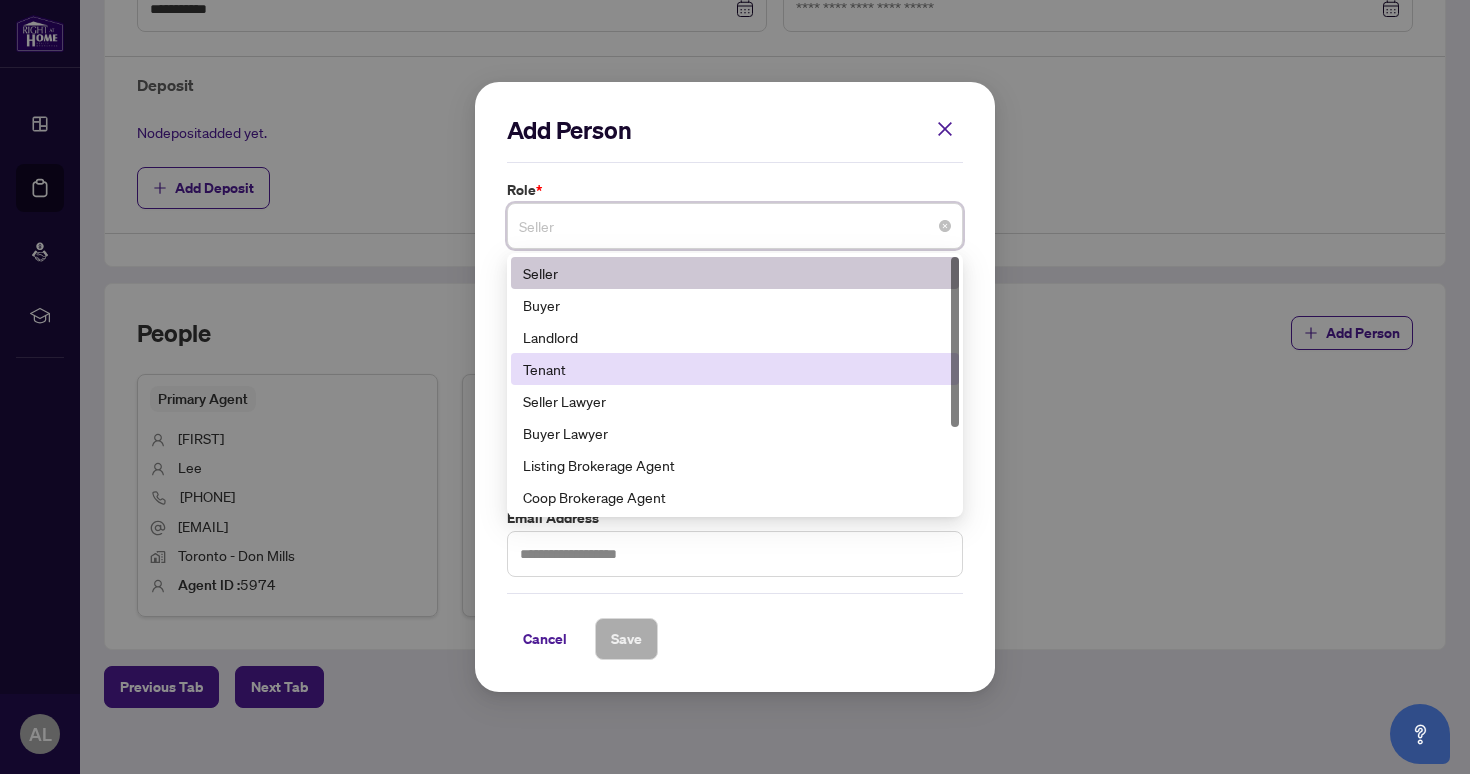 click on "Tenant" at bounding box center [735, 369] 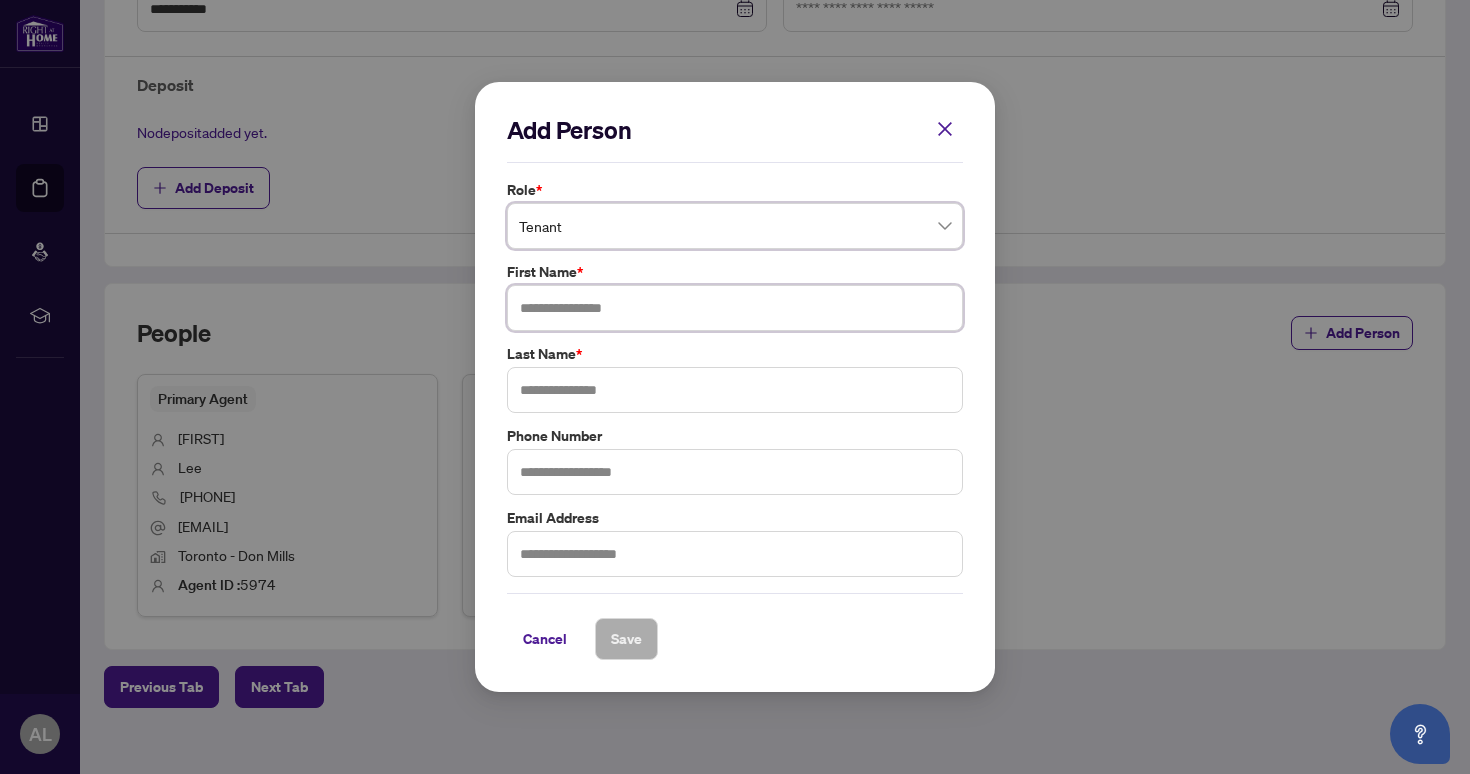 click at bounding box center (735, 308) 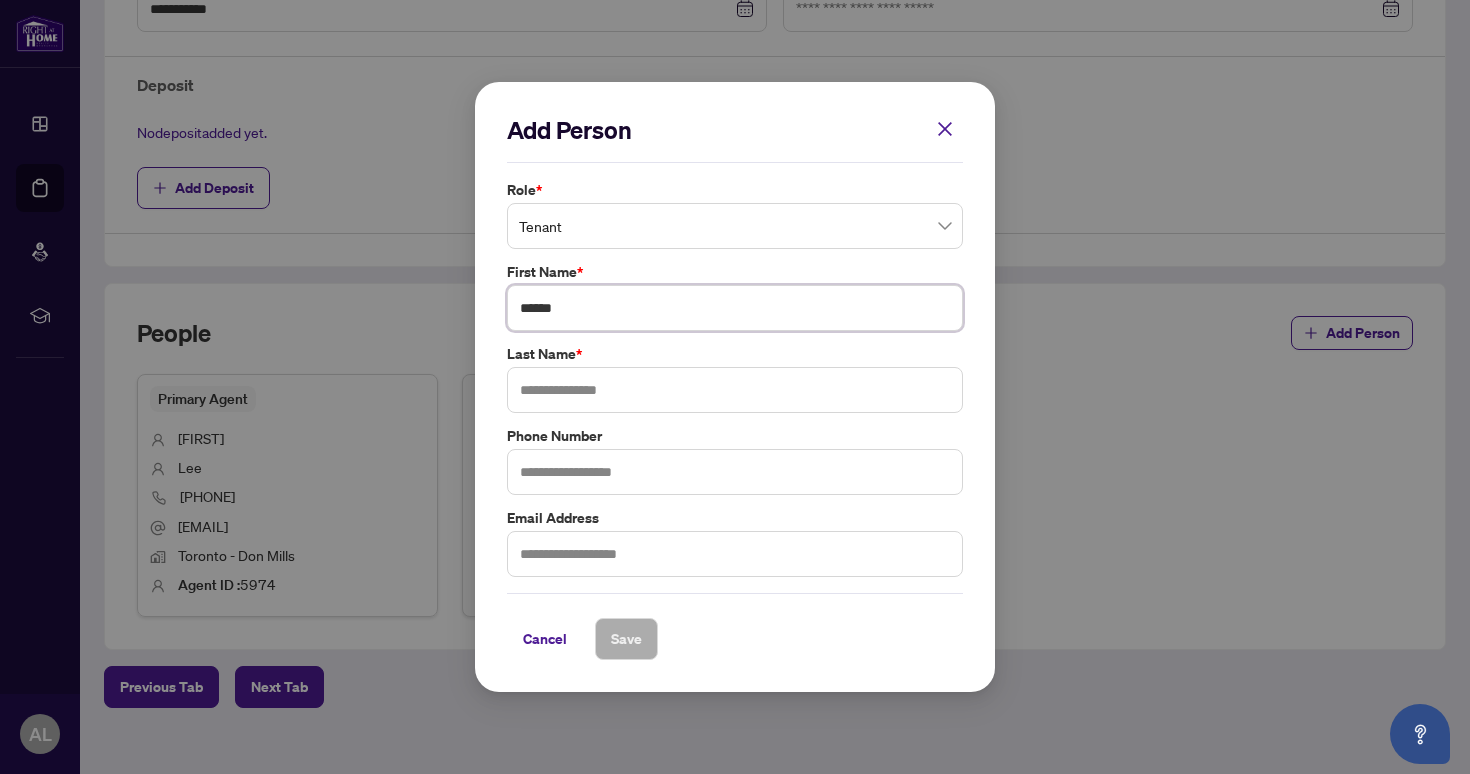 type on "******" 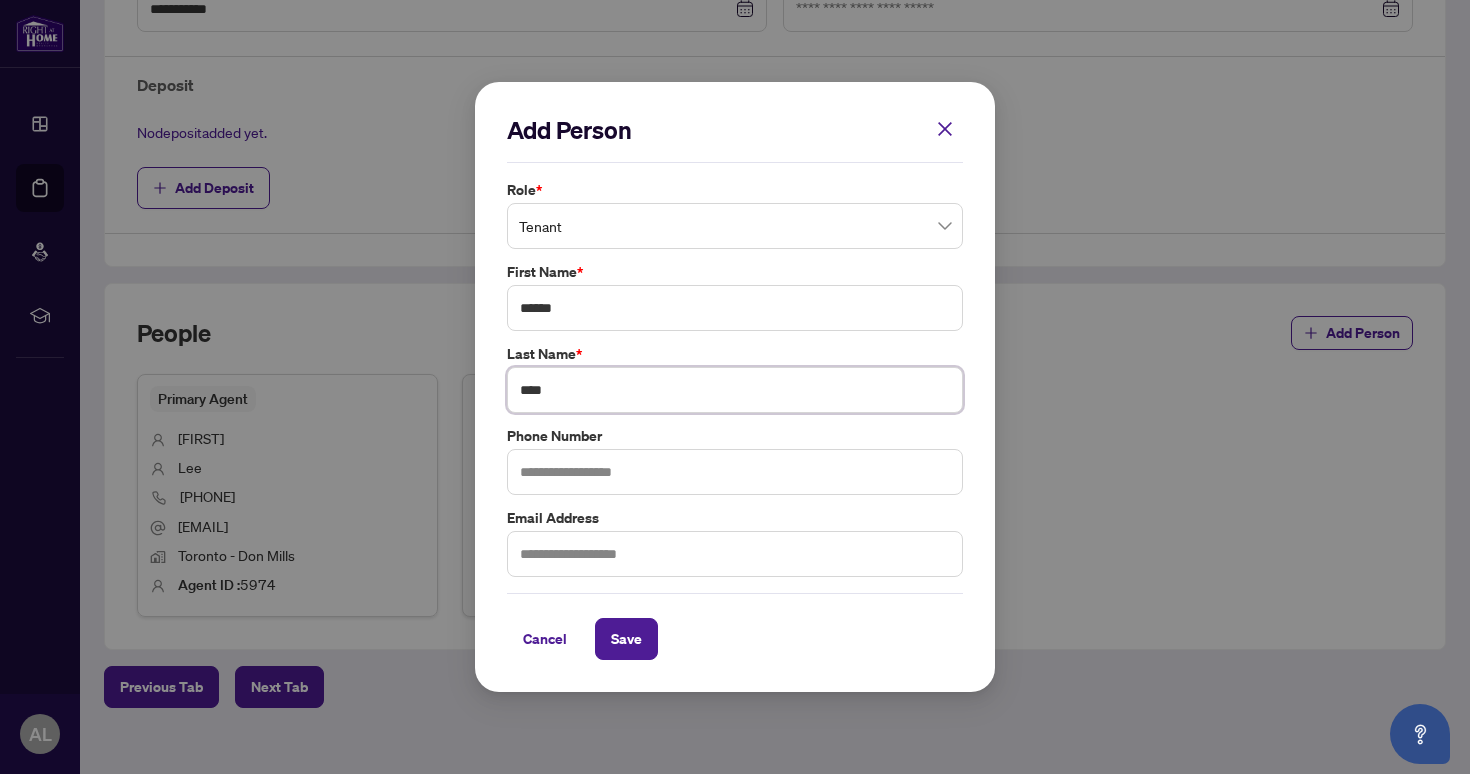 type on "****" 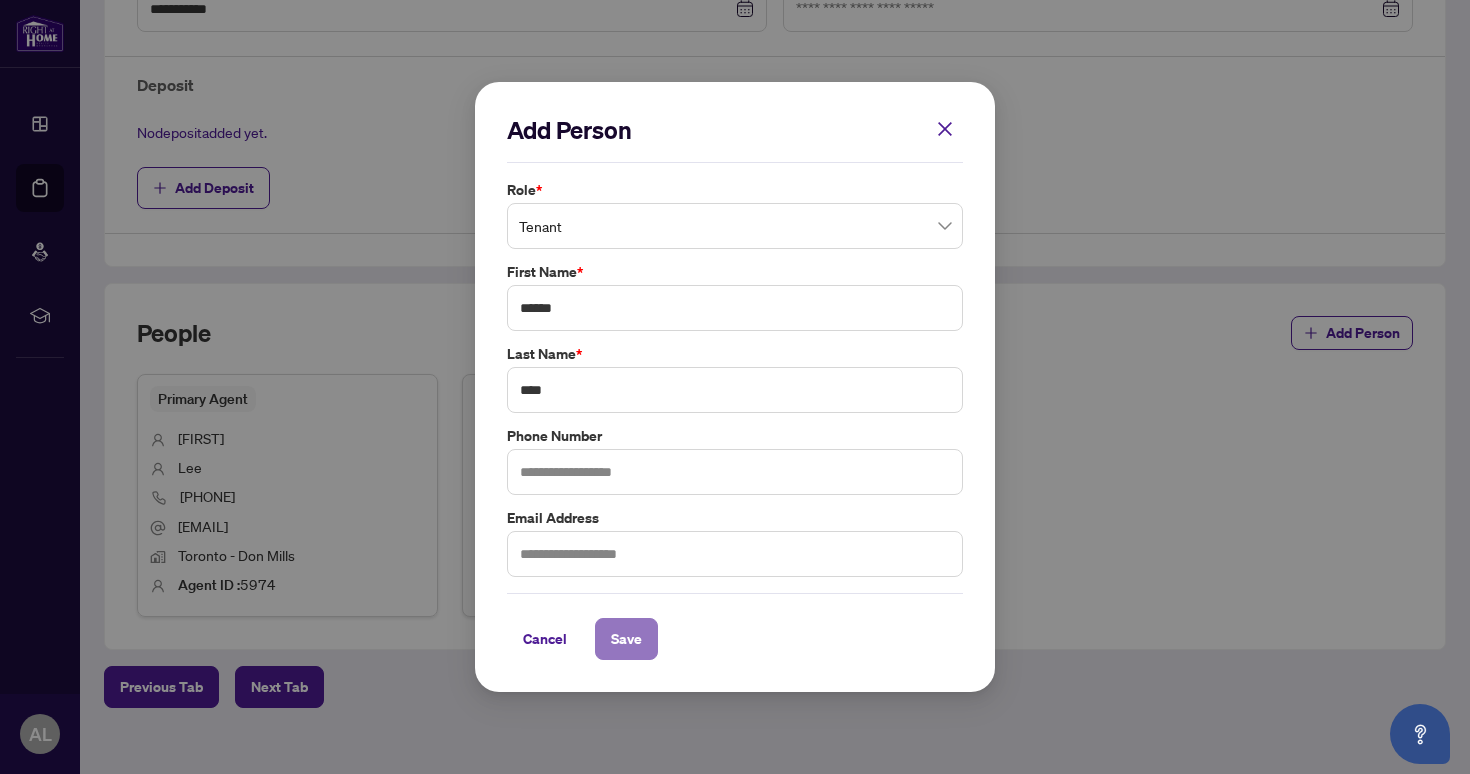 click on "Save" at bounding box center (626, 639) 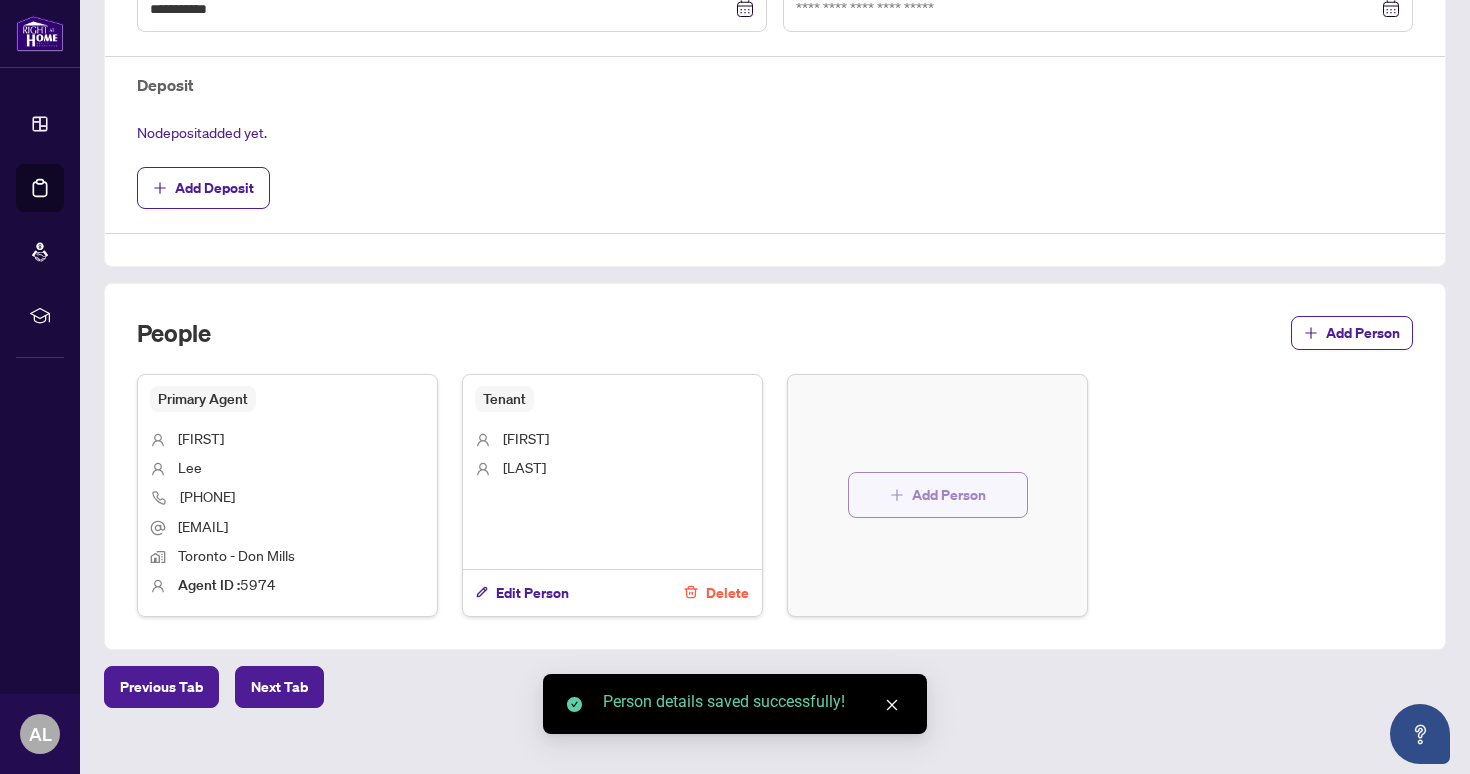 click on "Add Person" at bounding box center [938, 495] 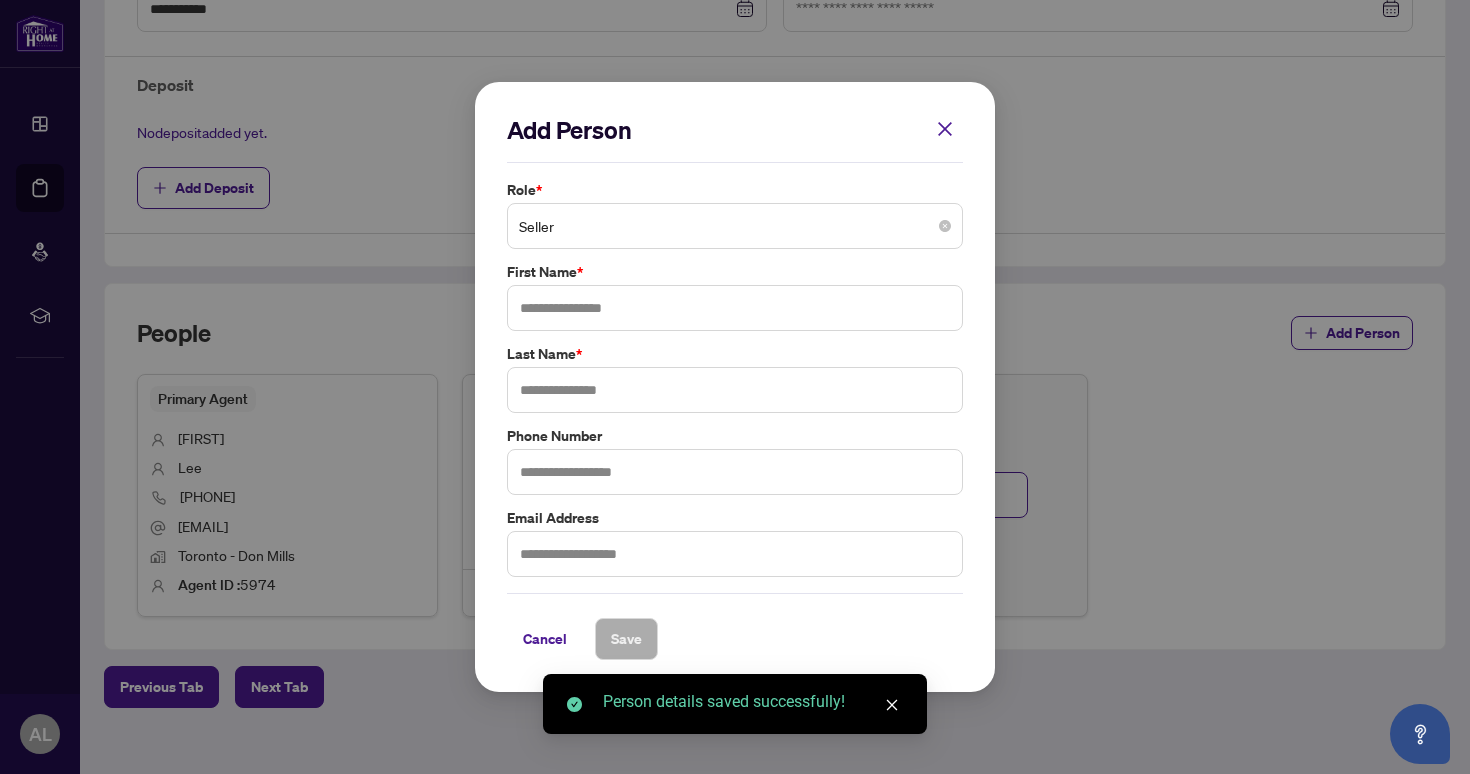 click on "Seller" at bounding box center [735, 226] 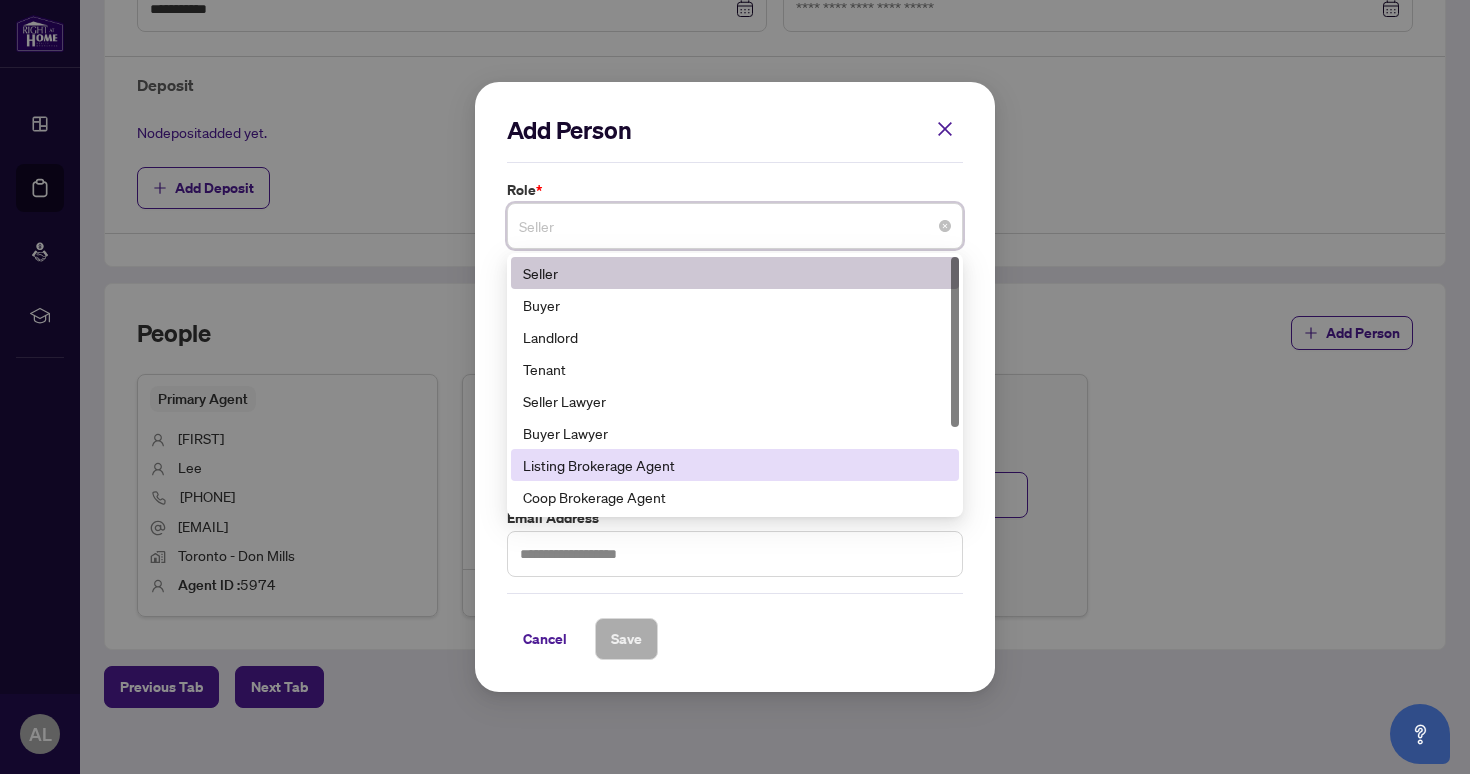 click on "Listing Brokerage Agent" at bounding box center [735, 465] 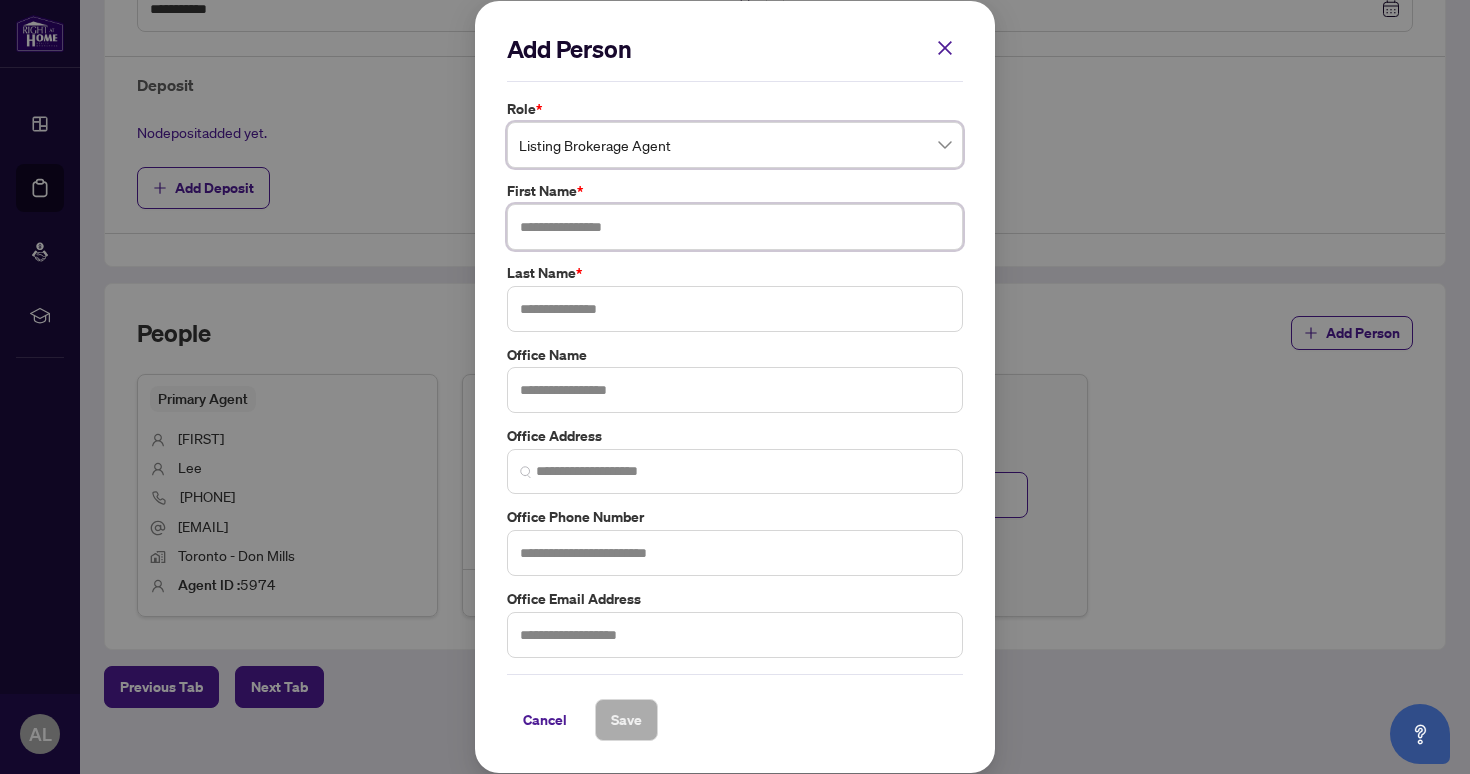 click at bounding box center [735, 227] 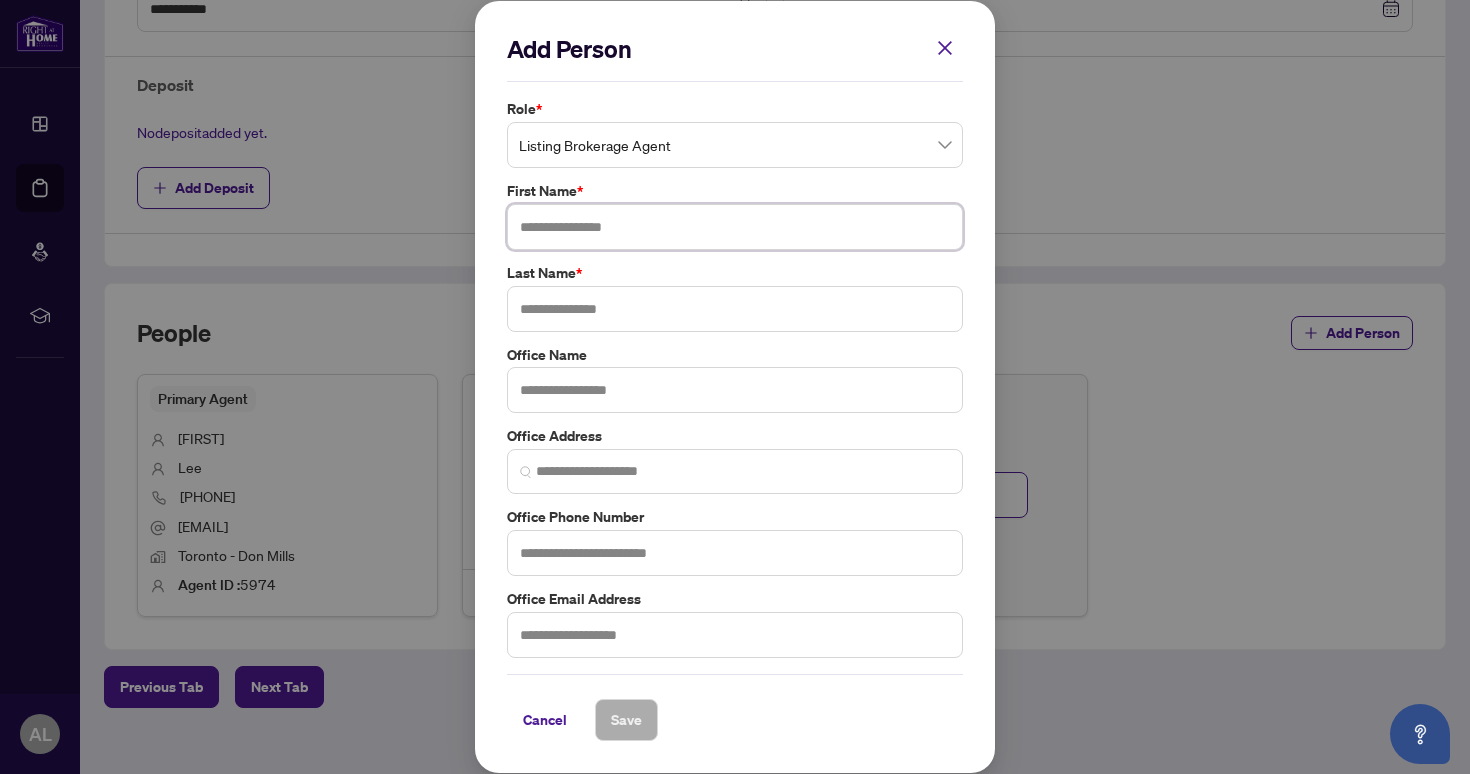 paste on "**********" 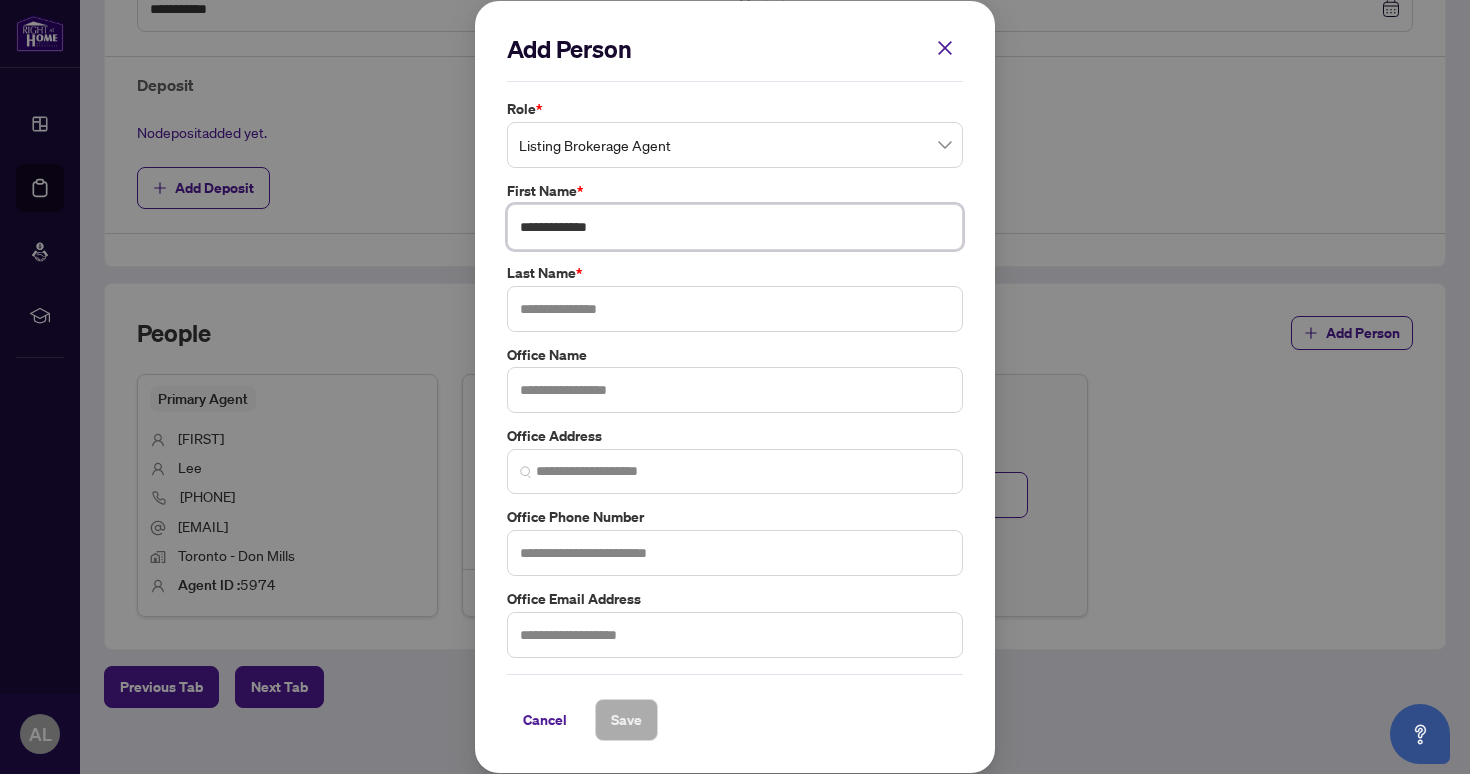 drag, startPoint x: 573, startPoint y: 230, endPoint x: 656, endPoint y: 233, distance: 83.0542 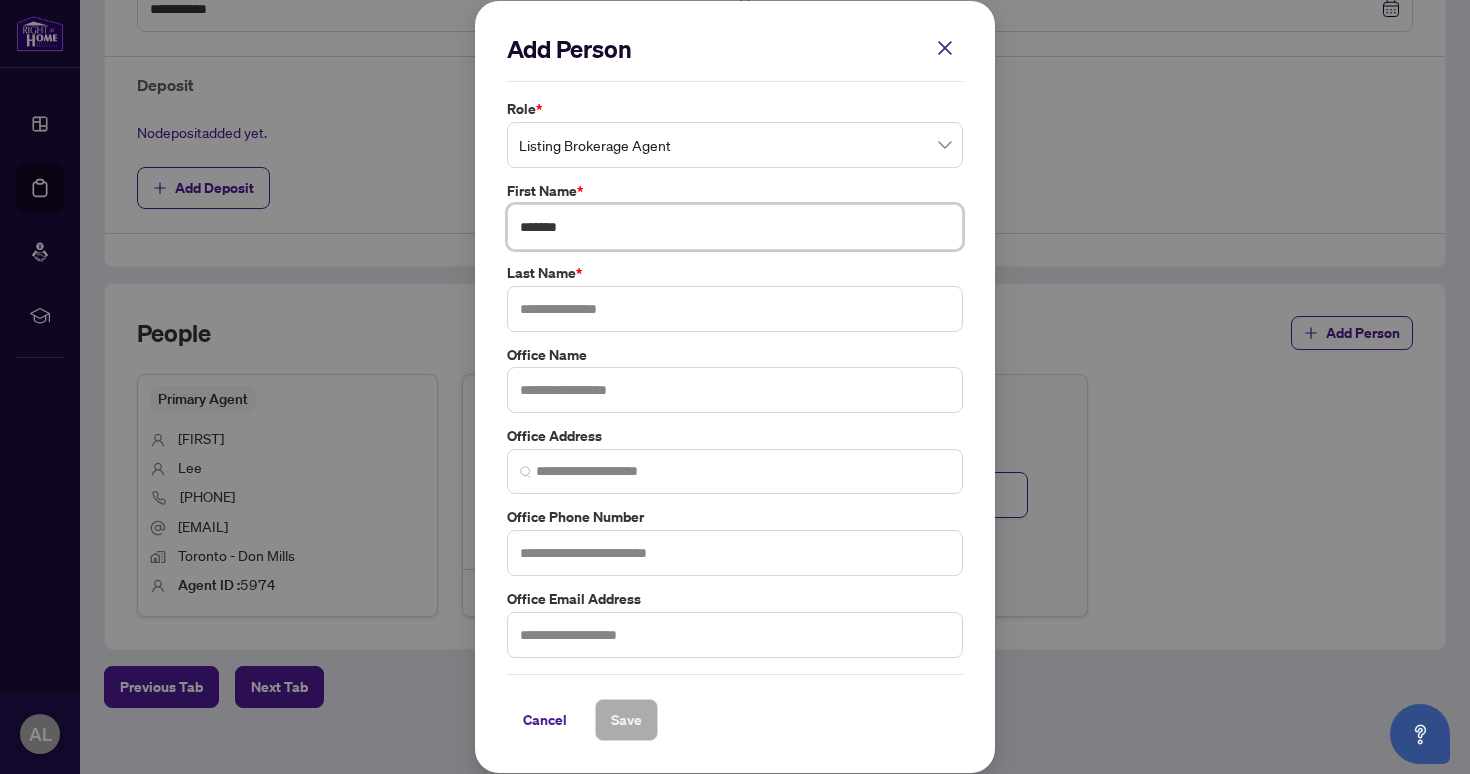 type on "******" 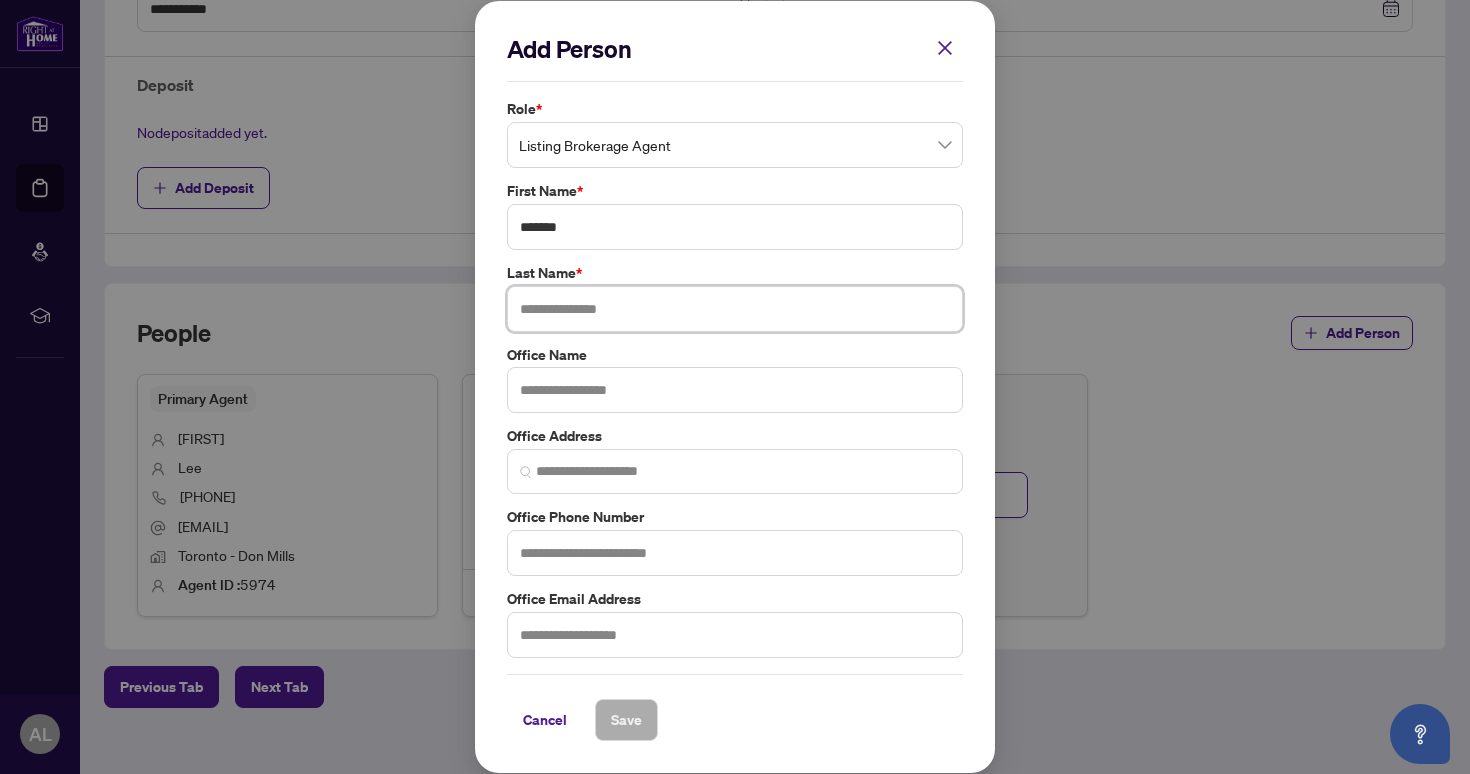 click at bounding box center (735, 309) 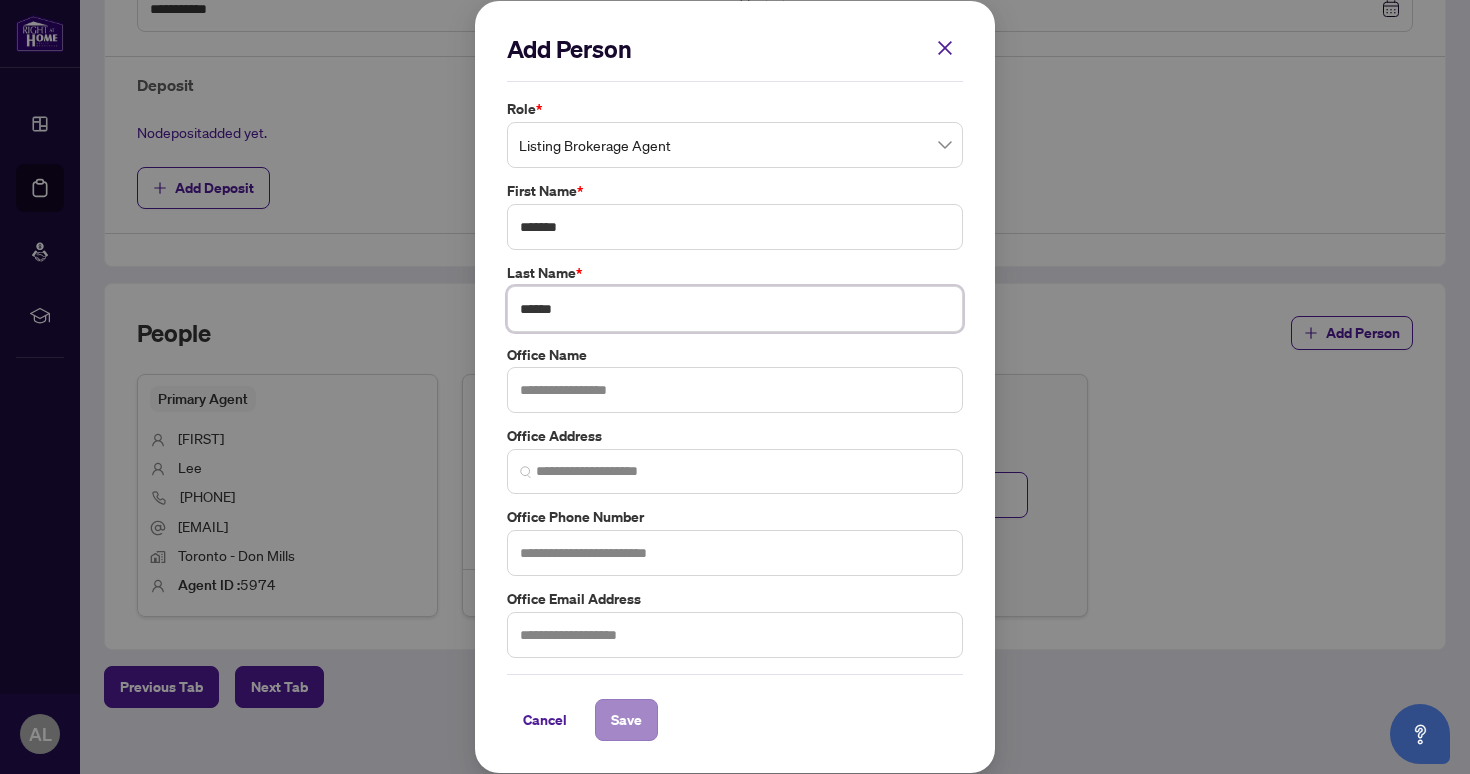 type on "******" 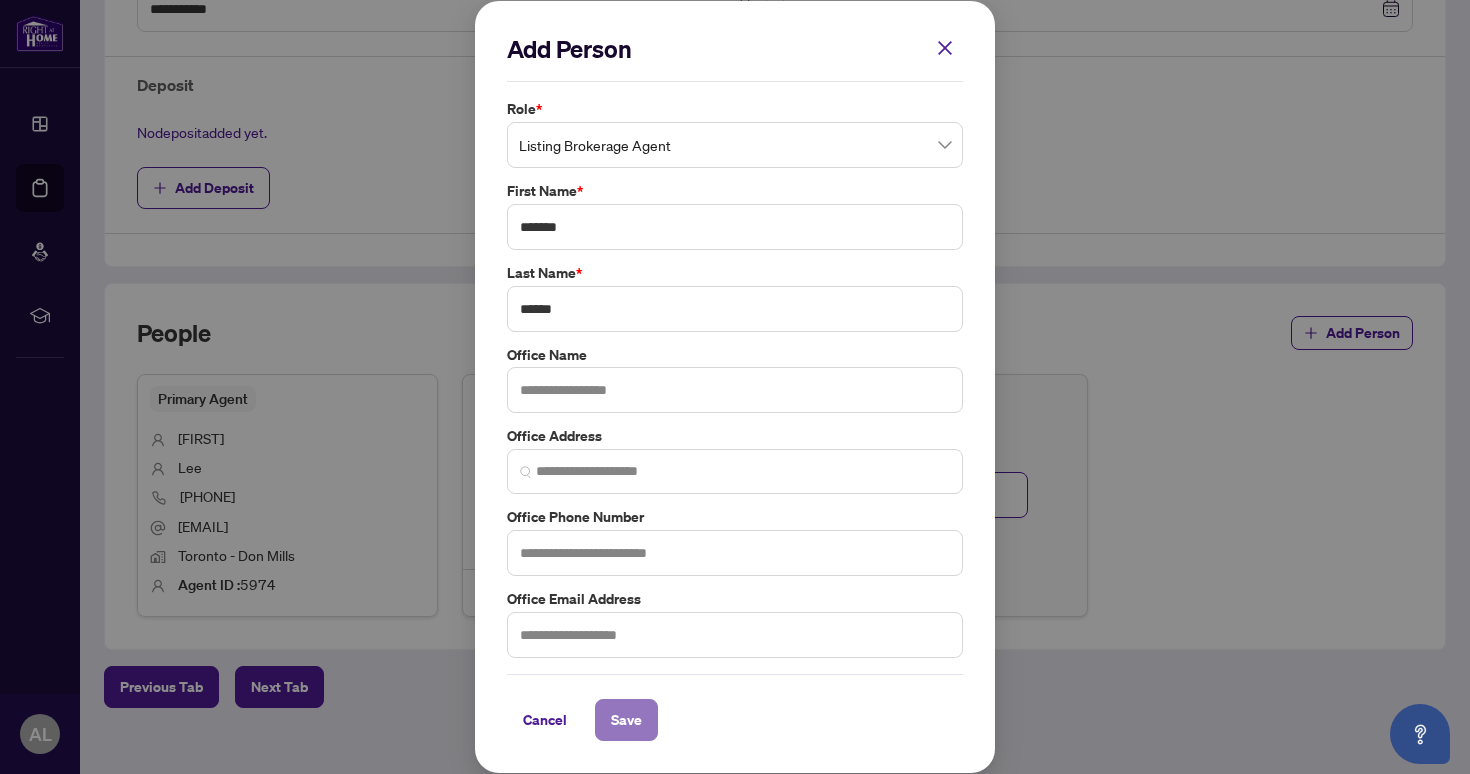 click on "Save" at bounding box center (626, 720) 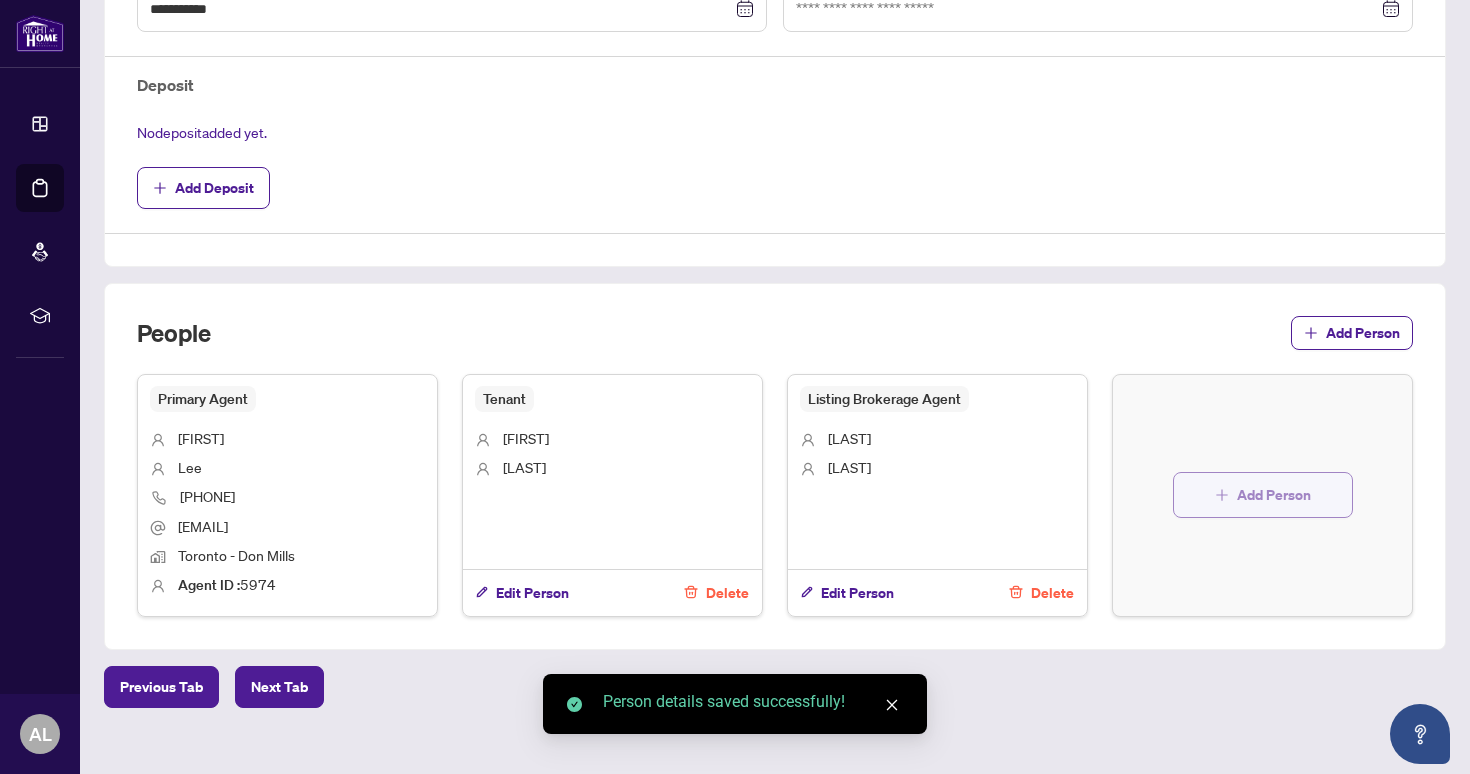 click on "Add Person" at bounding box center (1263, 495) 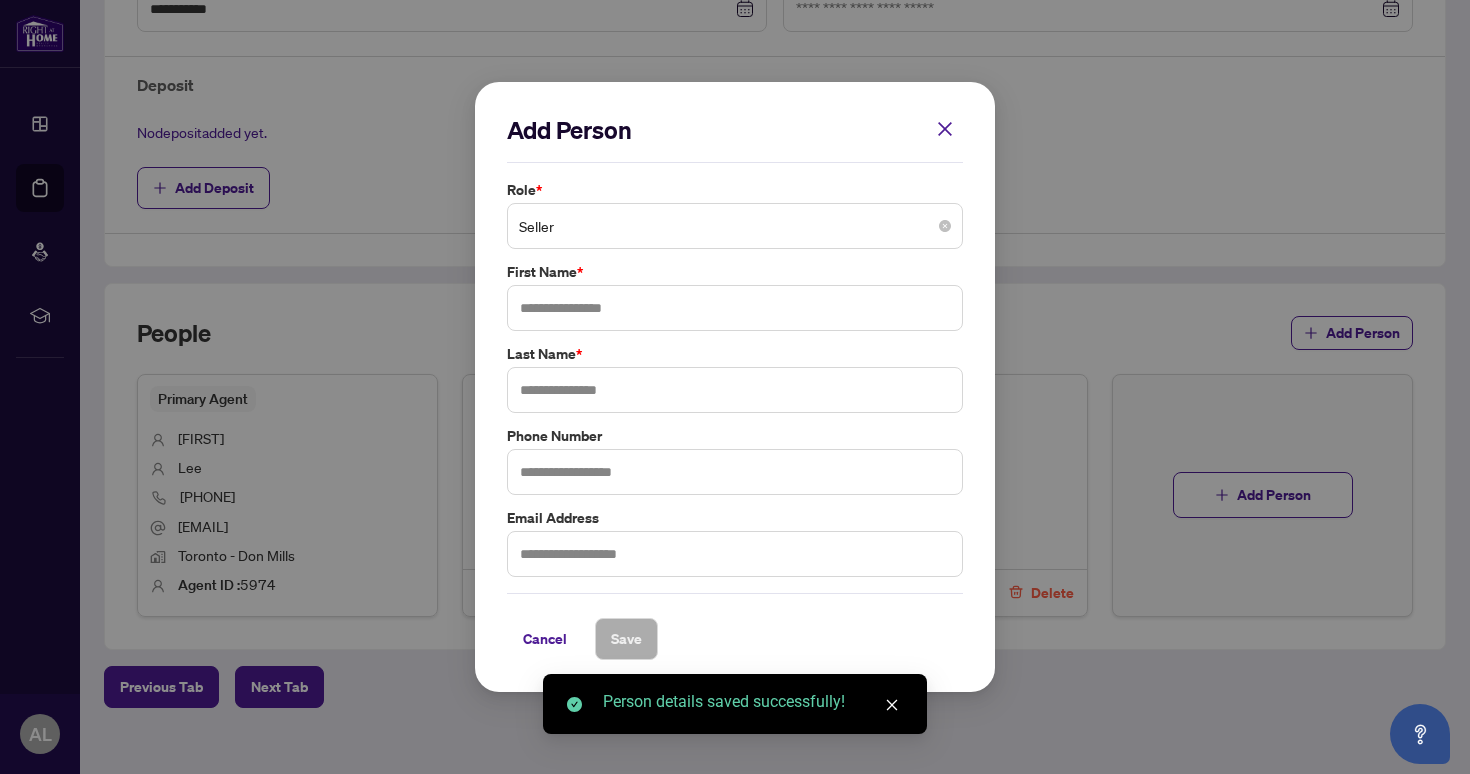 click at bounding box center [735, 226] 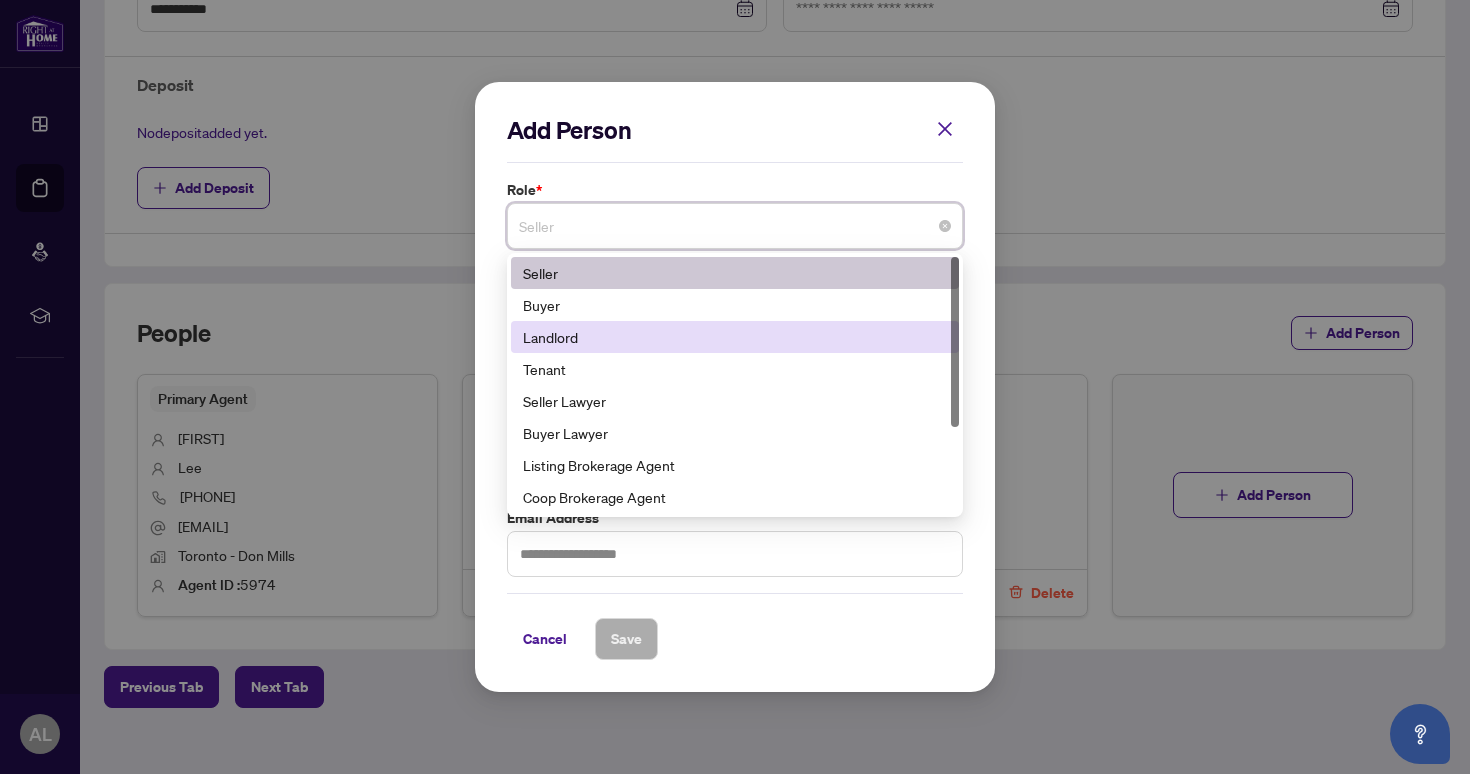 click on "Landlord" at bounding box center [735, 337] 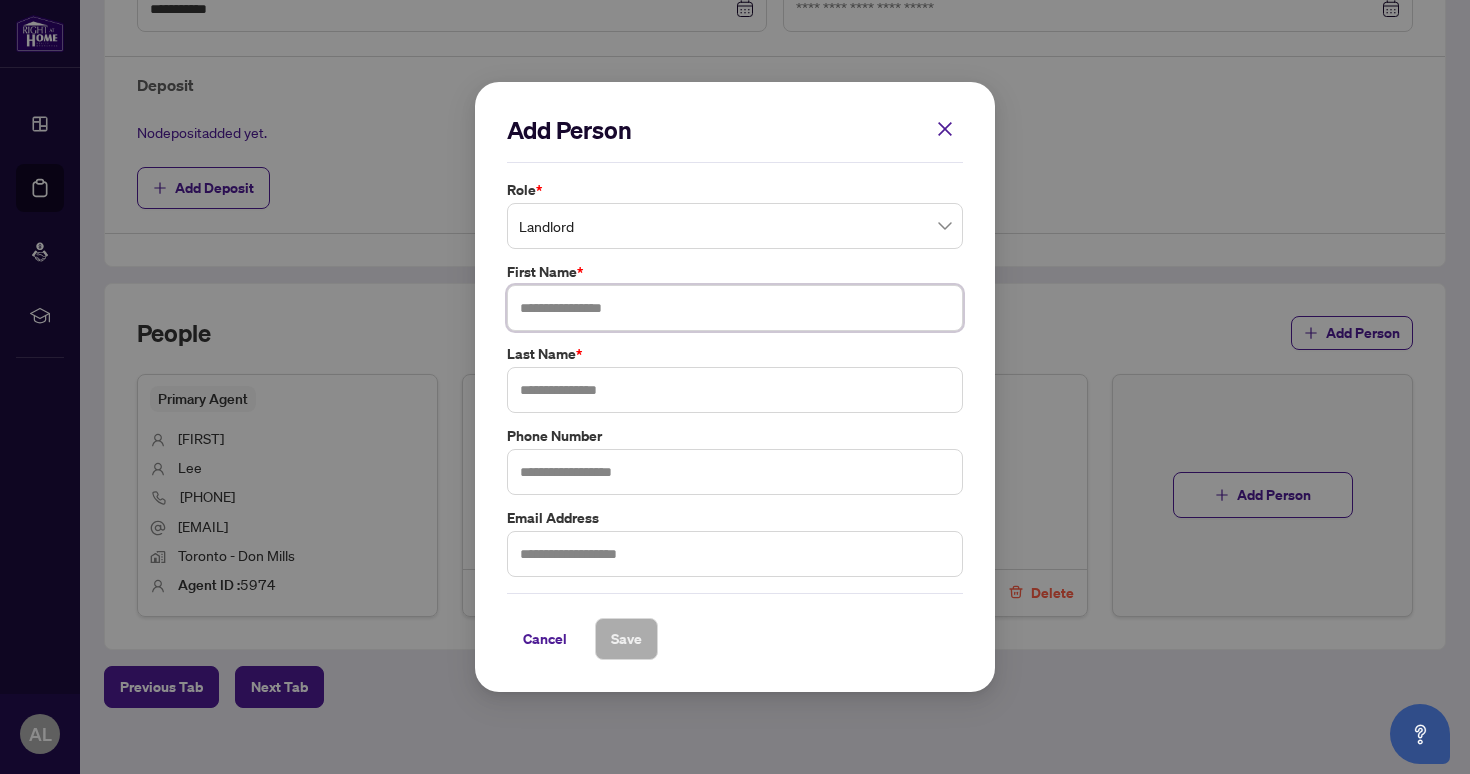 click at bounding box center (735, 308) 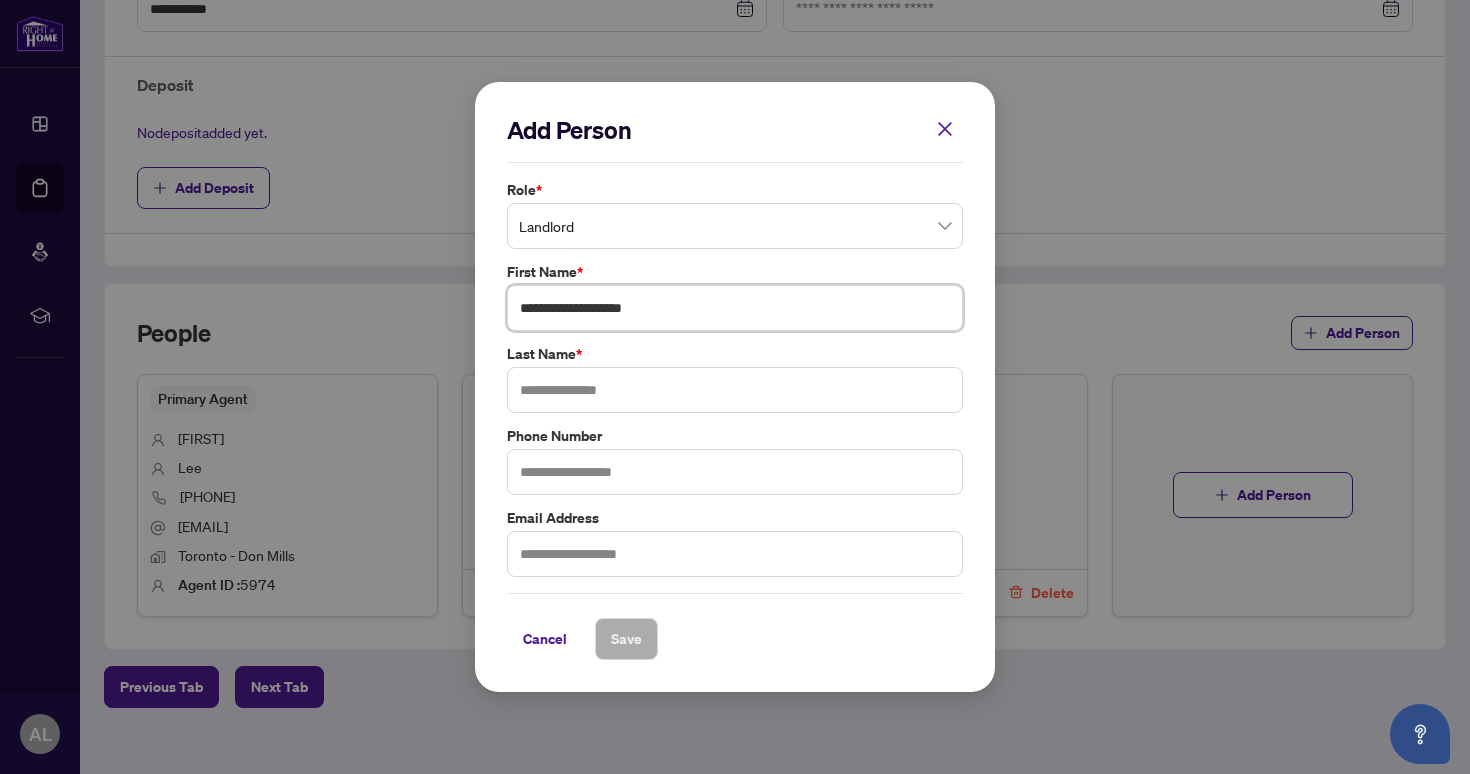 drag, startPoint x: 606, startPoint y: 309, endPoint x: 716, endPoint y: 309, distance: 110 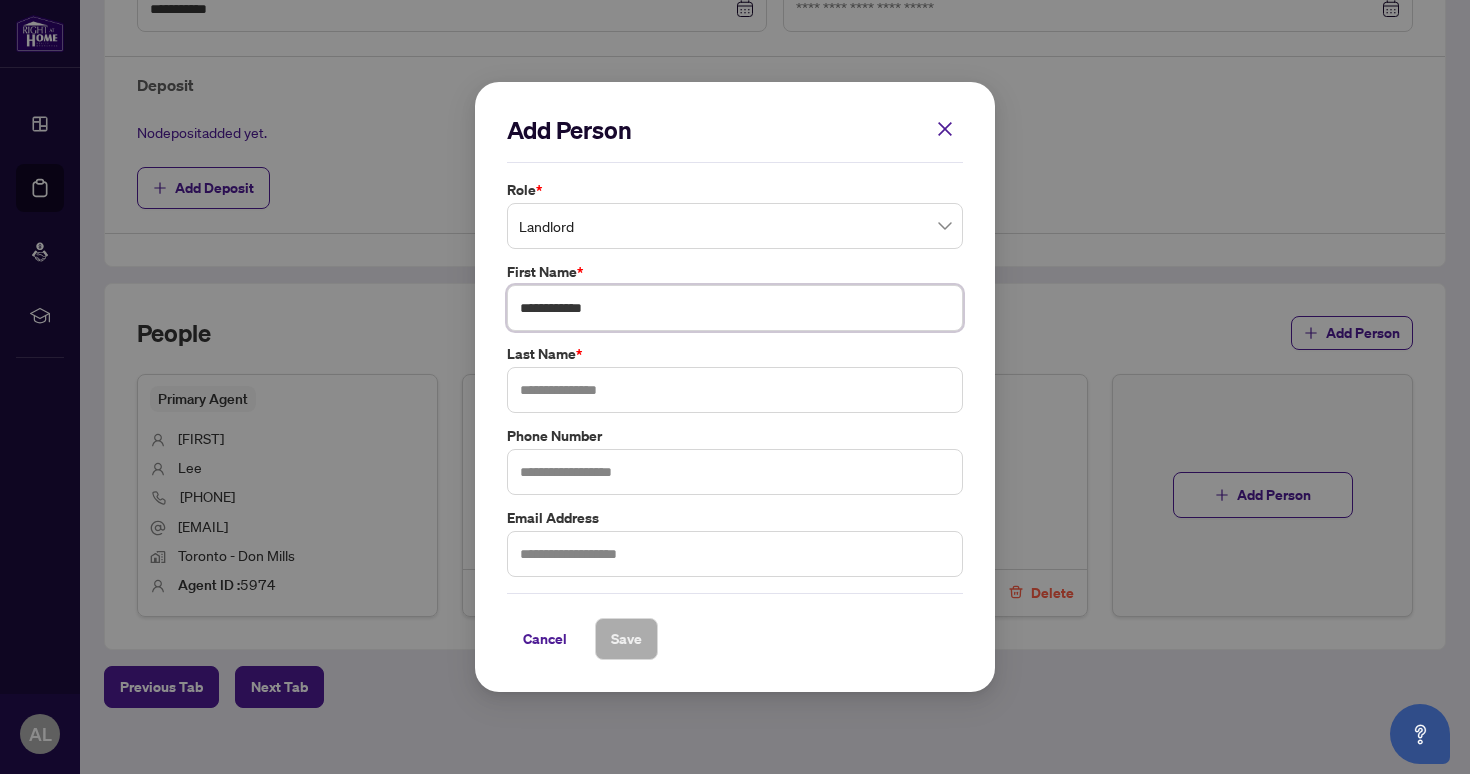 type on "**********" 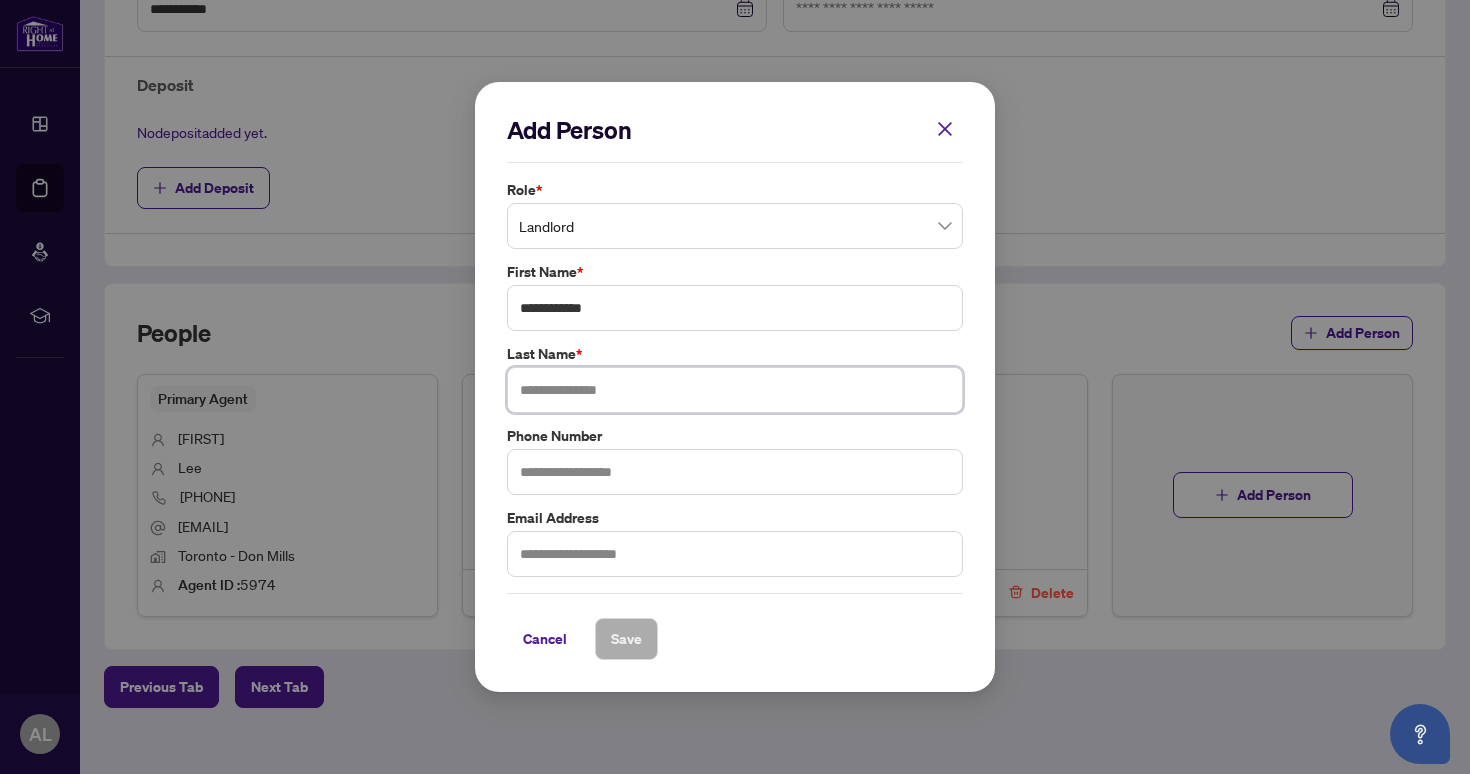 click at bounding box center (735, 390) 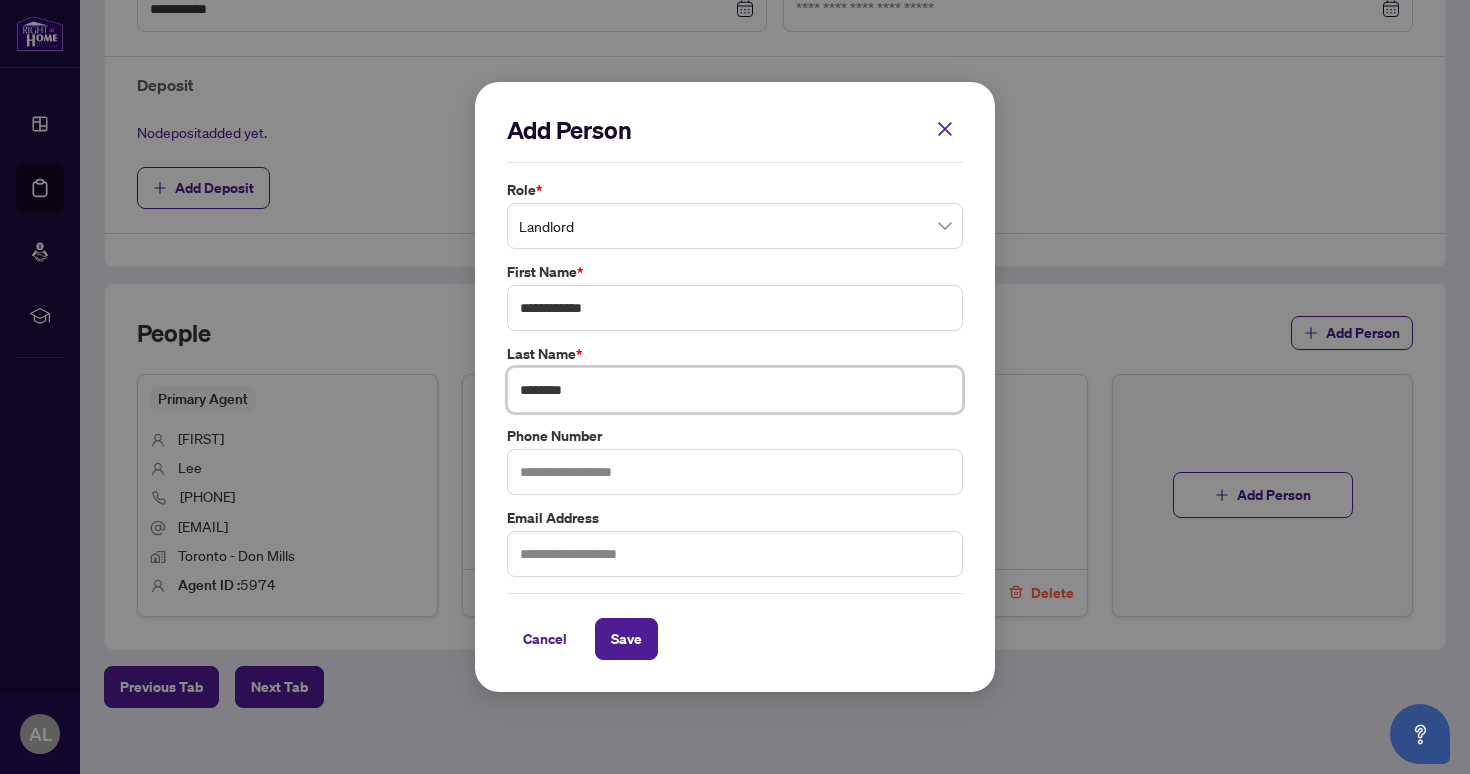 type on "********" 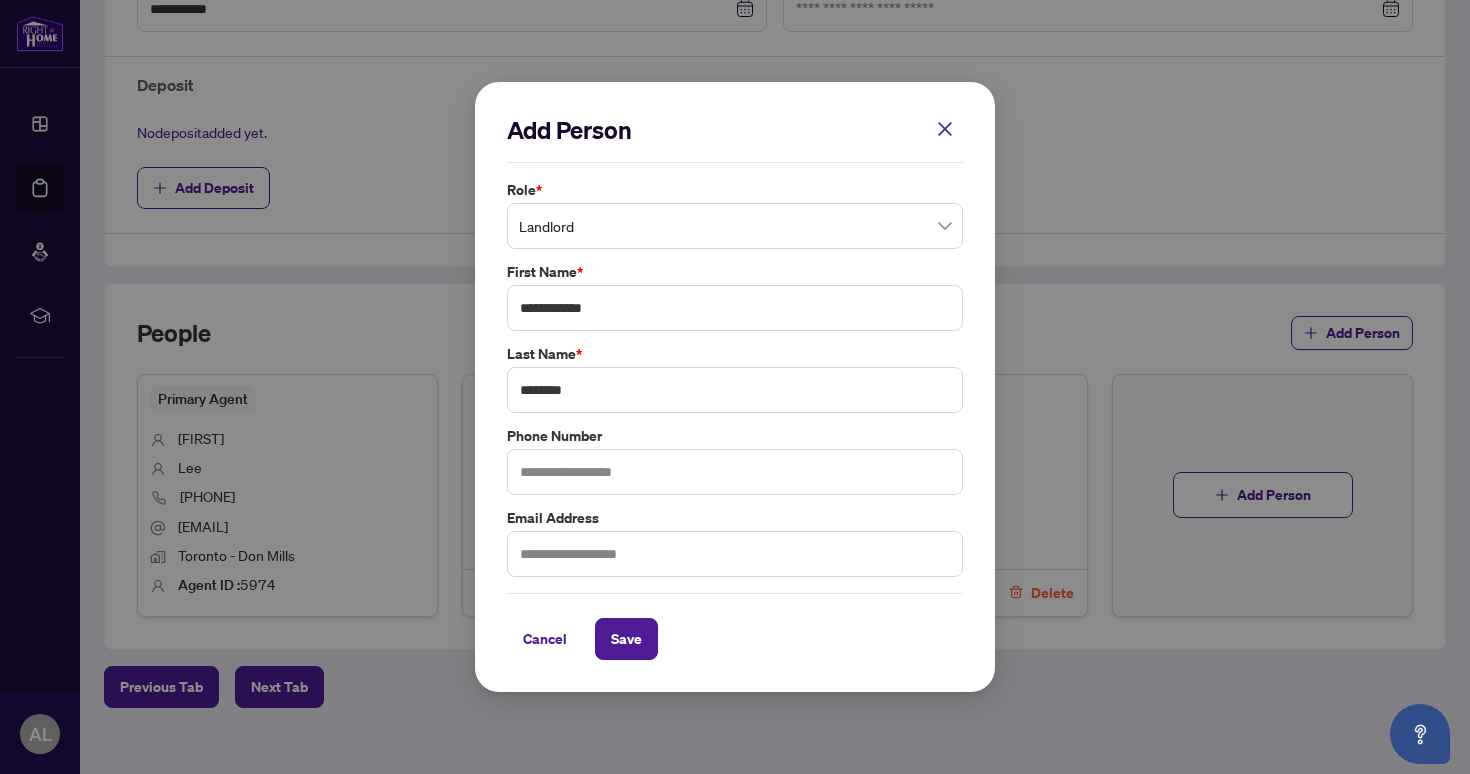 click on "Cancel Save" at bounding box center [735, 626] 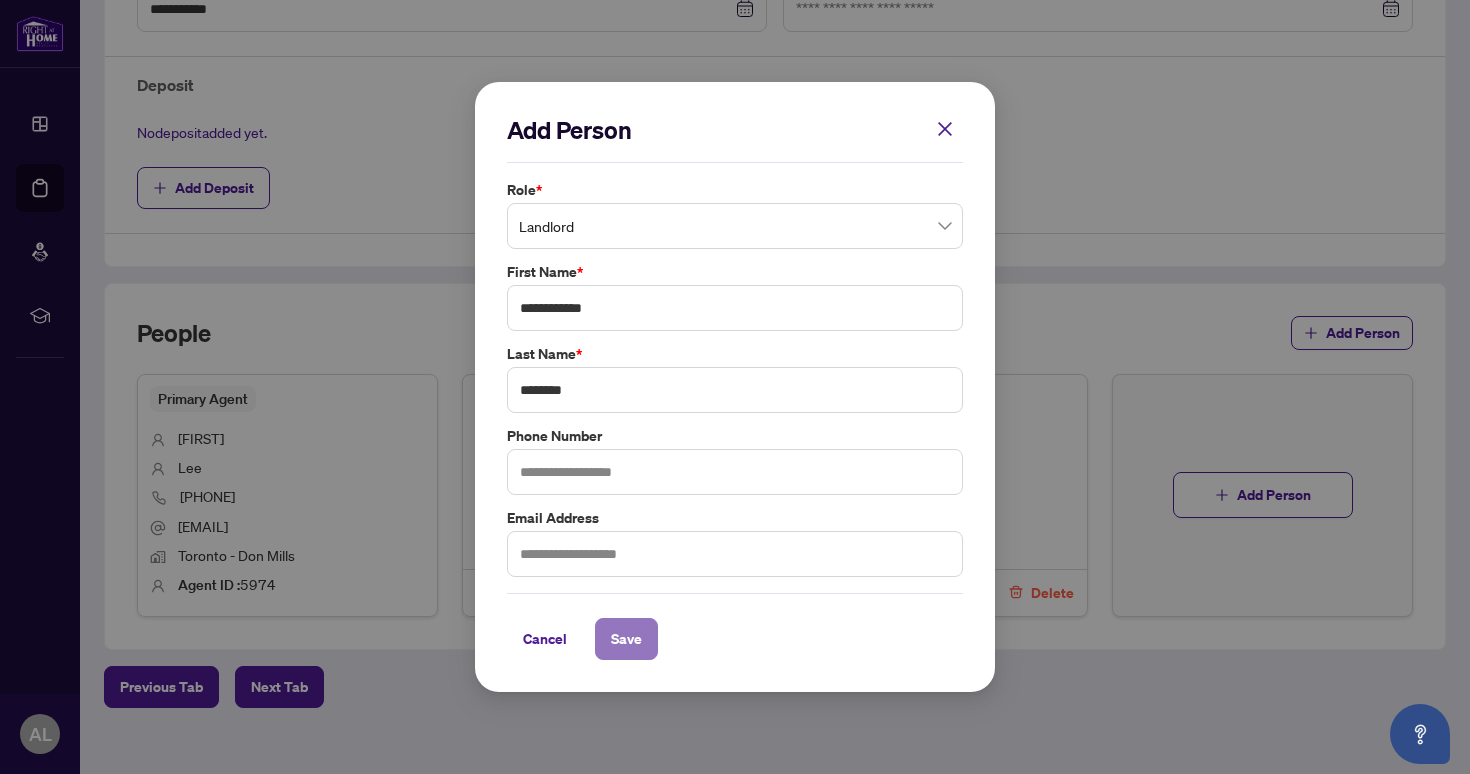 click on "Save" at bounding box center (626, 639) 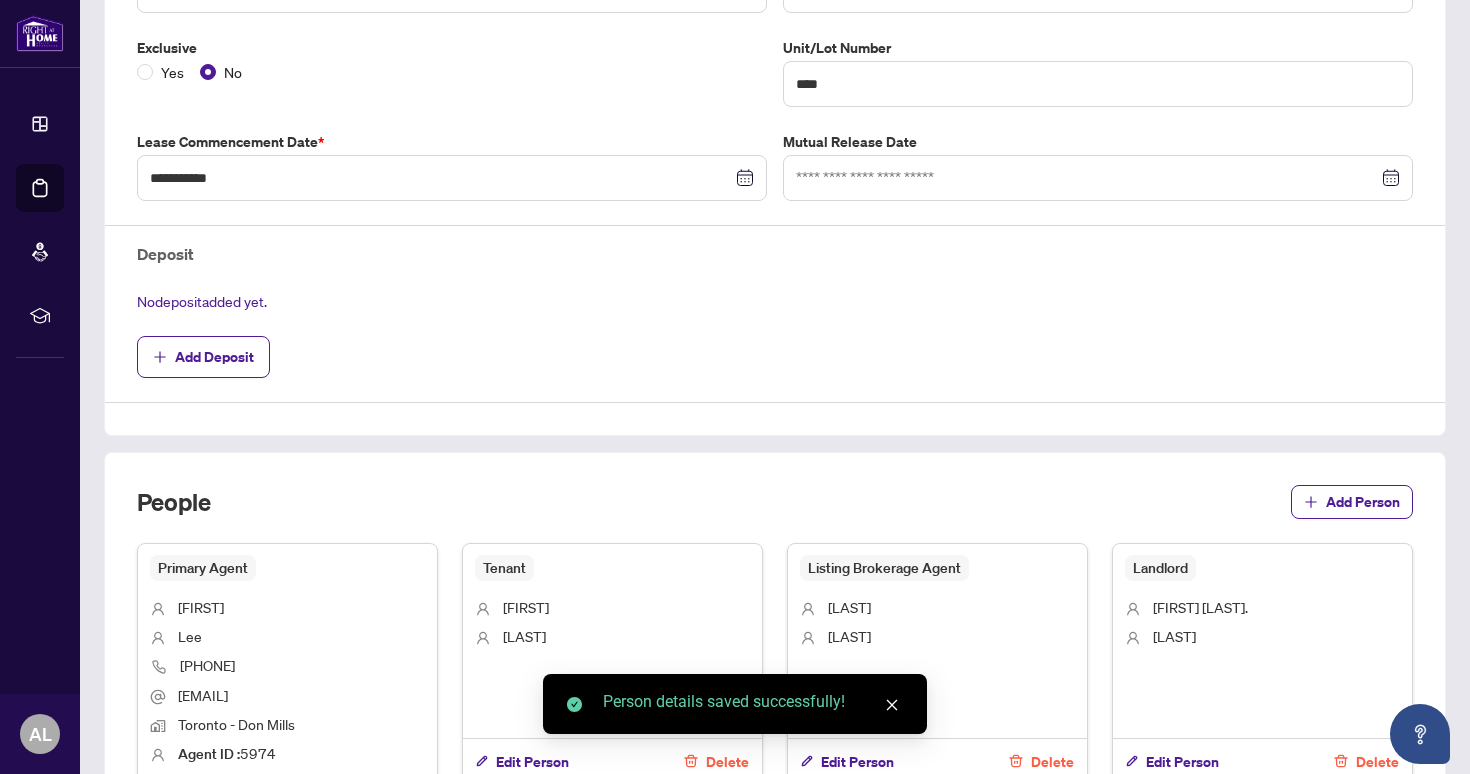 scroll, scrollTop: 457, scrollLeft: 0, axis: vertical 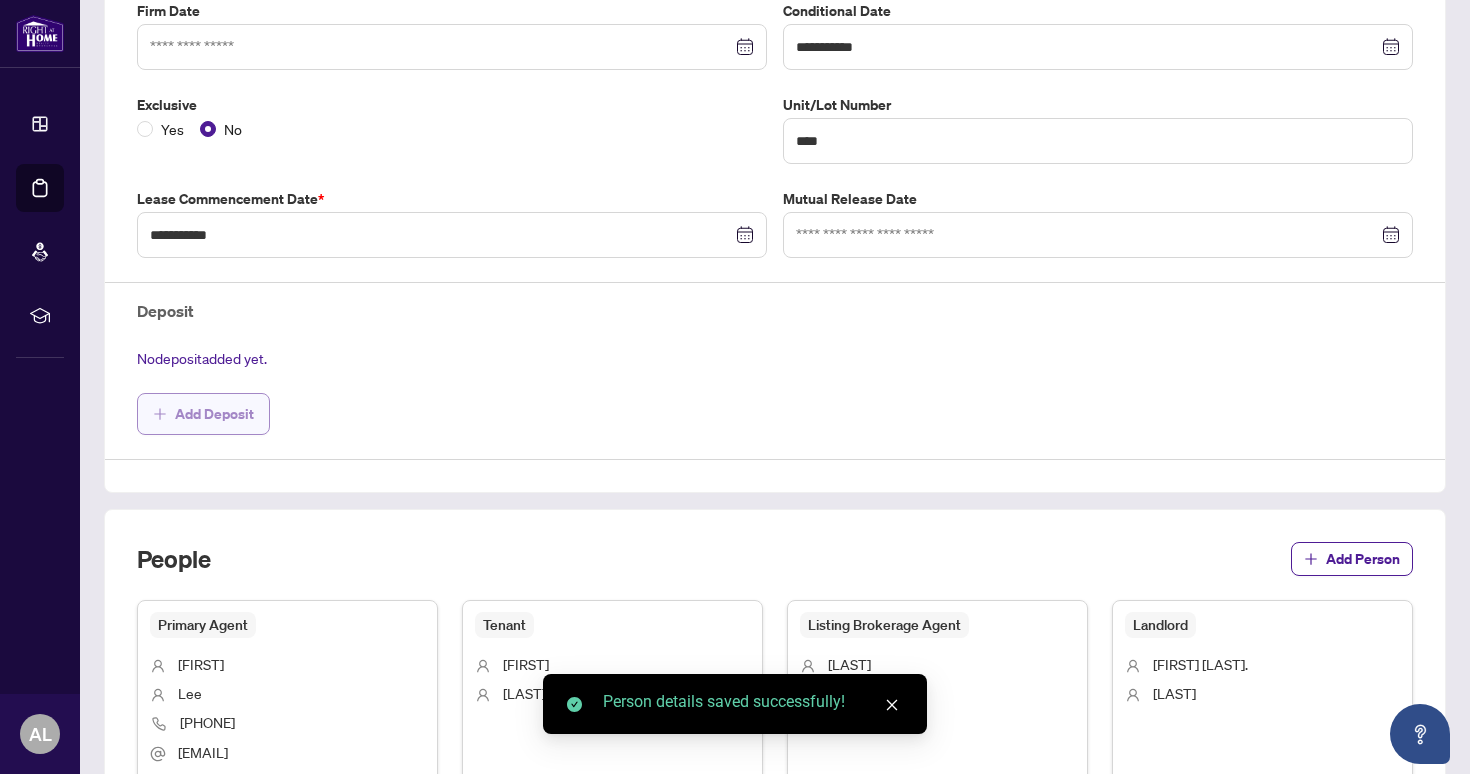 click on "Add Deposit" at bounding box center (214, 414) 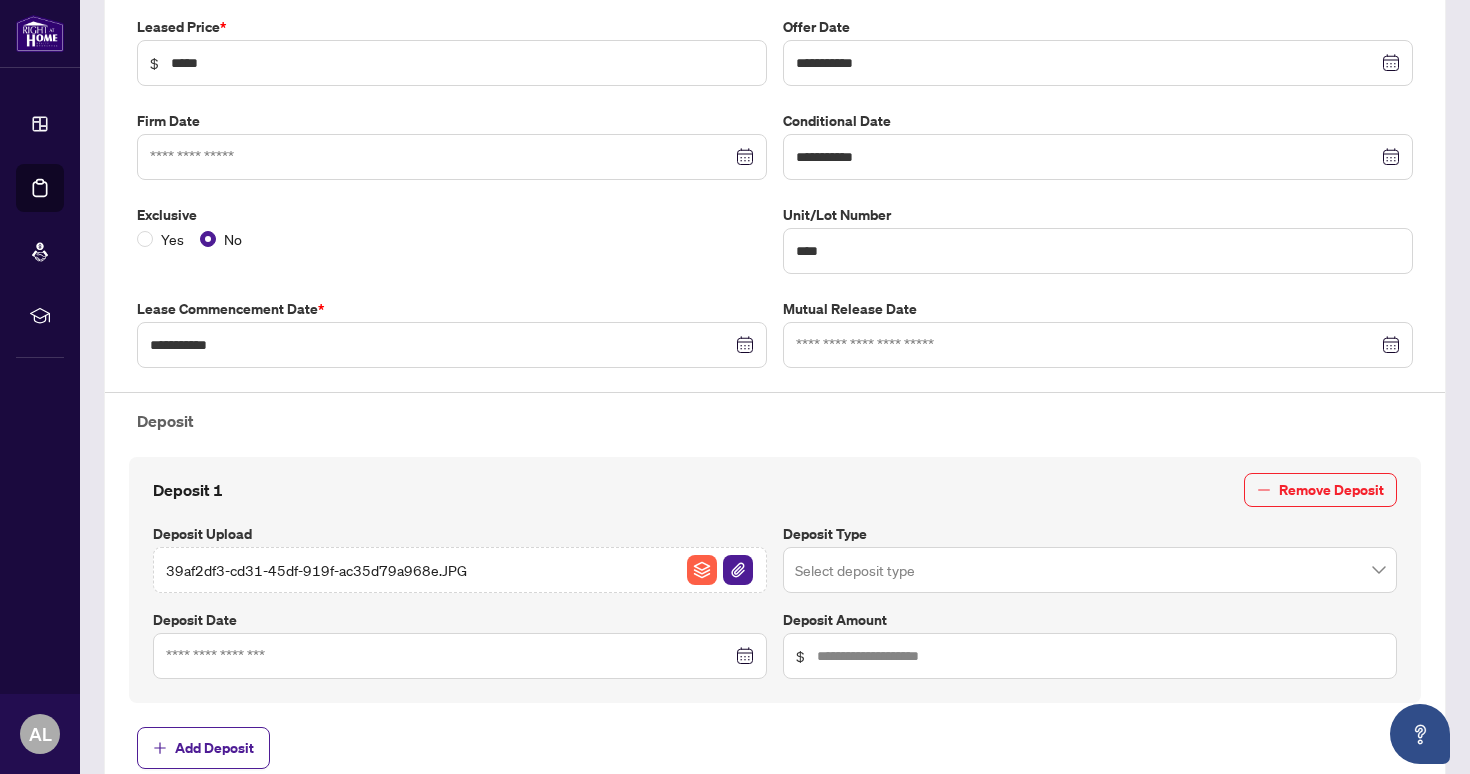 scroll, scrollTop: 0, scrollLeft: 0, axis: both 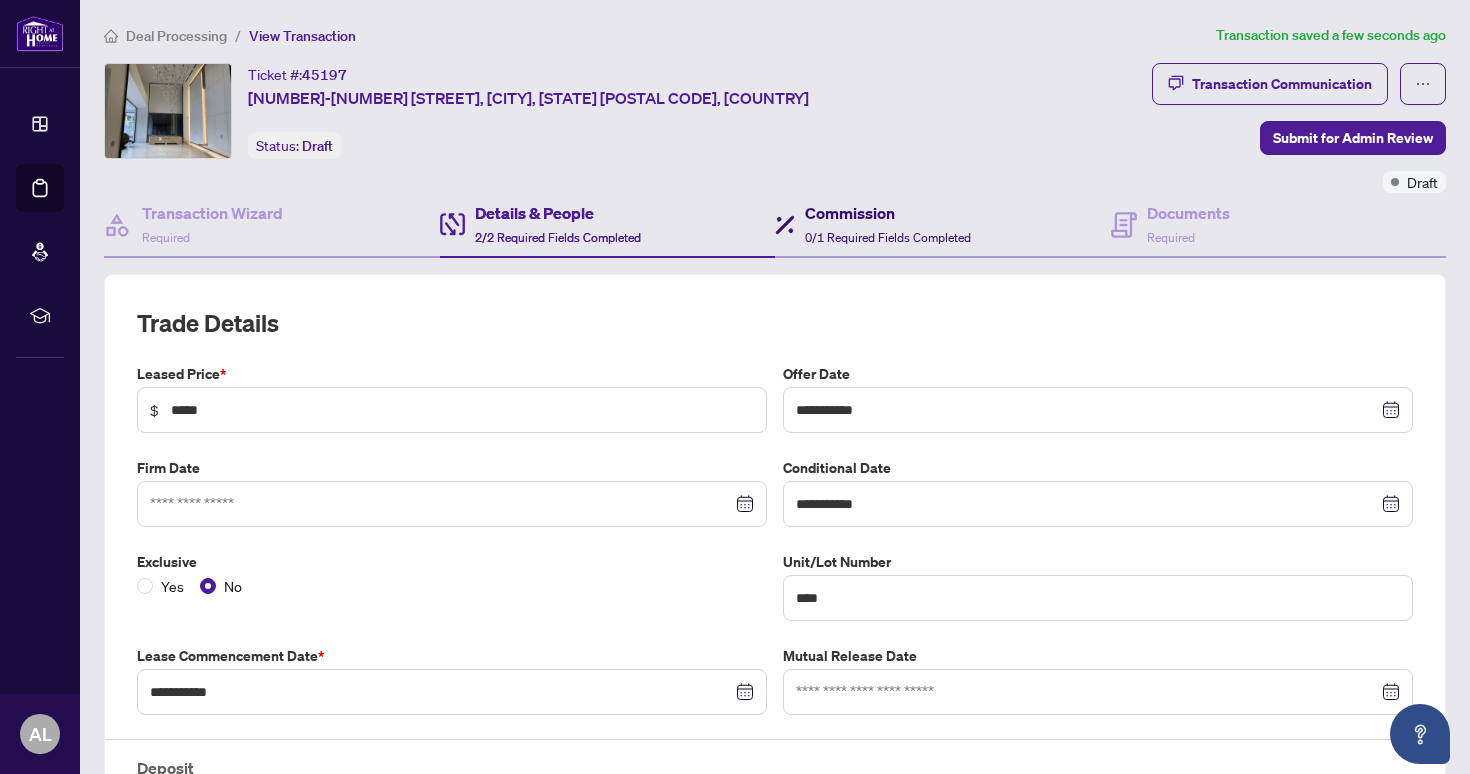 click on "Commission 0/1 Required Fields Completed" at bounding box center (888, 224) 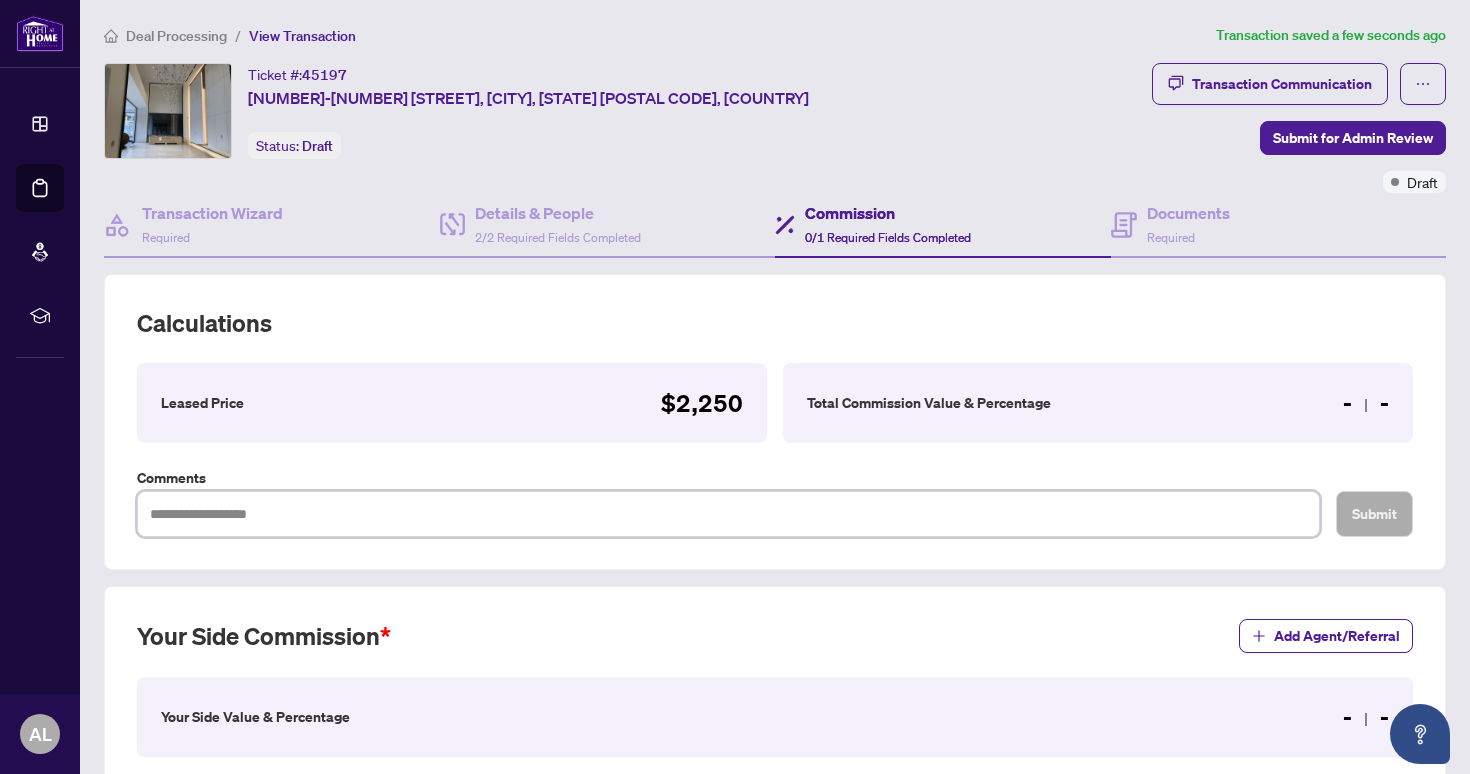 click at bounding box center [728, 514] 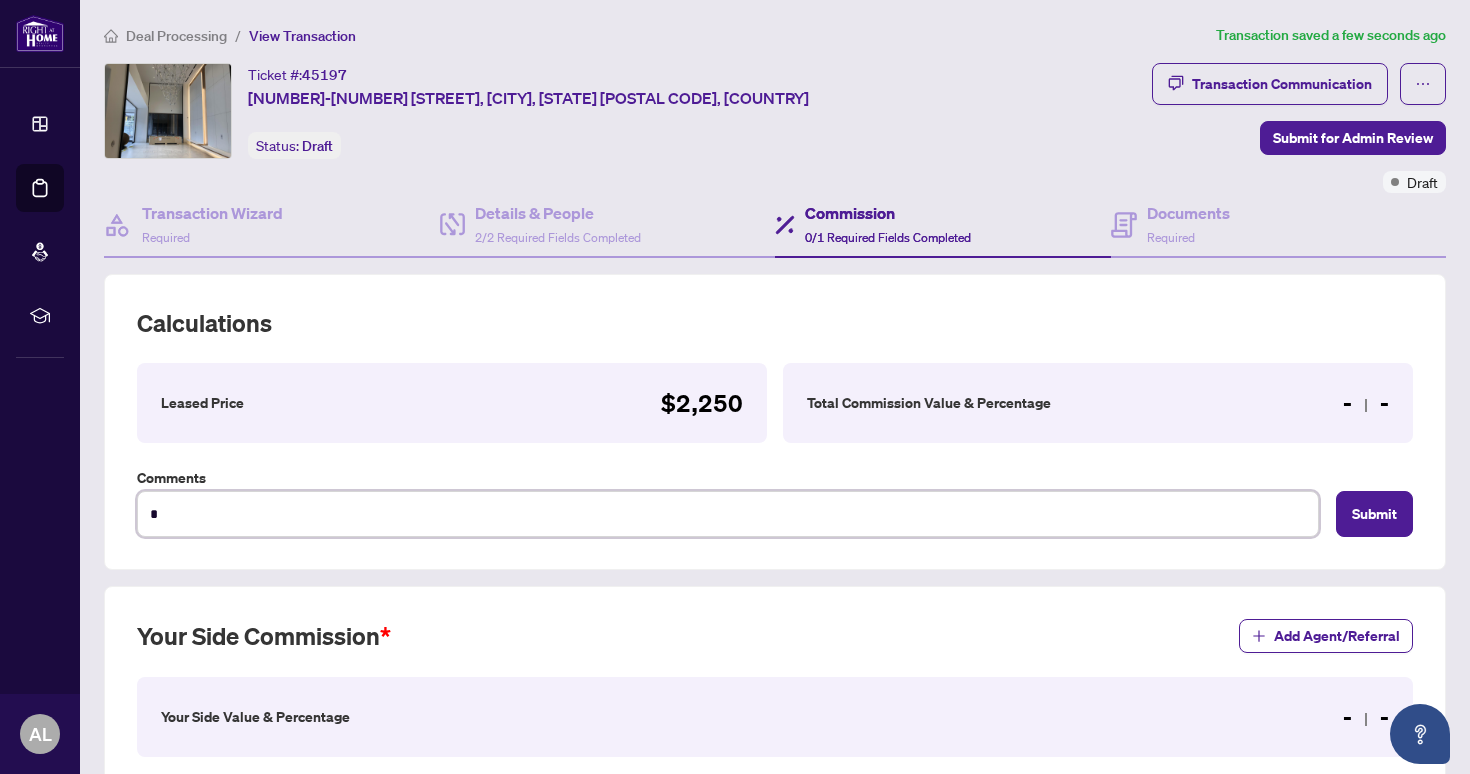 type on "**" 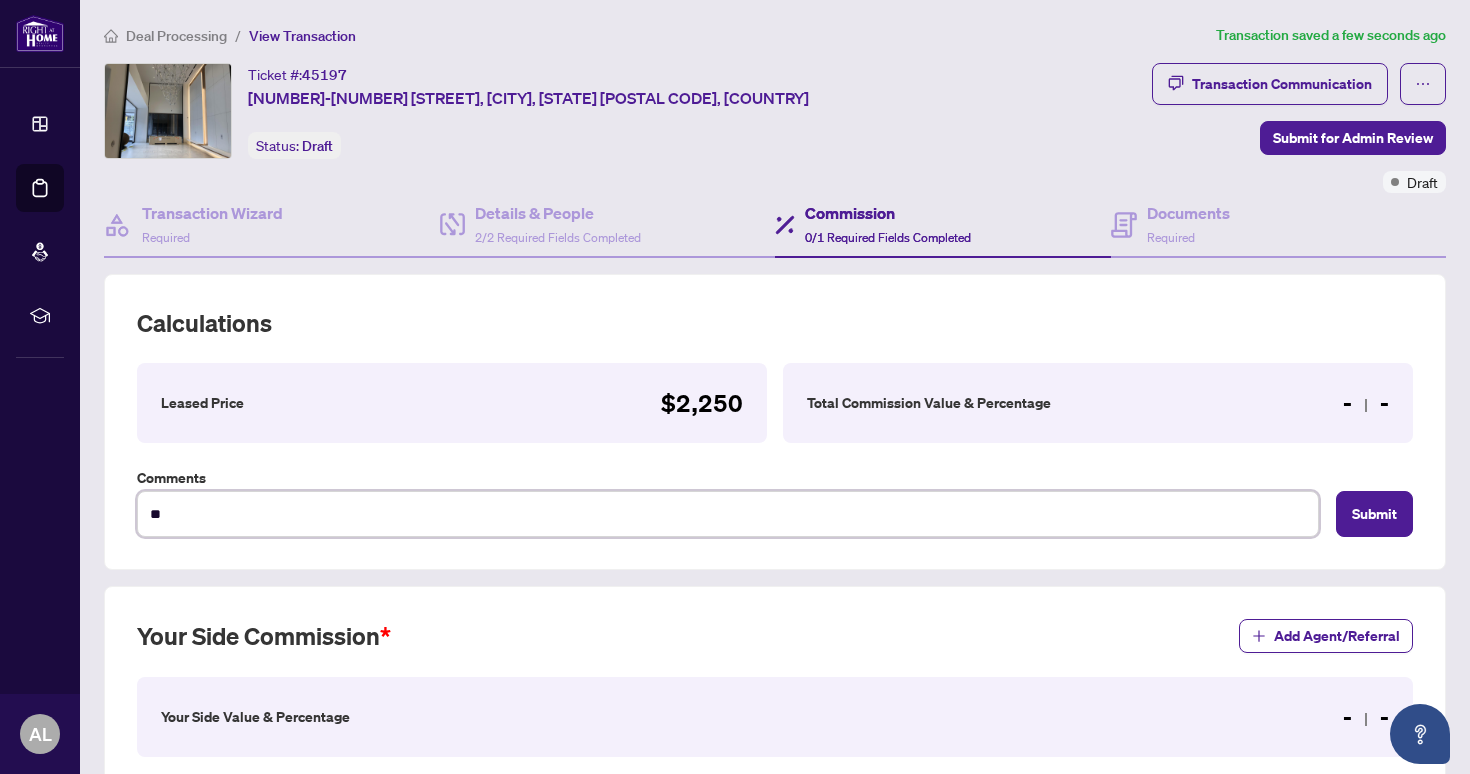 type on "***" 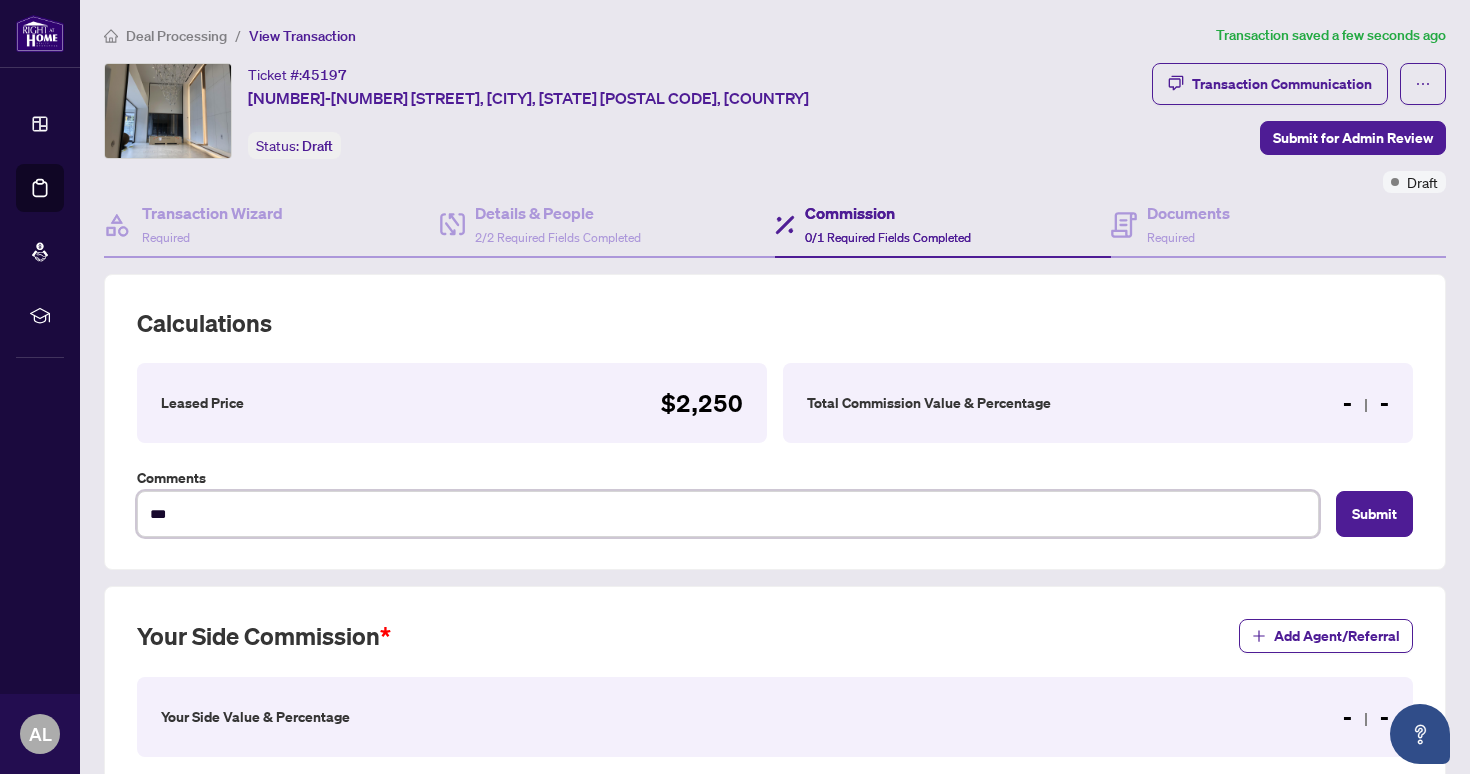type on "***" 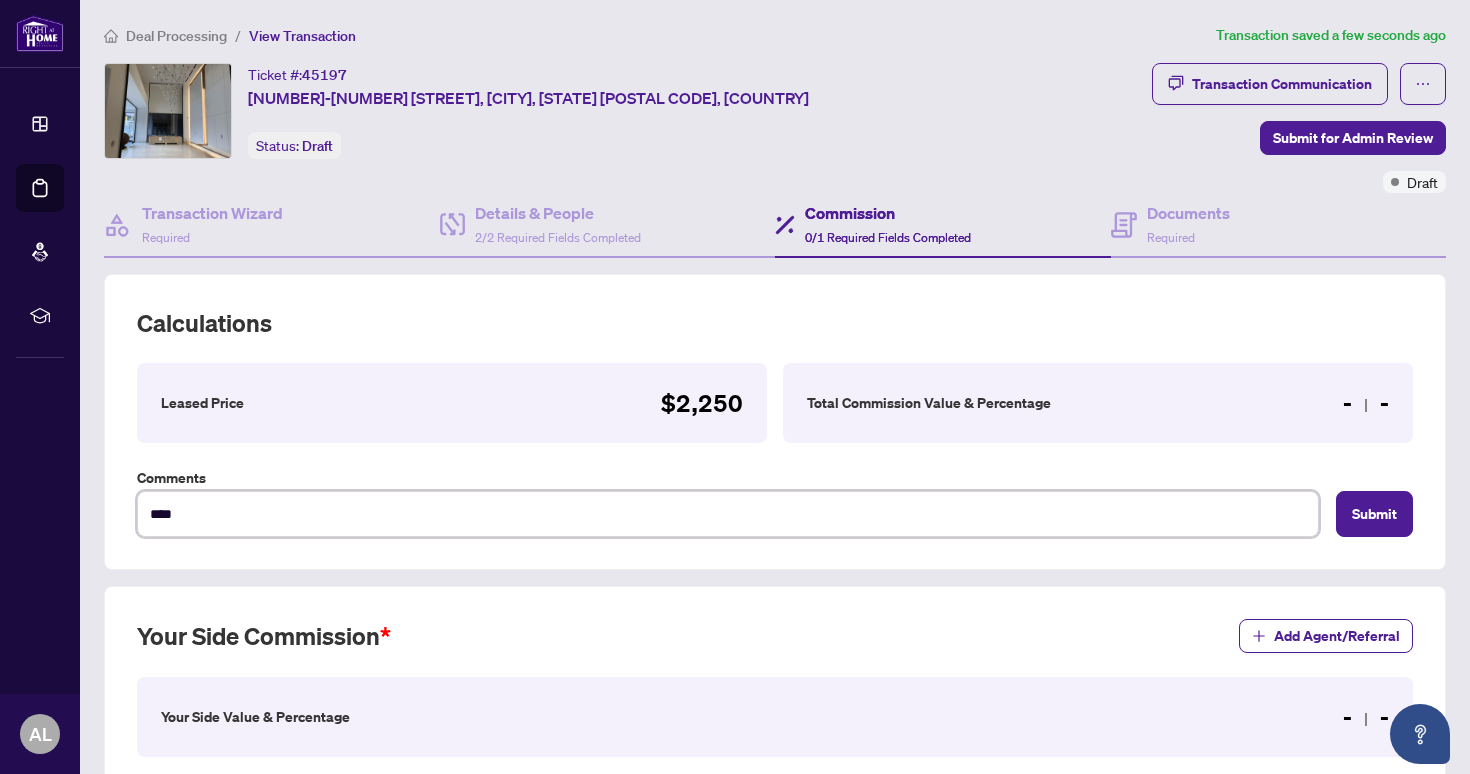 type on "*****" 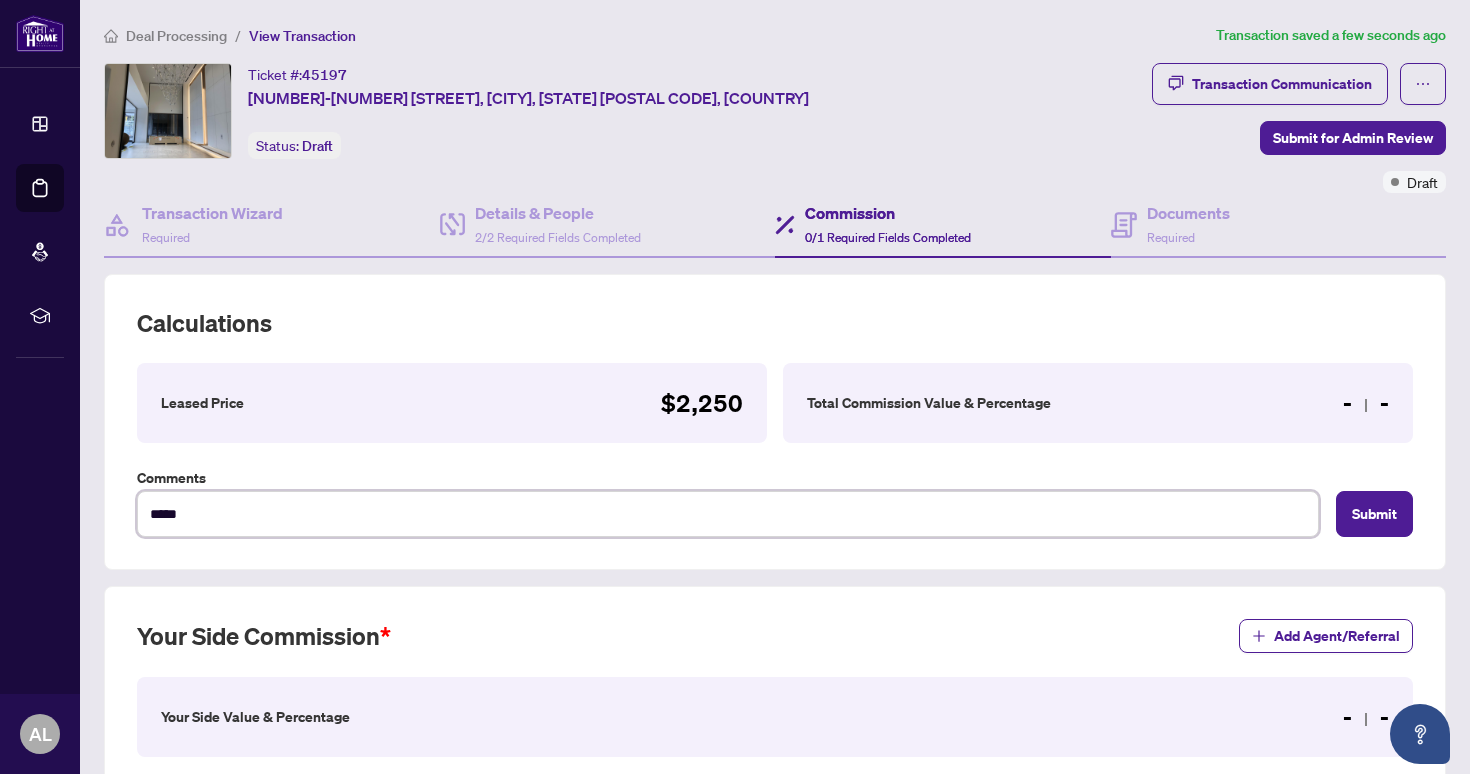 type on "*****" 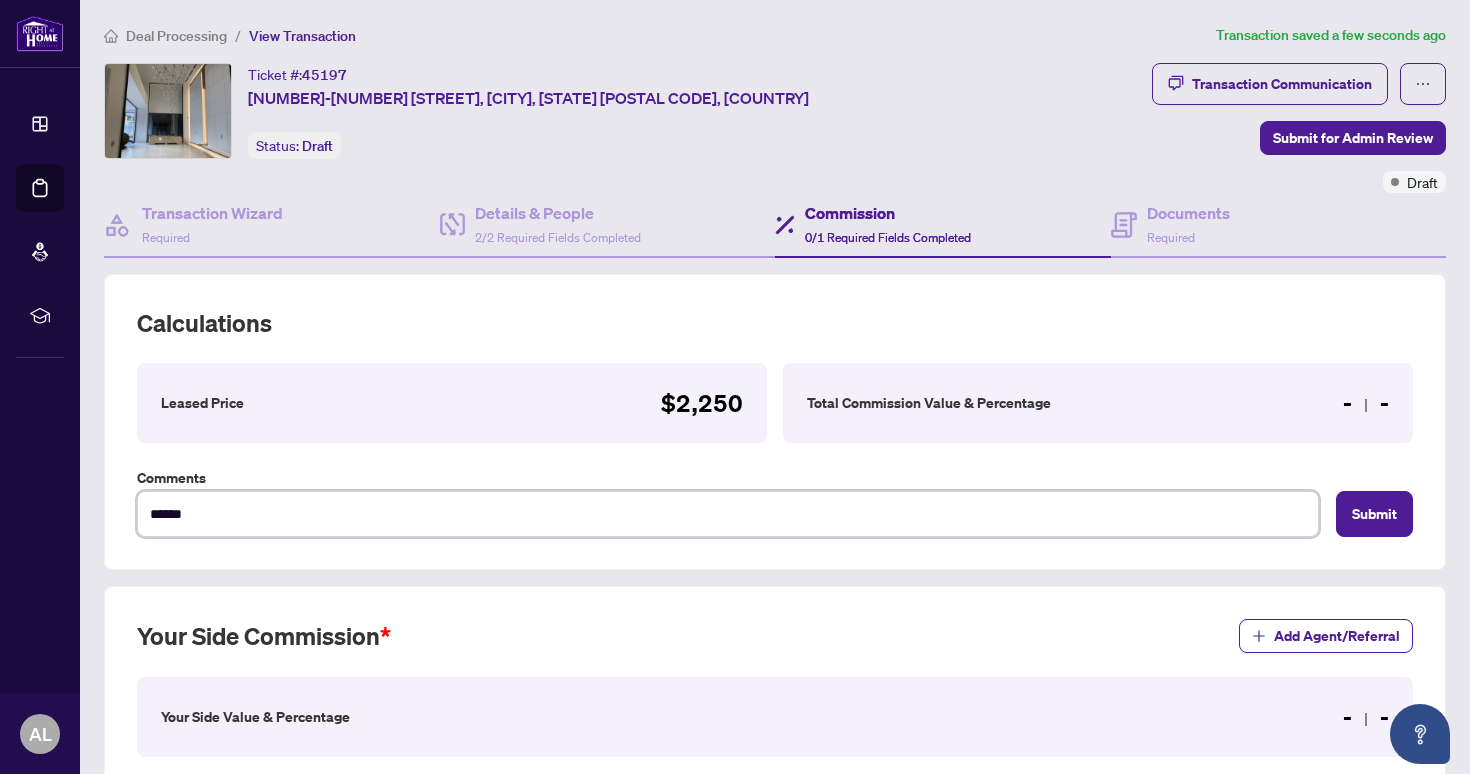 type on "*******" 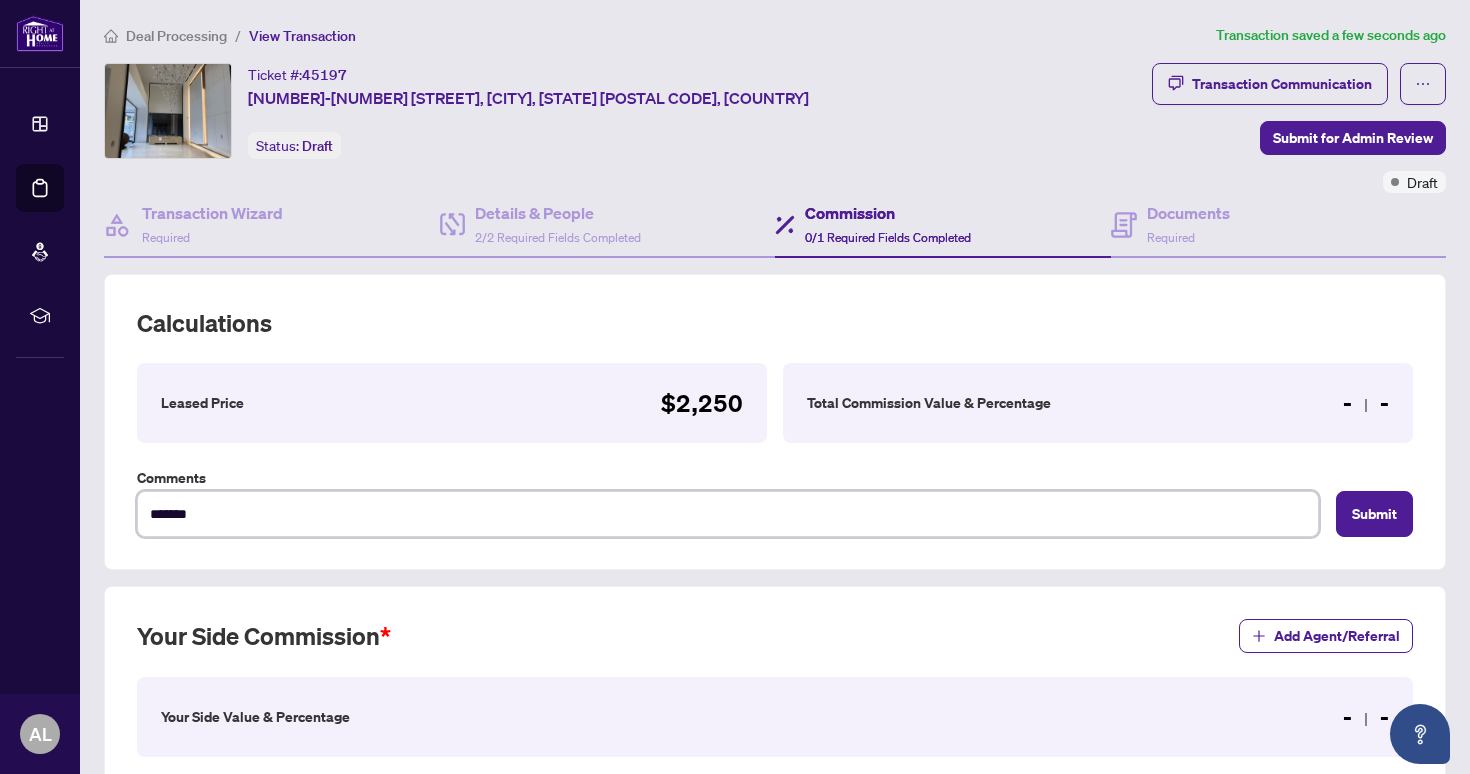 type on "********" 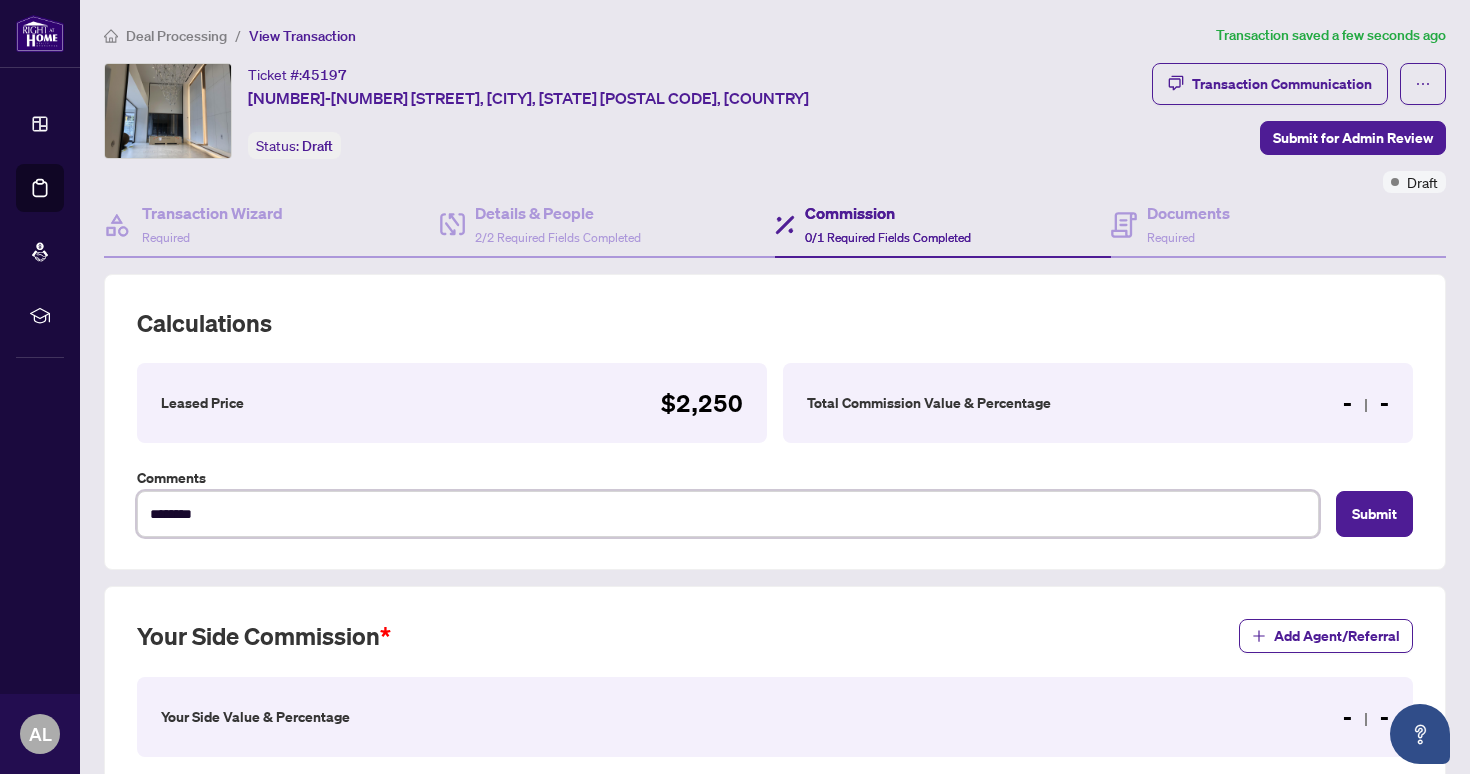 type on "*********" 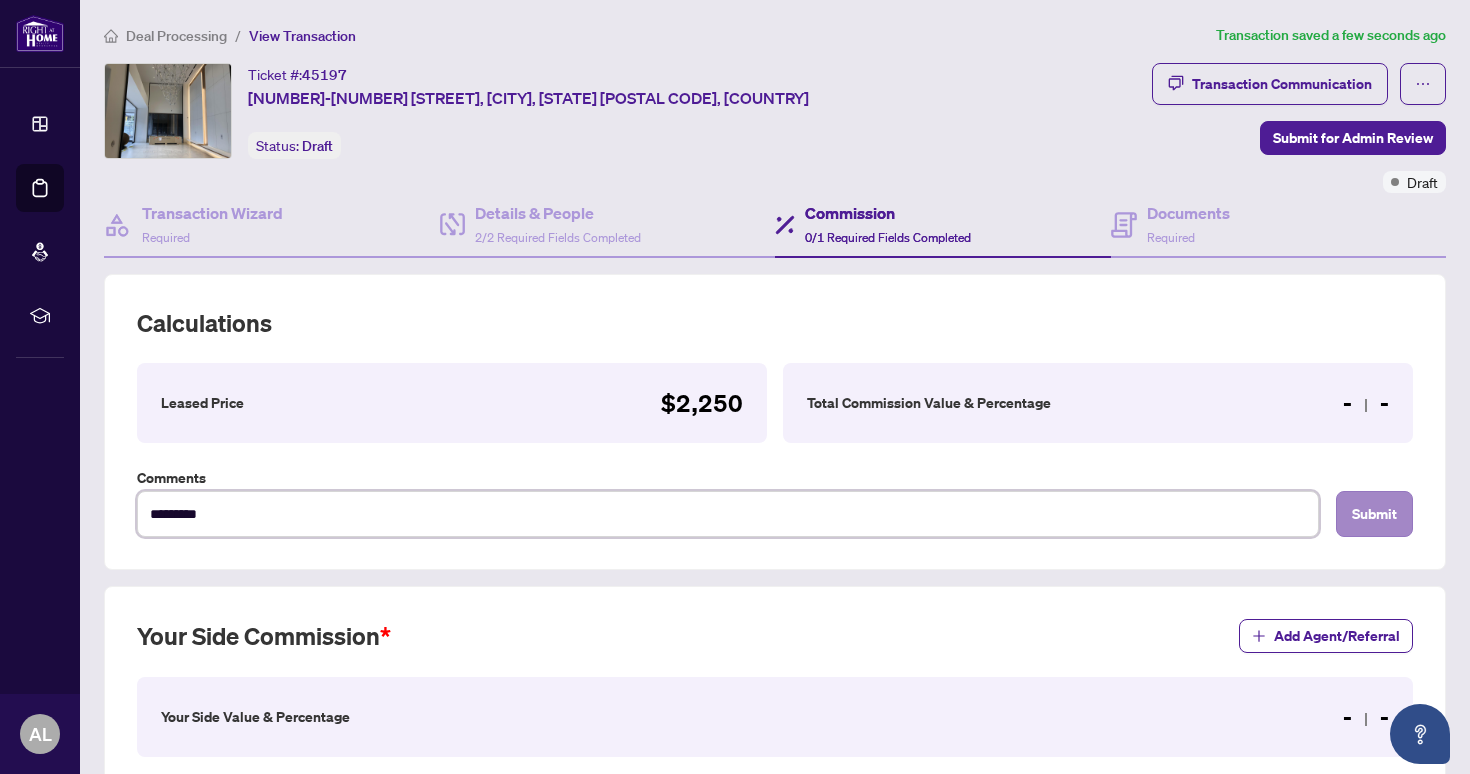 type on "*********" 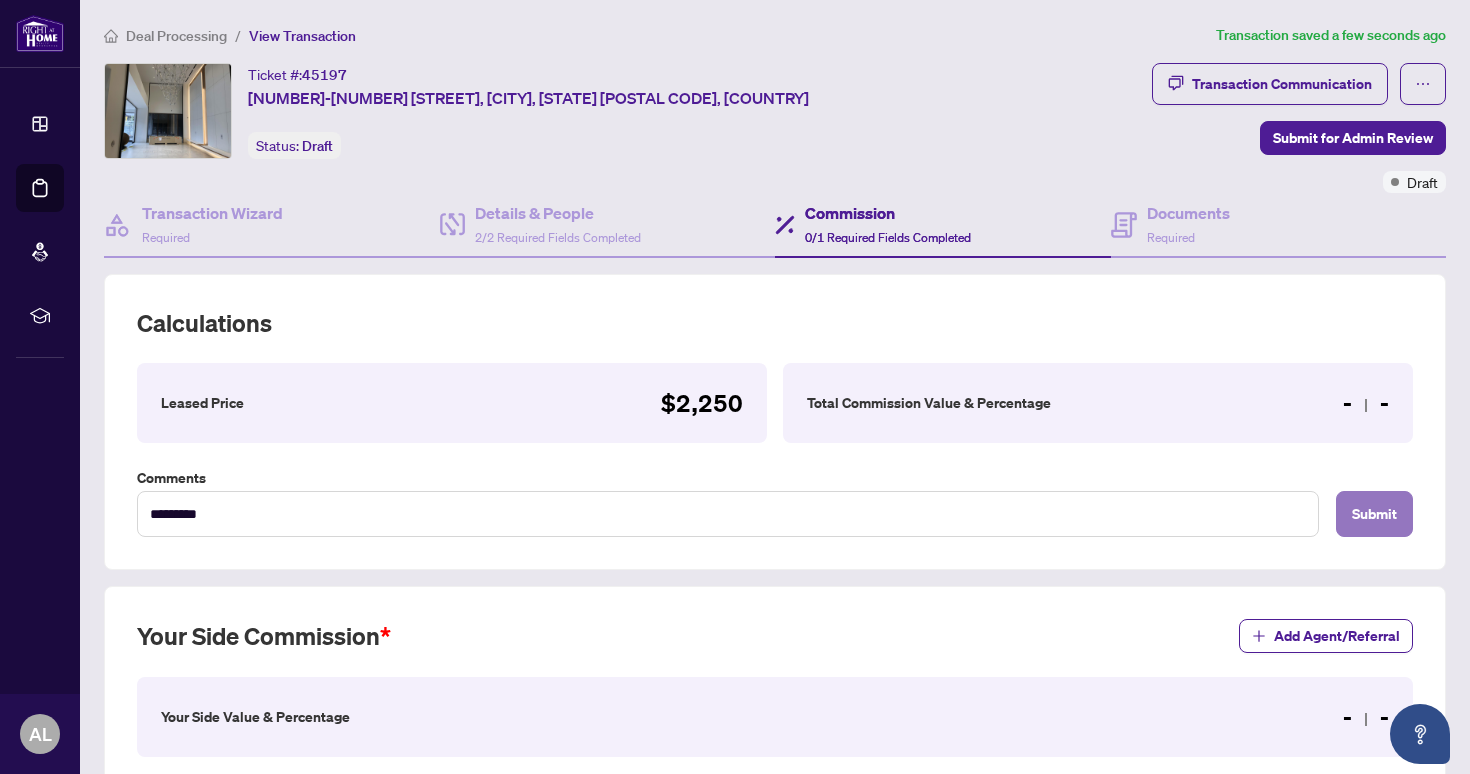 click on "Submit" at bounding box center [1374, 514] 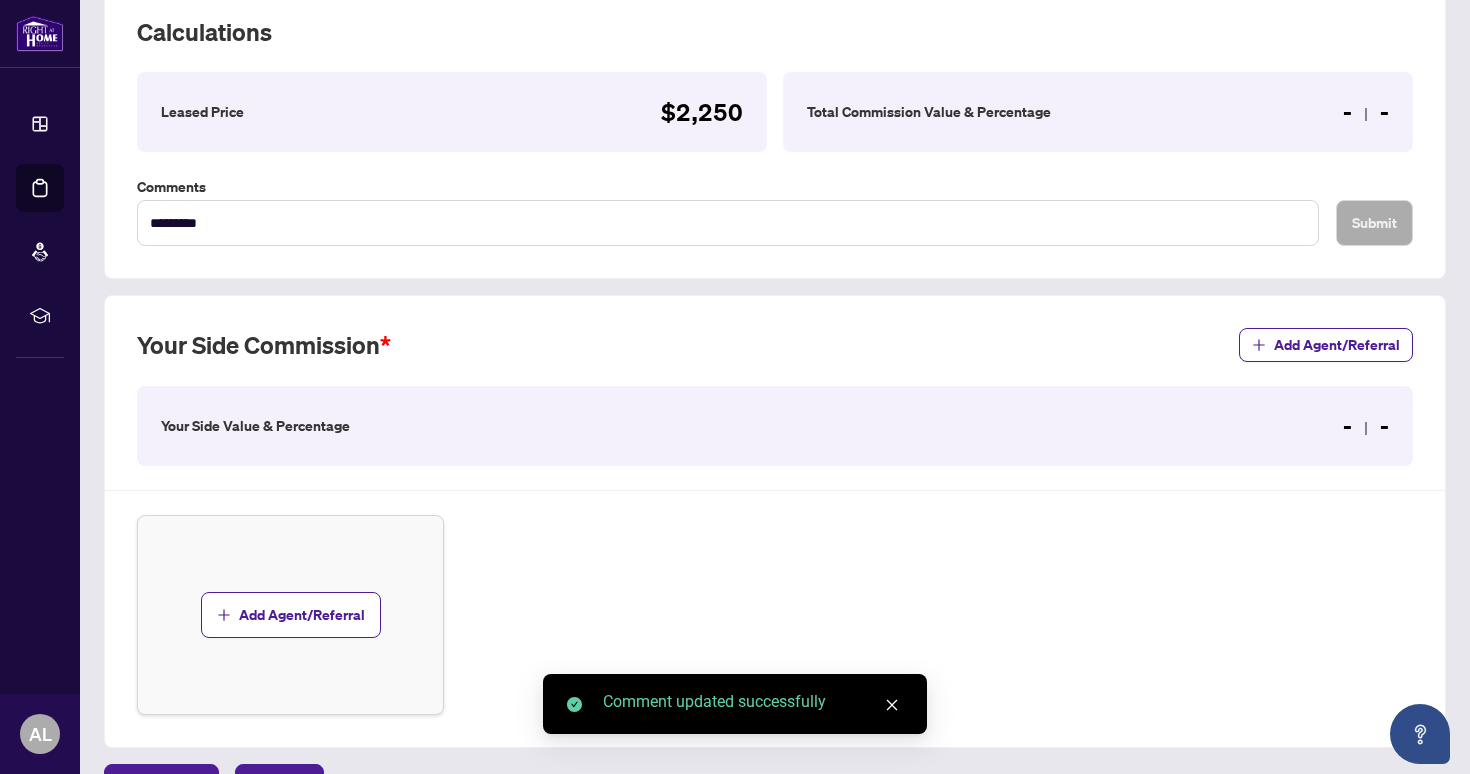 scroll, scrollTop: 331, scrollLeft: 0, axis: vertical 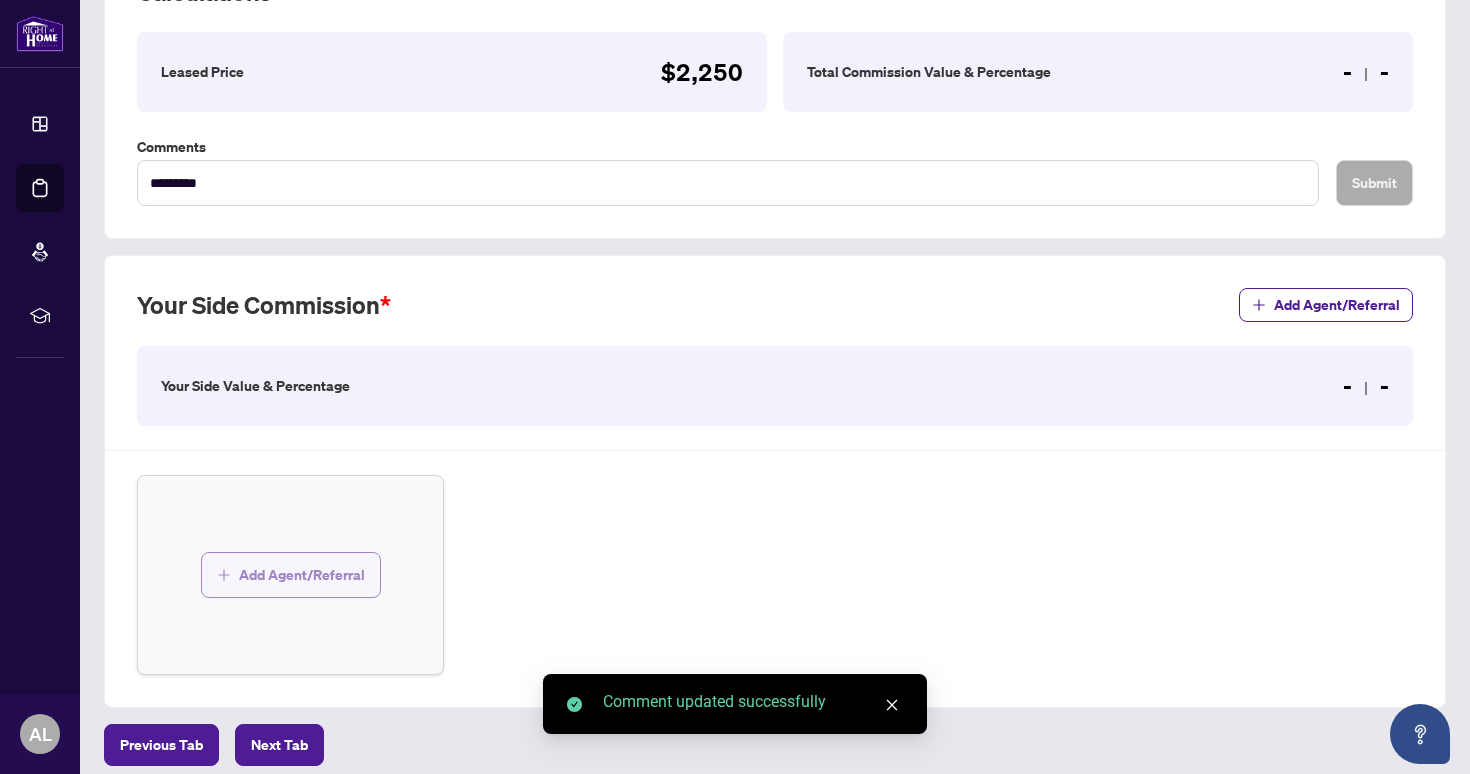 click on "Add Agent/Referral" at bounding box center [302, 575] 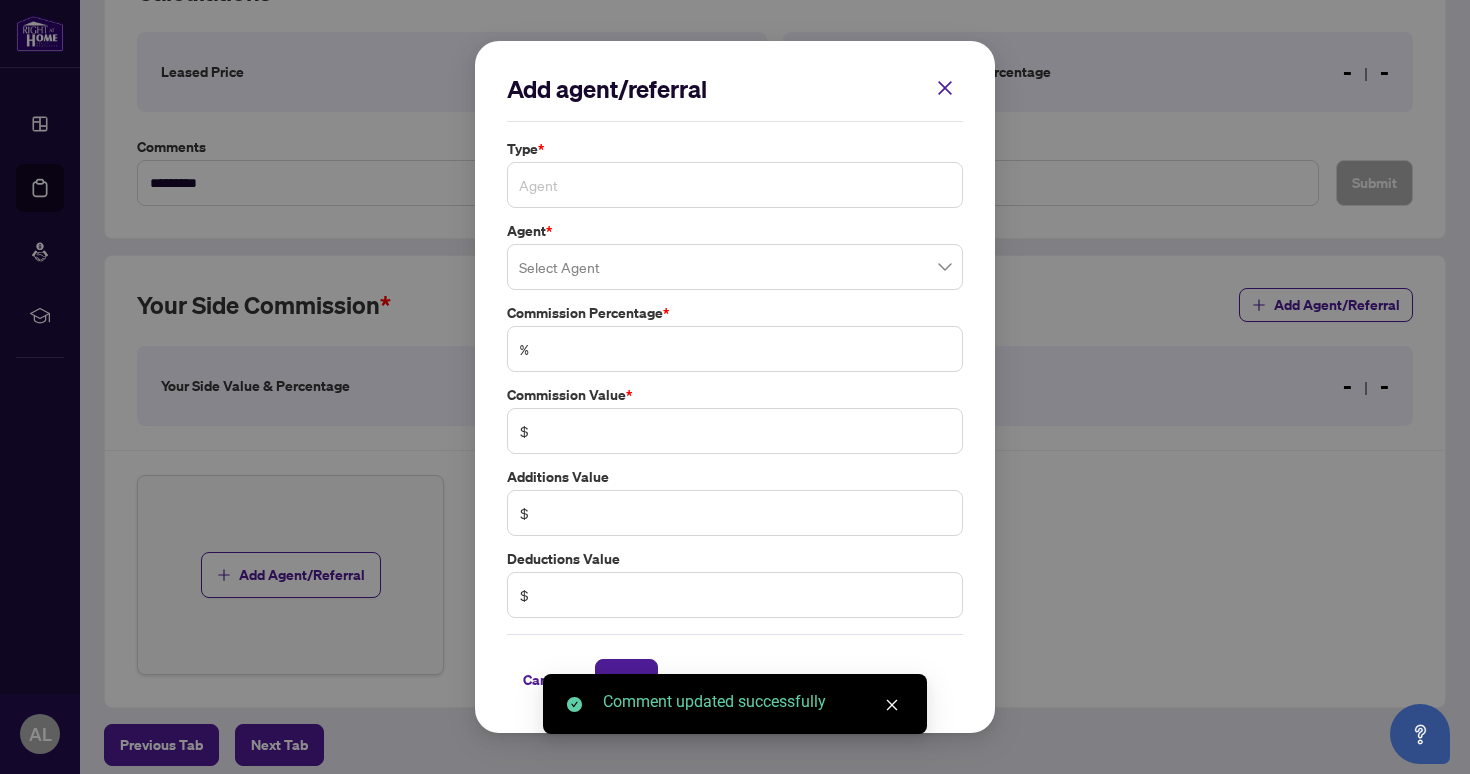 click on "Agent" at bounding box center (735, 185) 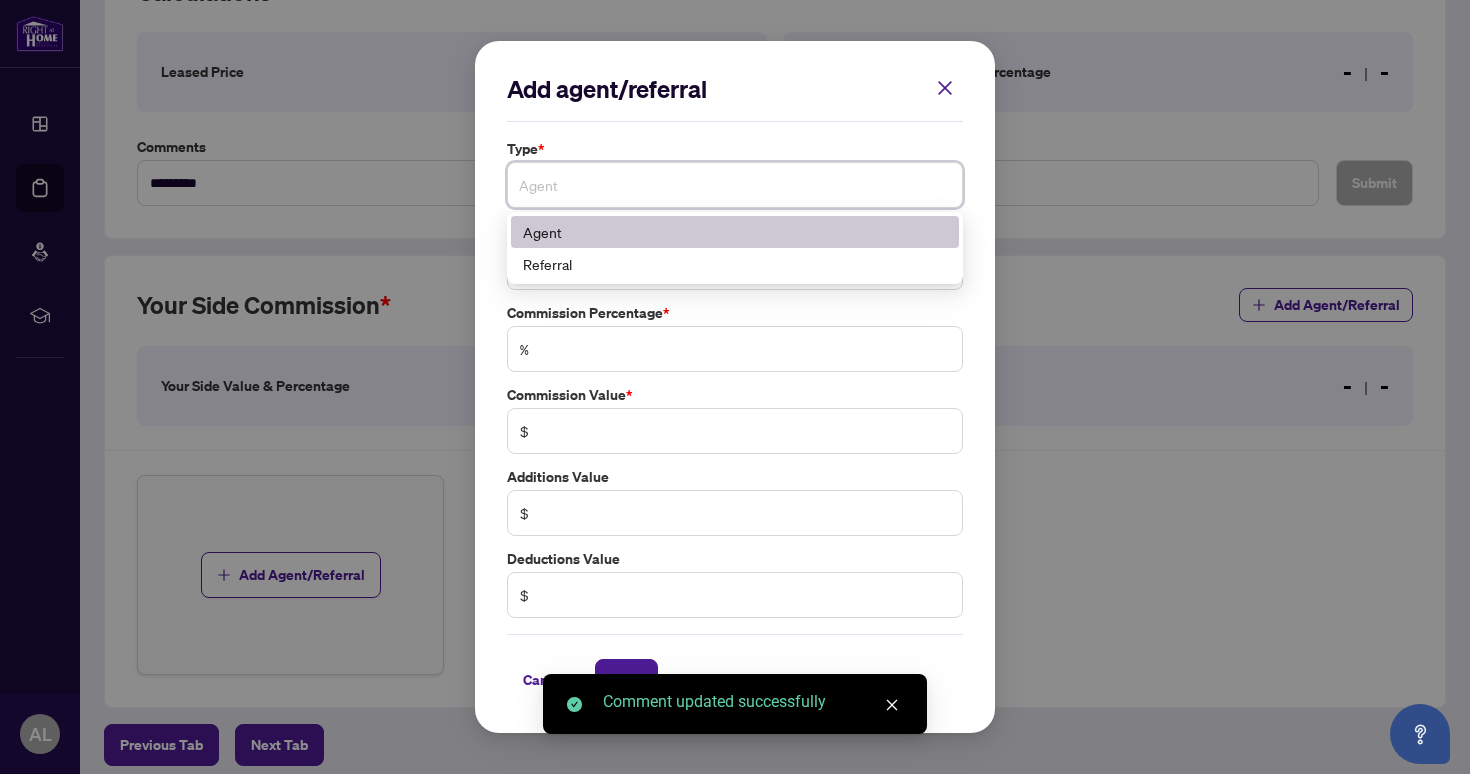 click on "Agent" at bounding box center [735, 232] 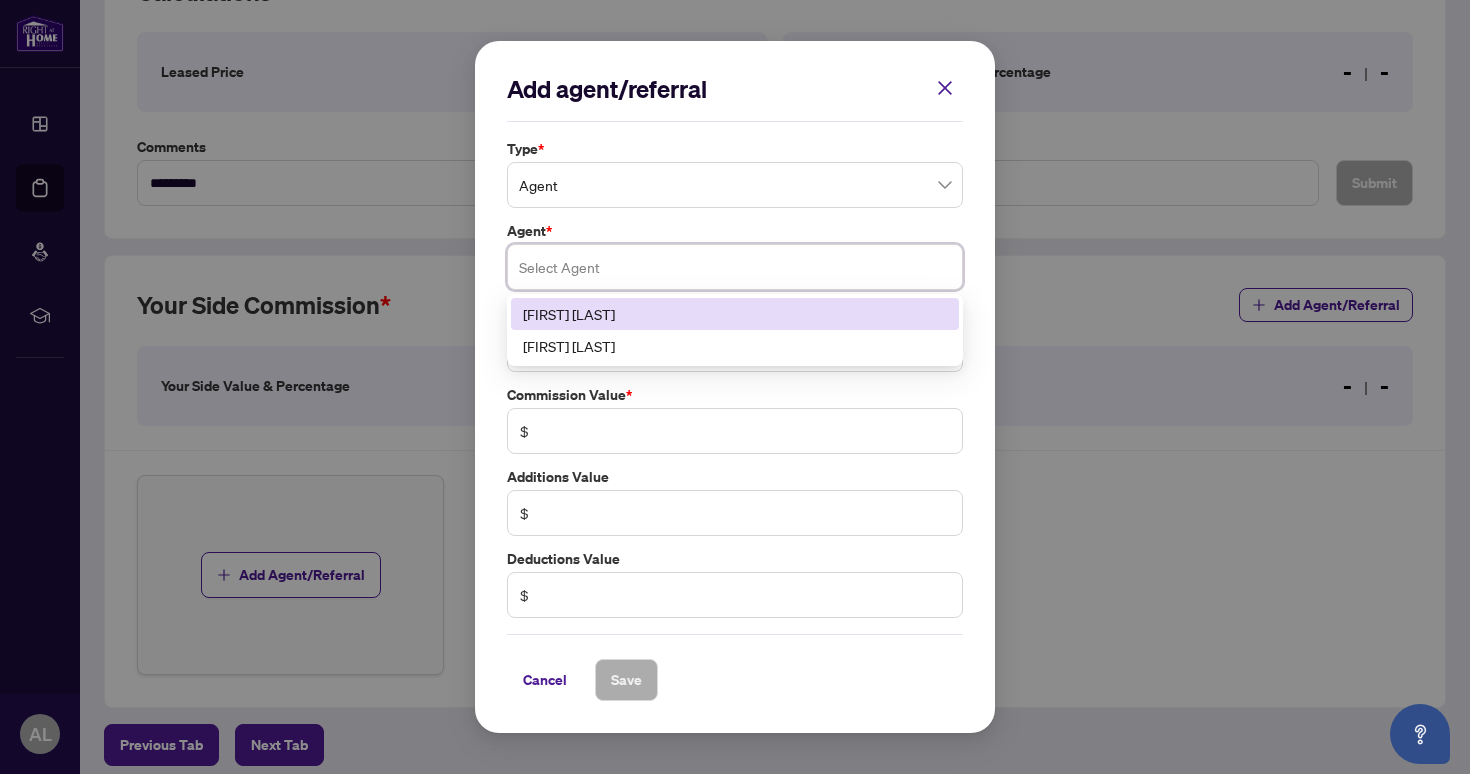 click at bounding box center (735, 267) 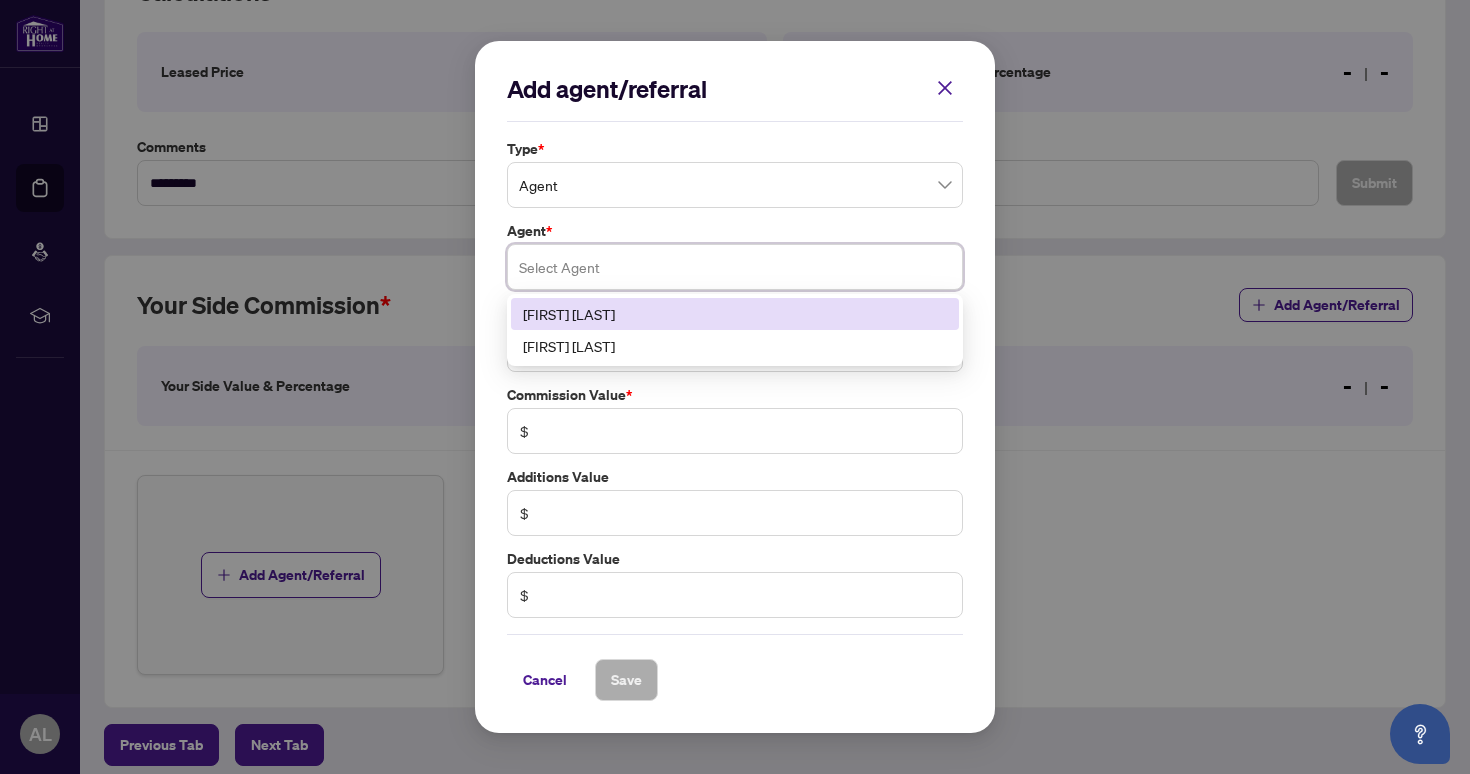 click on "[FIRST] [LAST]" at bounding box center [735, 314] 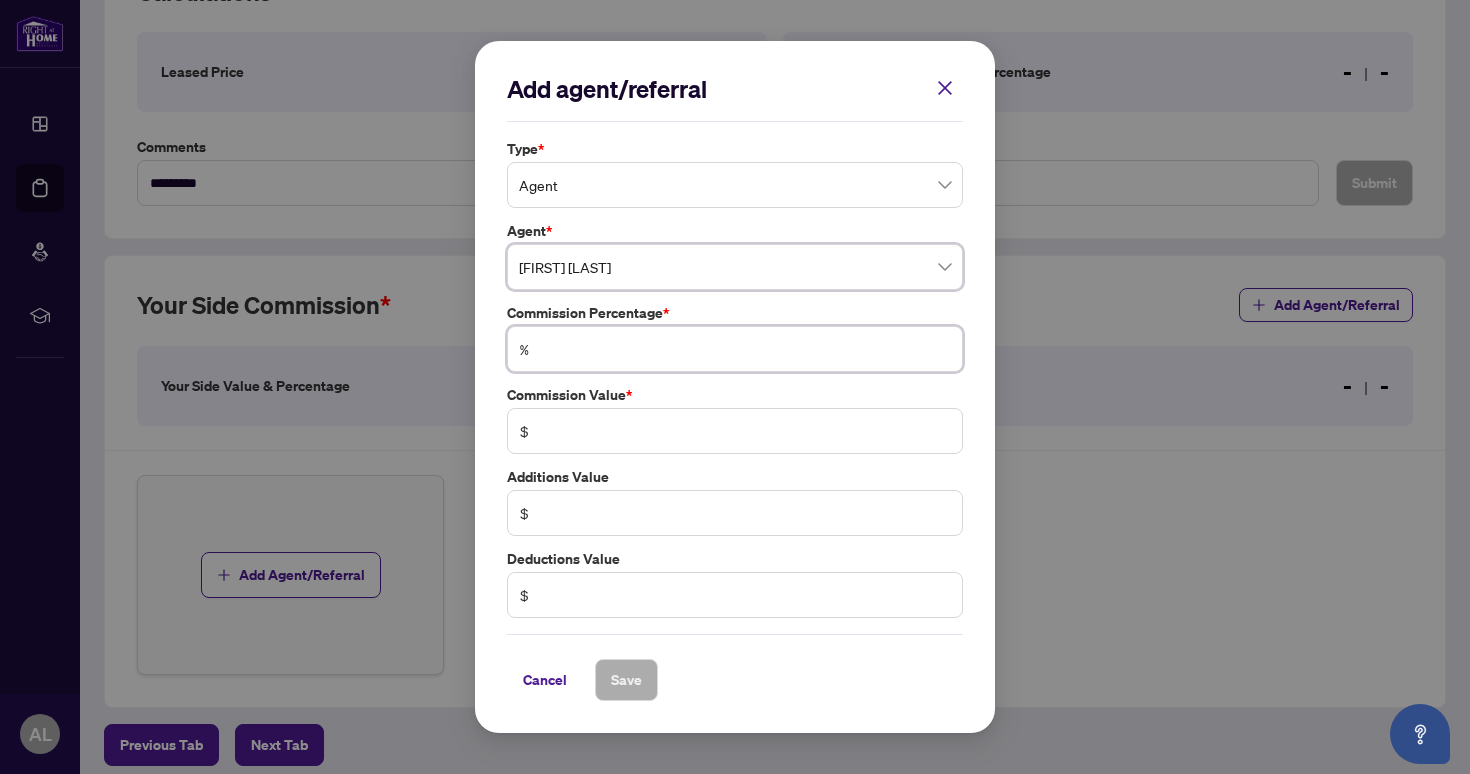 click at bounding box center (745, 349) 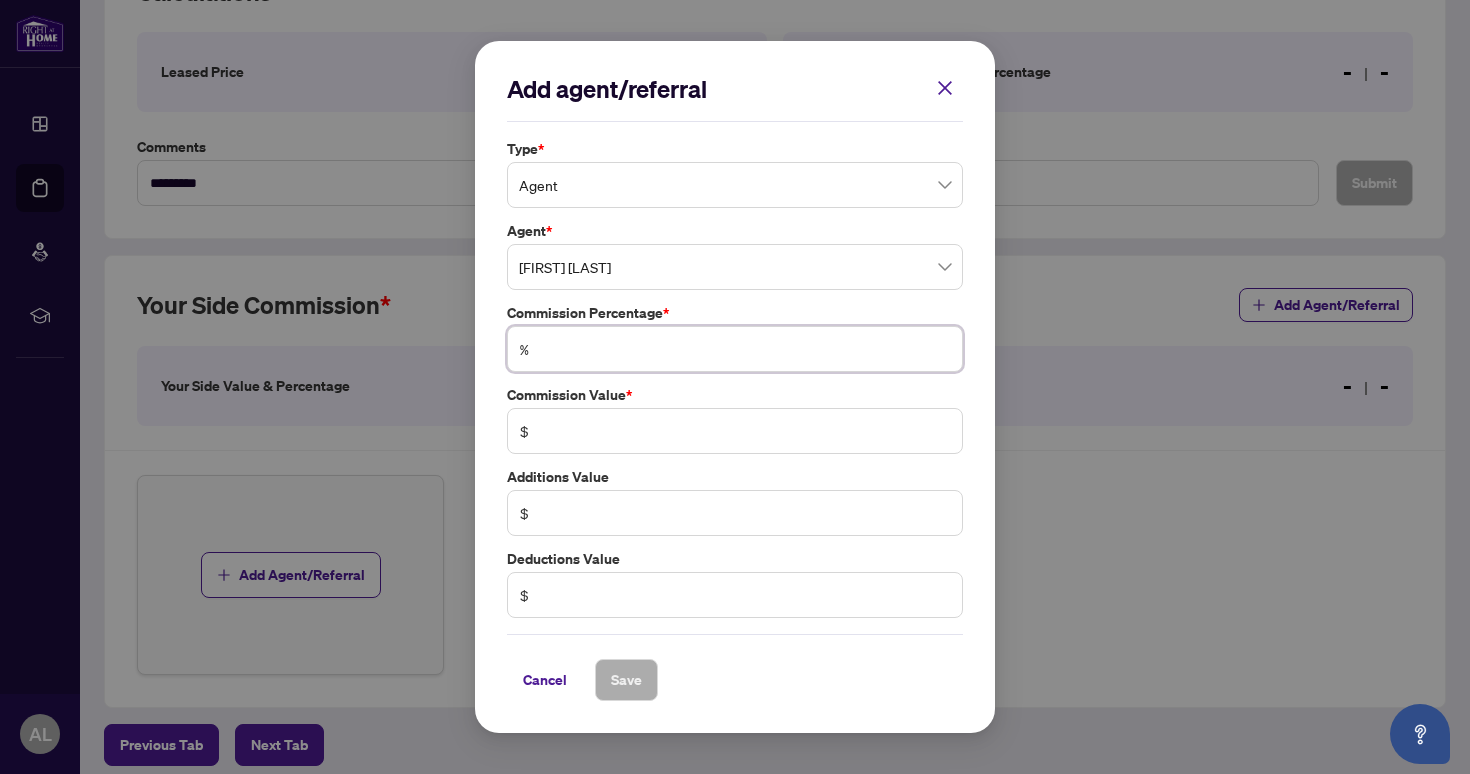 type on "*" 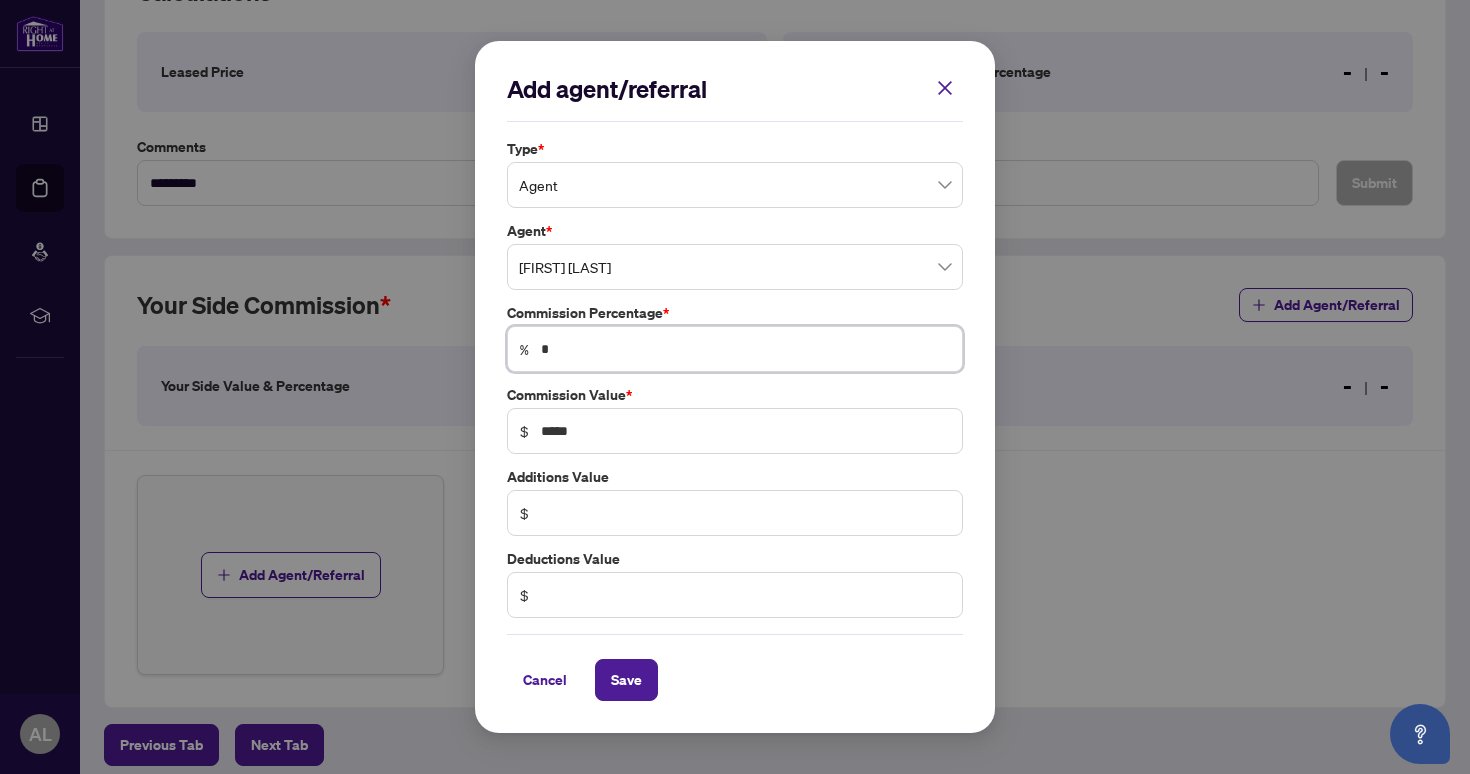 type on "**" 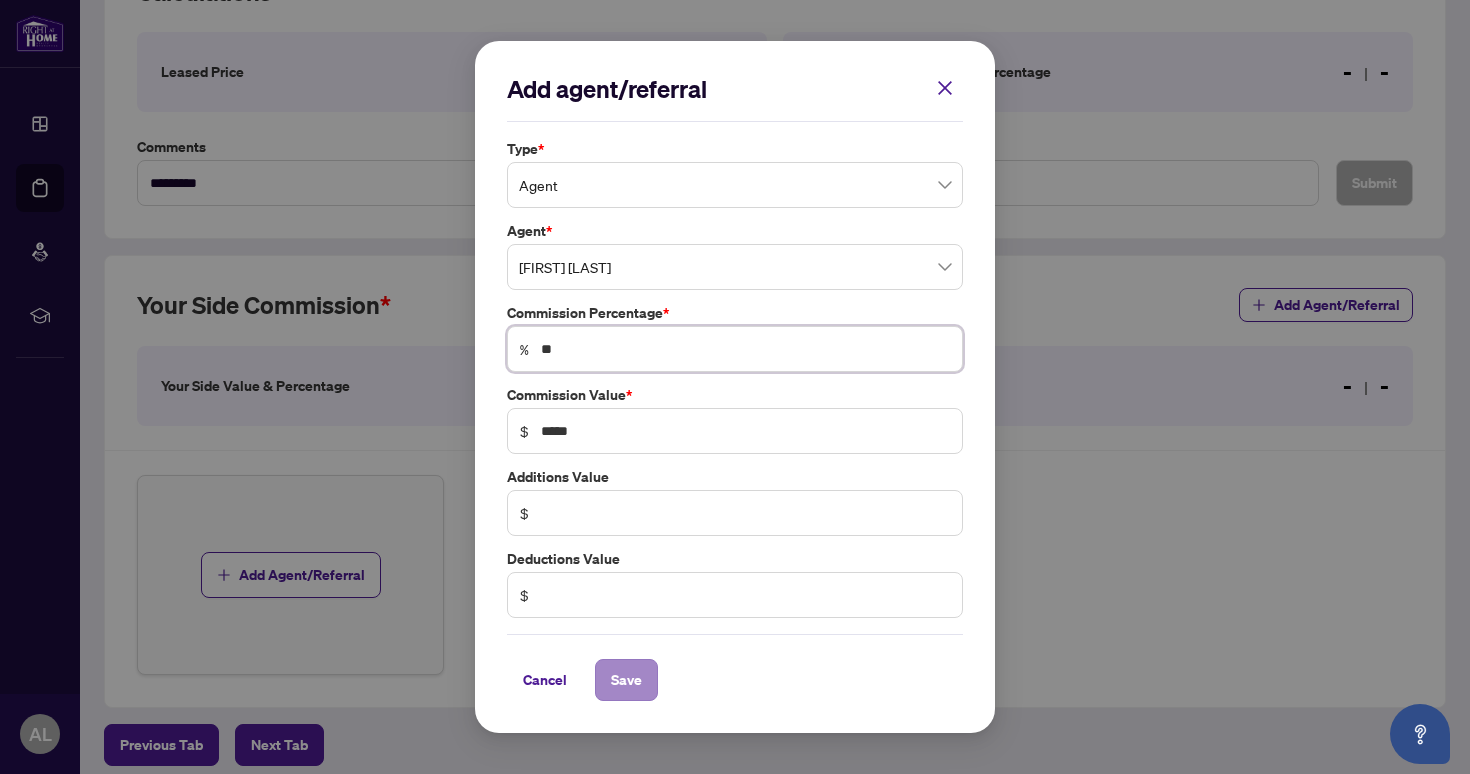 type on "**" 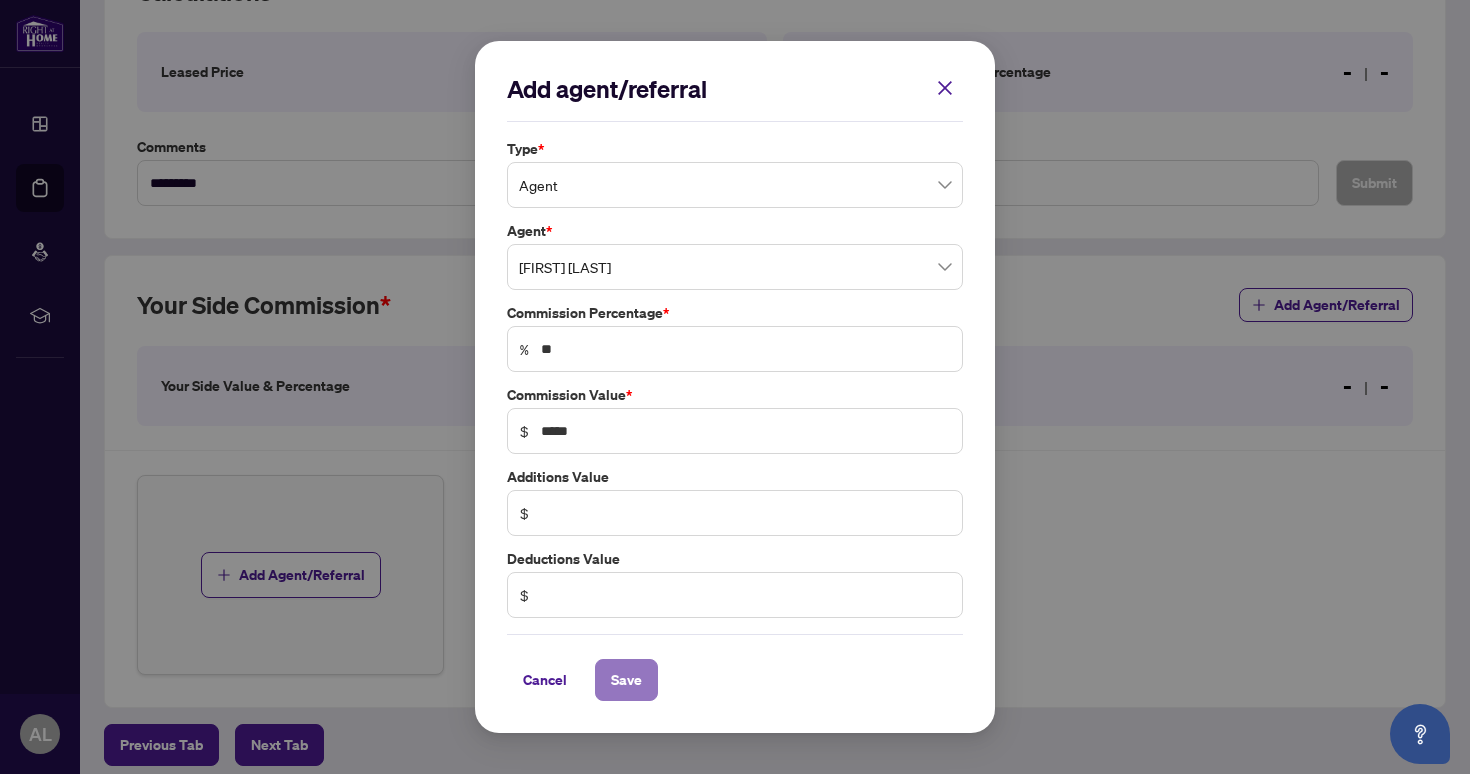 click on "Save" at bounding box center [626, 680] 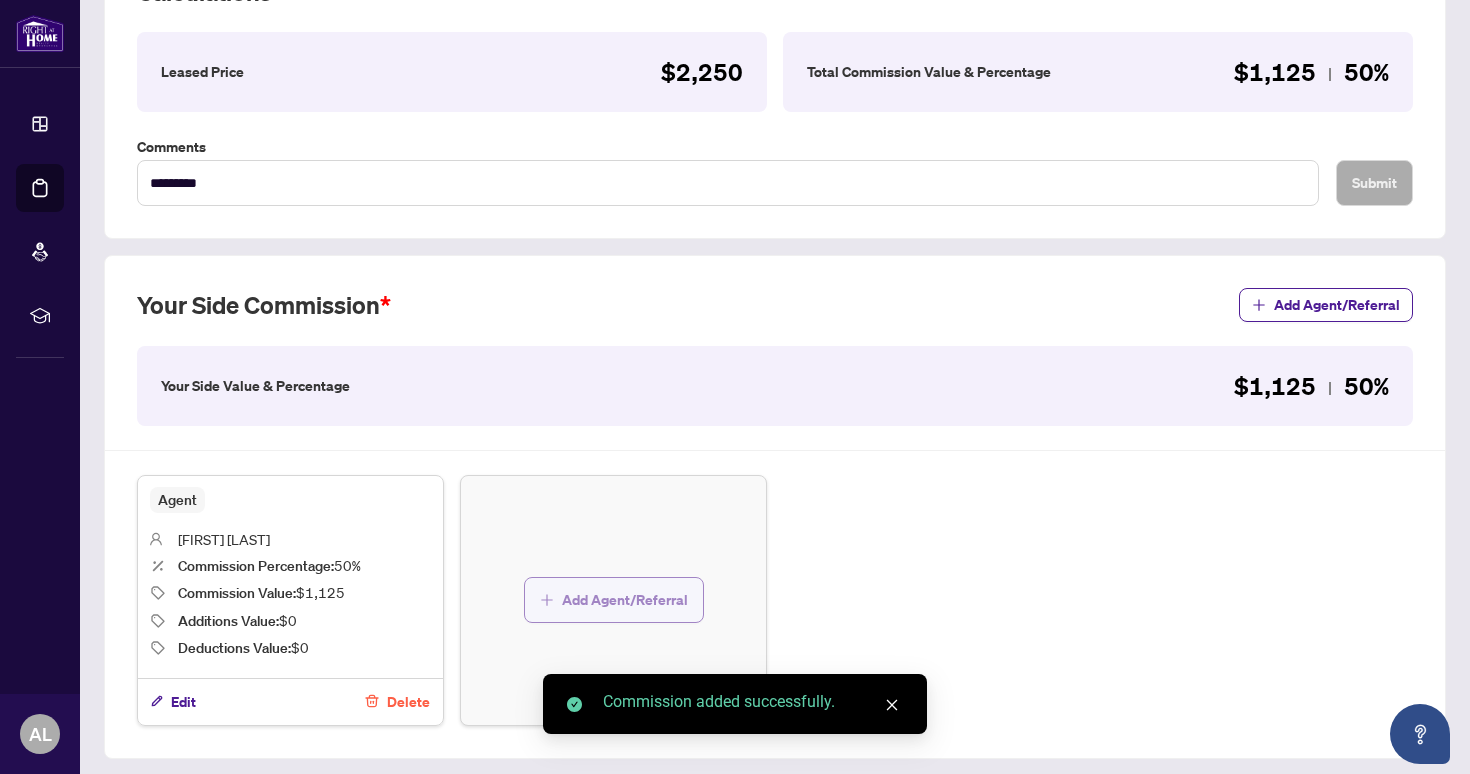 click on "Add Agent/Referral" at bounding box center [625, 600] 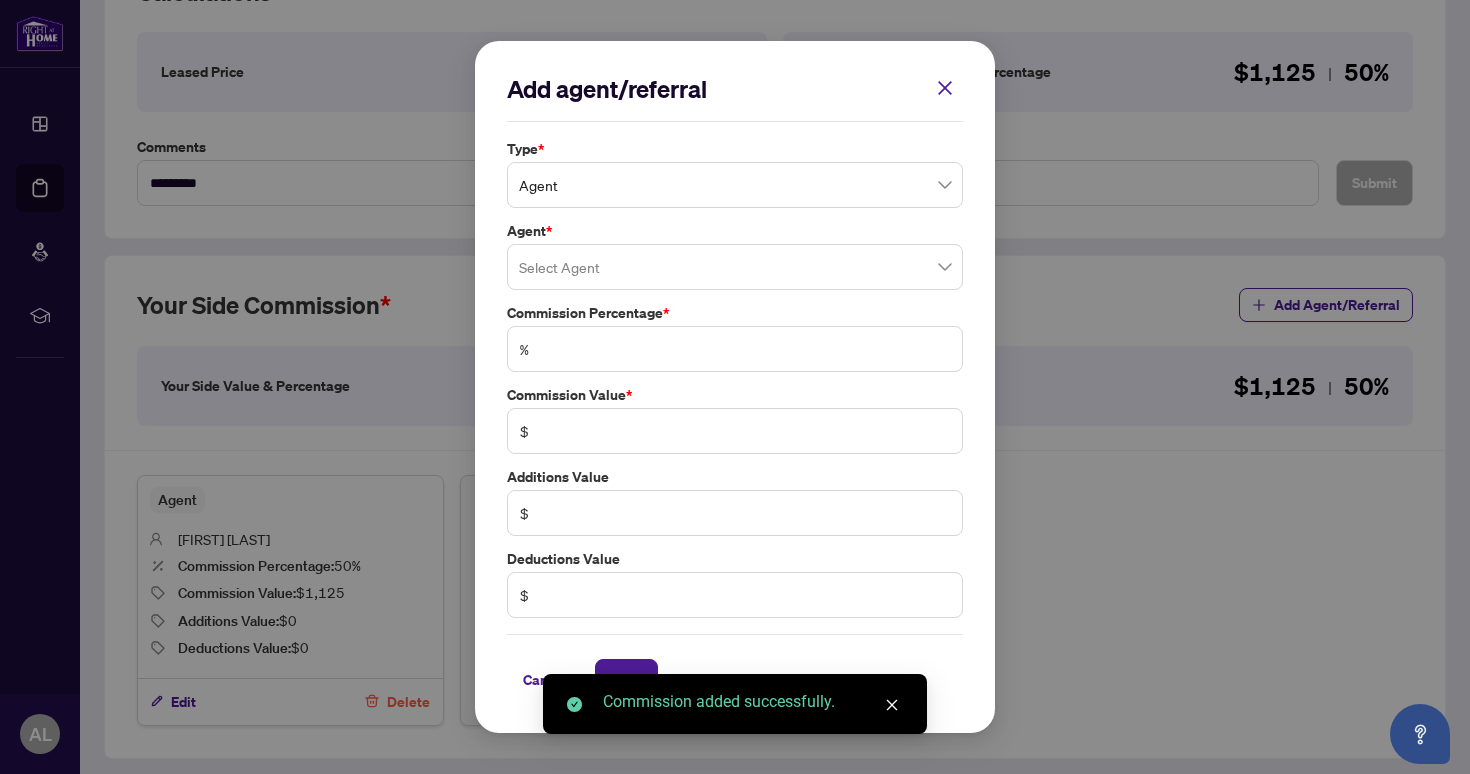 click at bounding box center (735, 267) 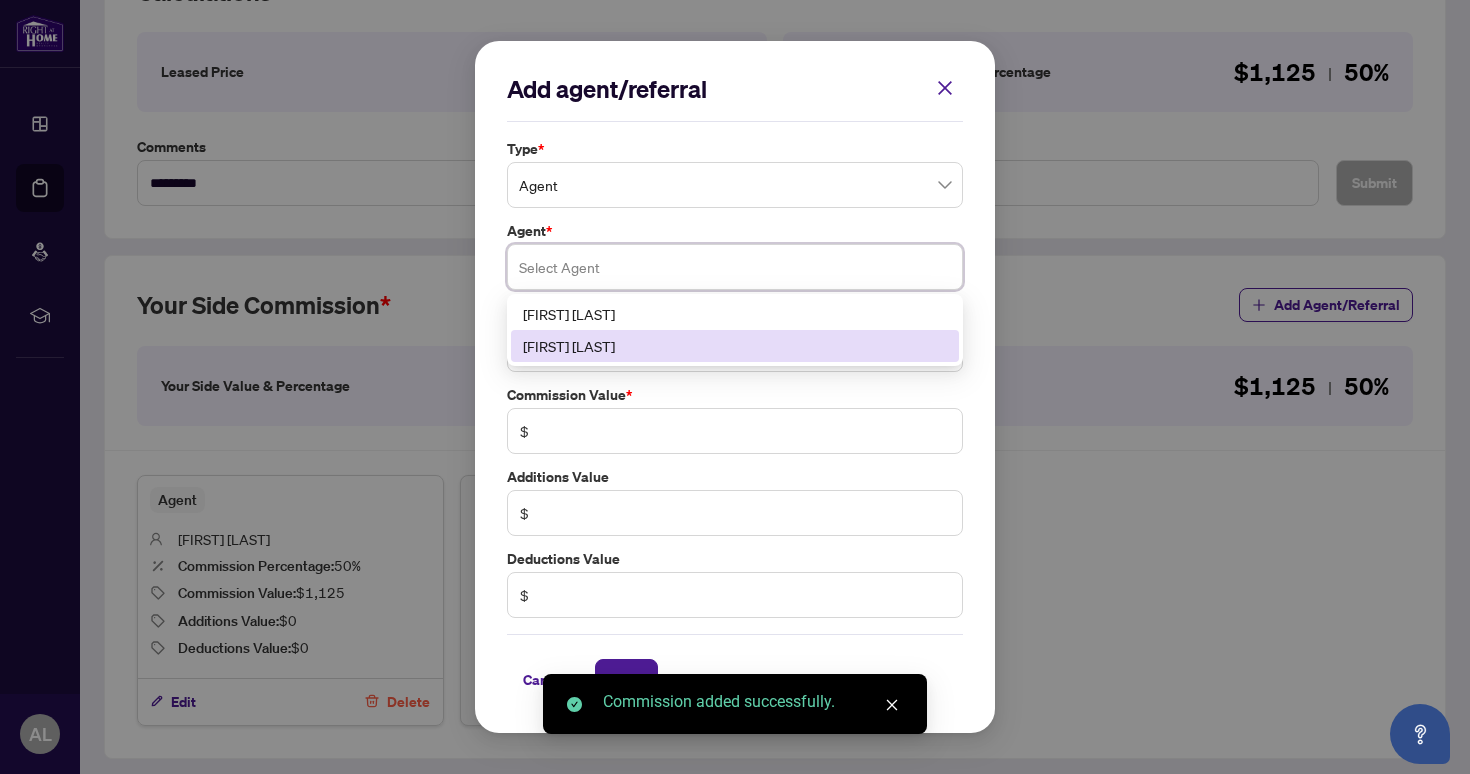 click on "[FIRST]  [LAST]" at bounding box center [735, 346] 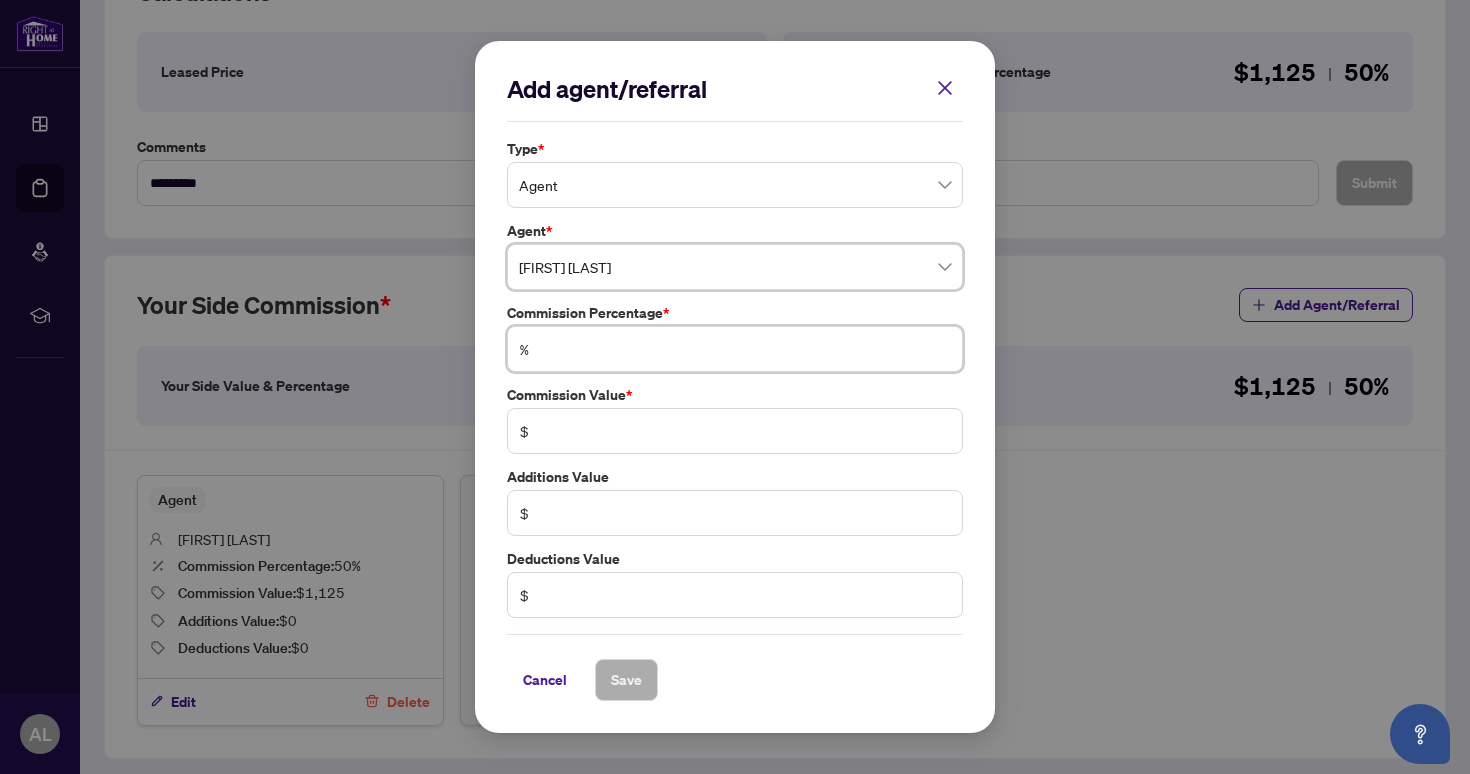 click at bounding box center (745, 349) 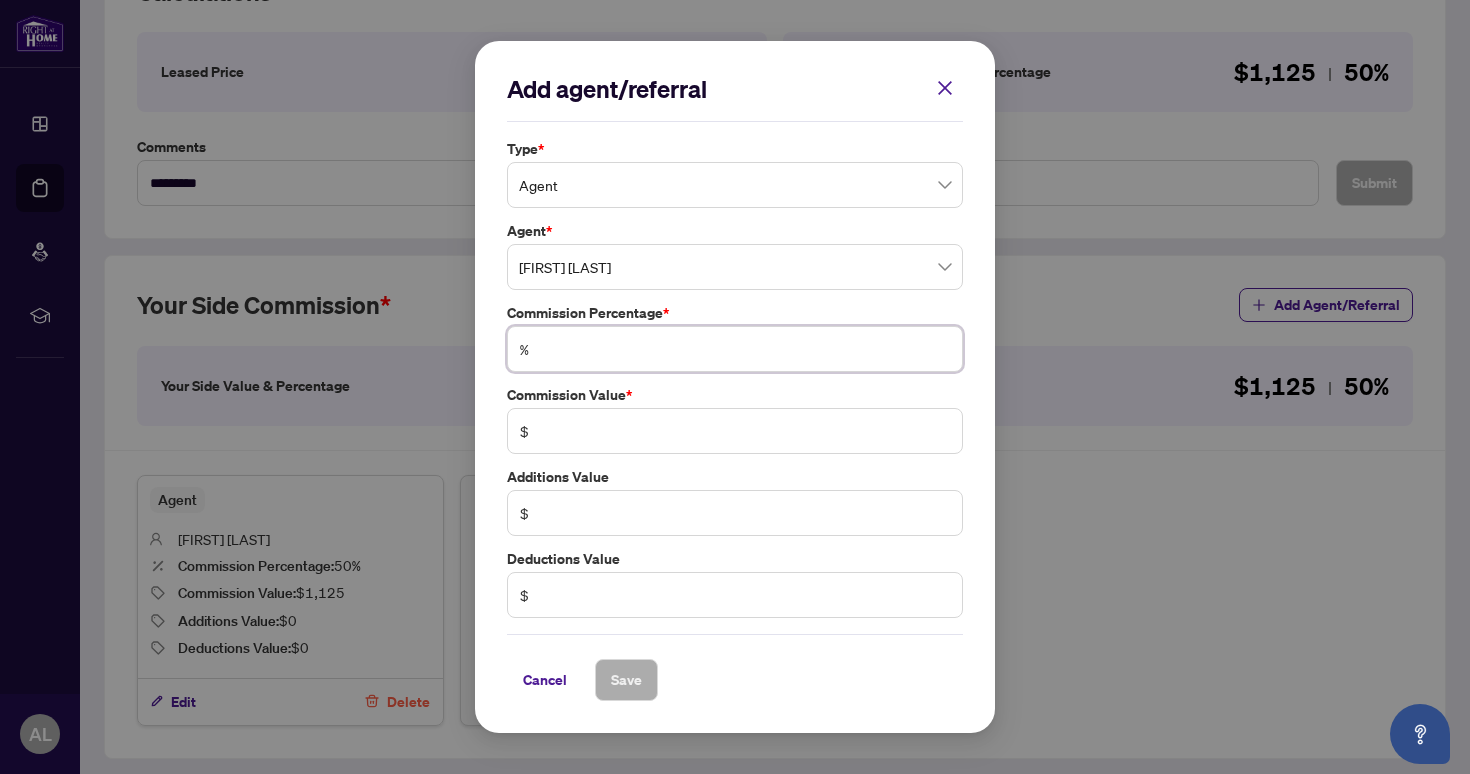 type on "*" 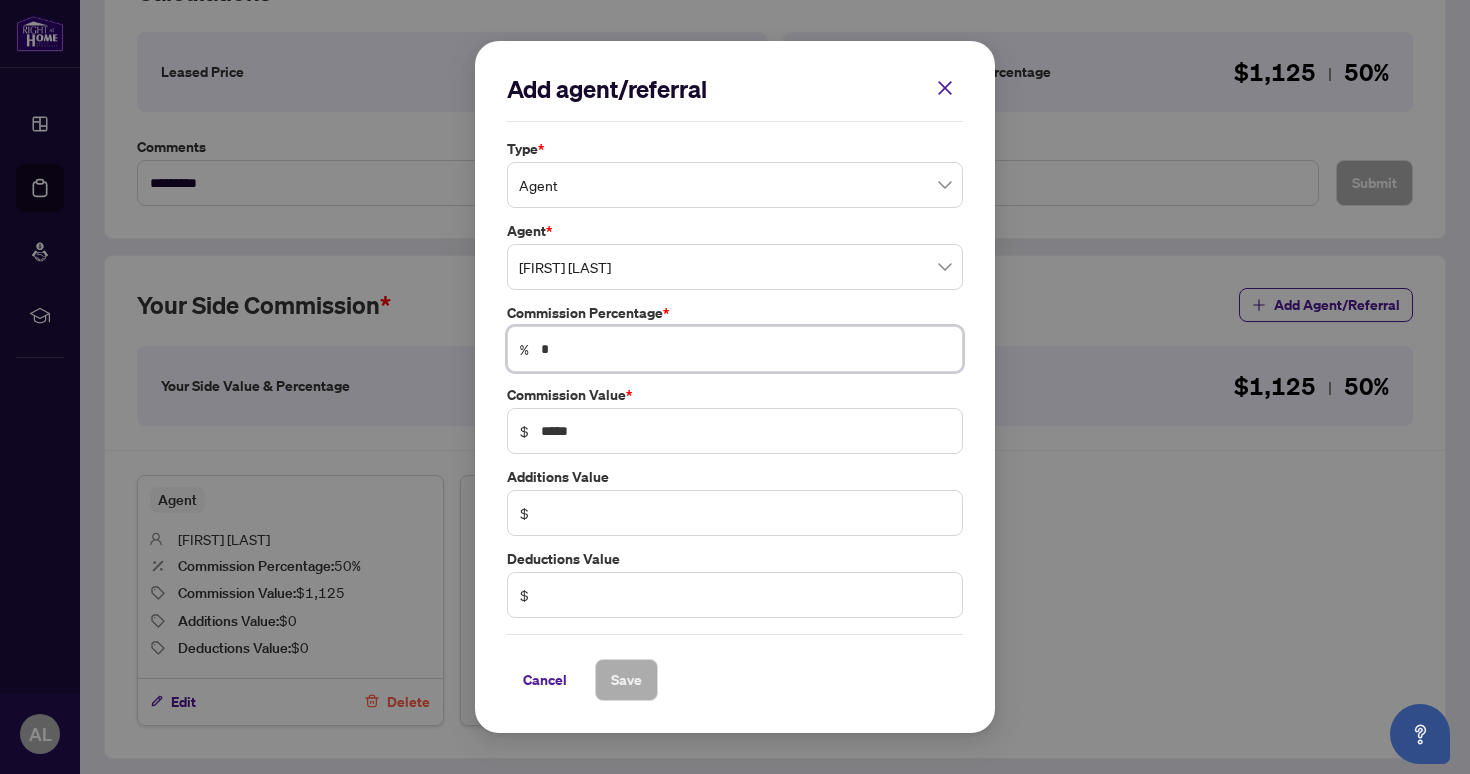 type on "**" 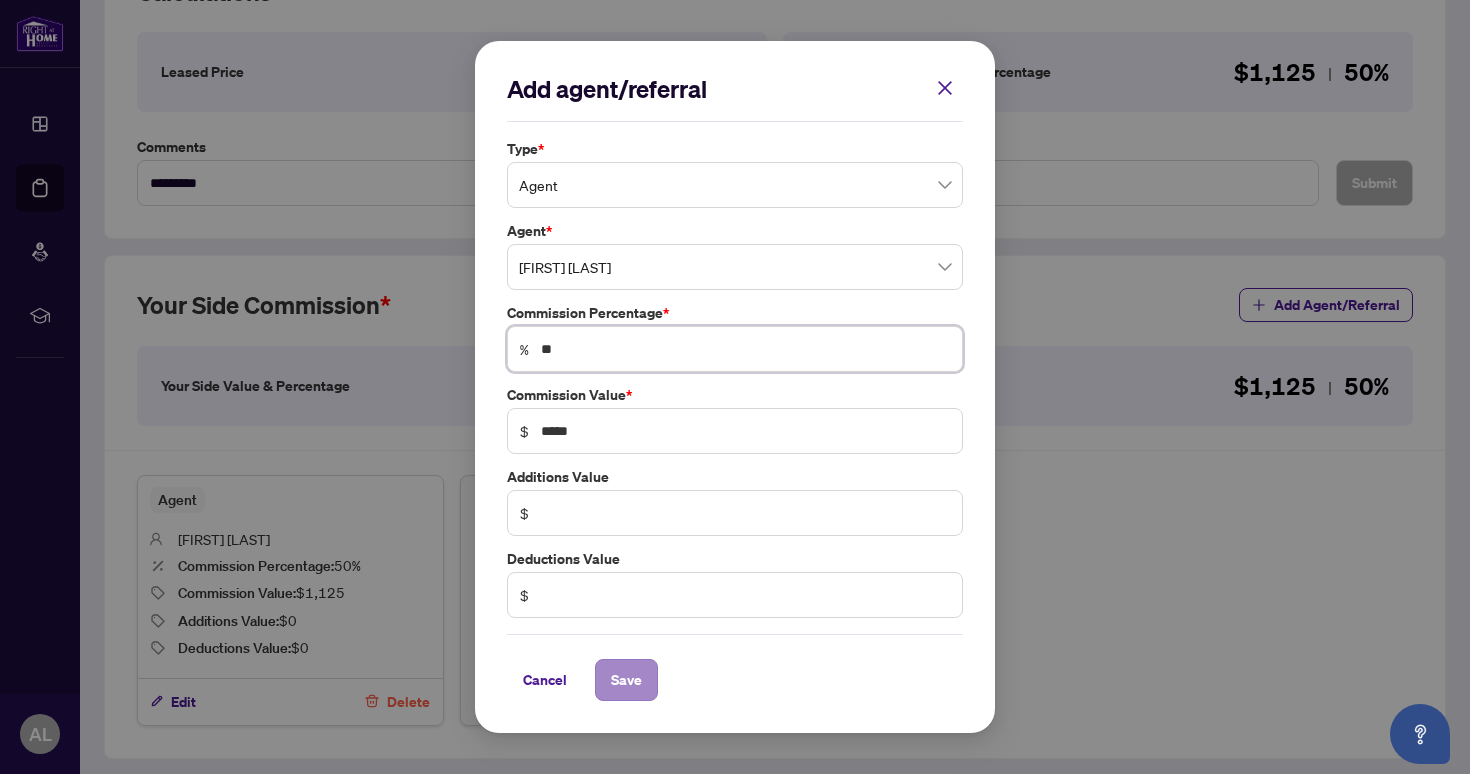 type on "**" 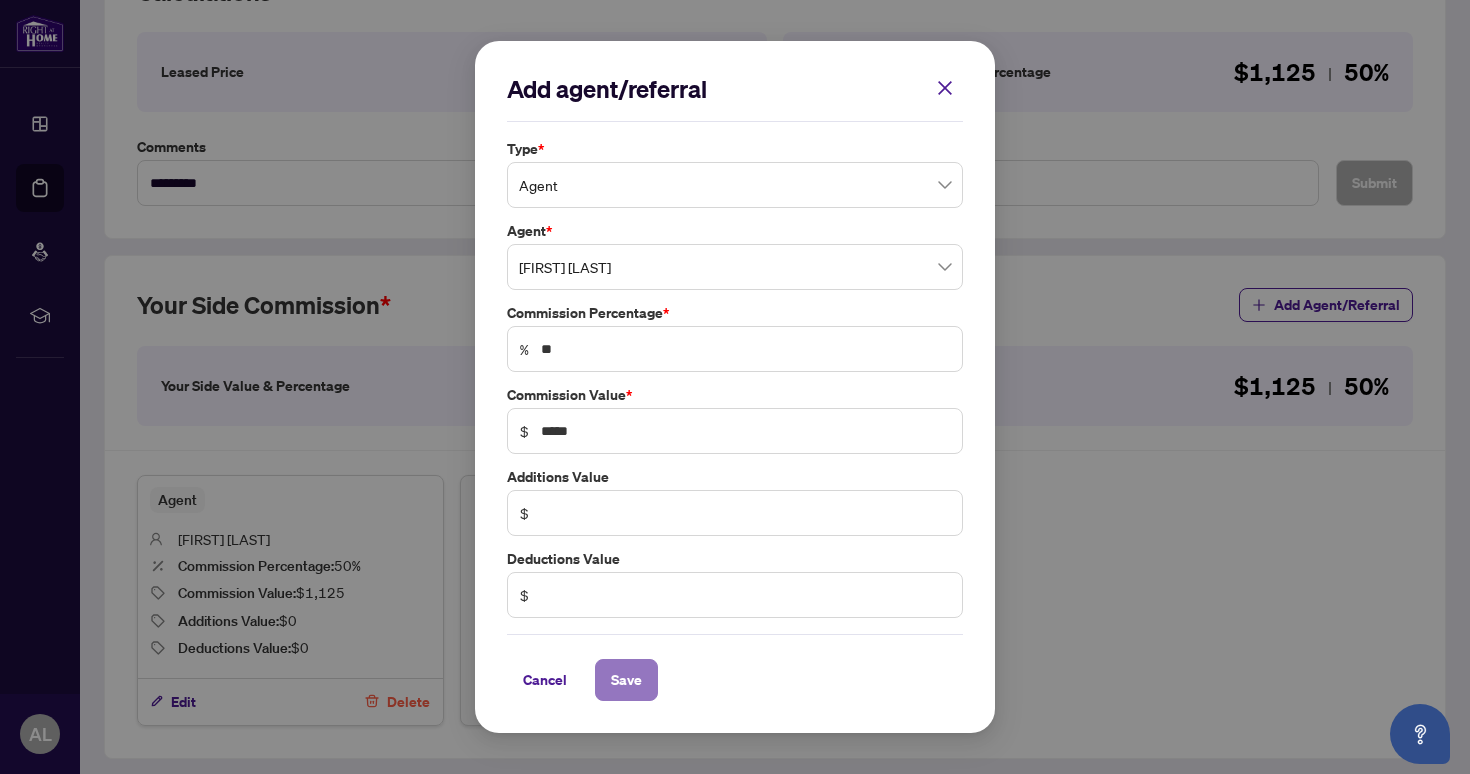 click on "Save" at bounding box center [626, 680] 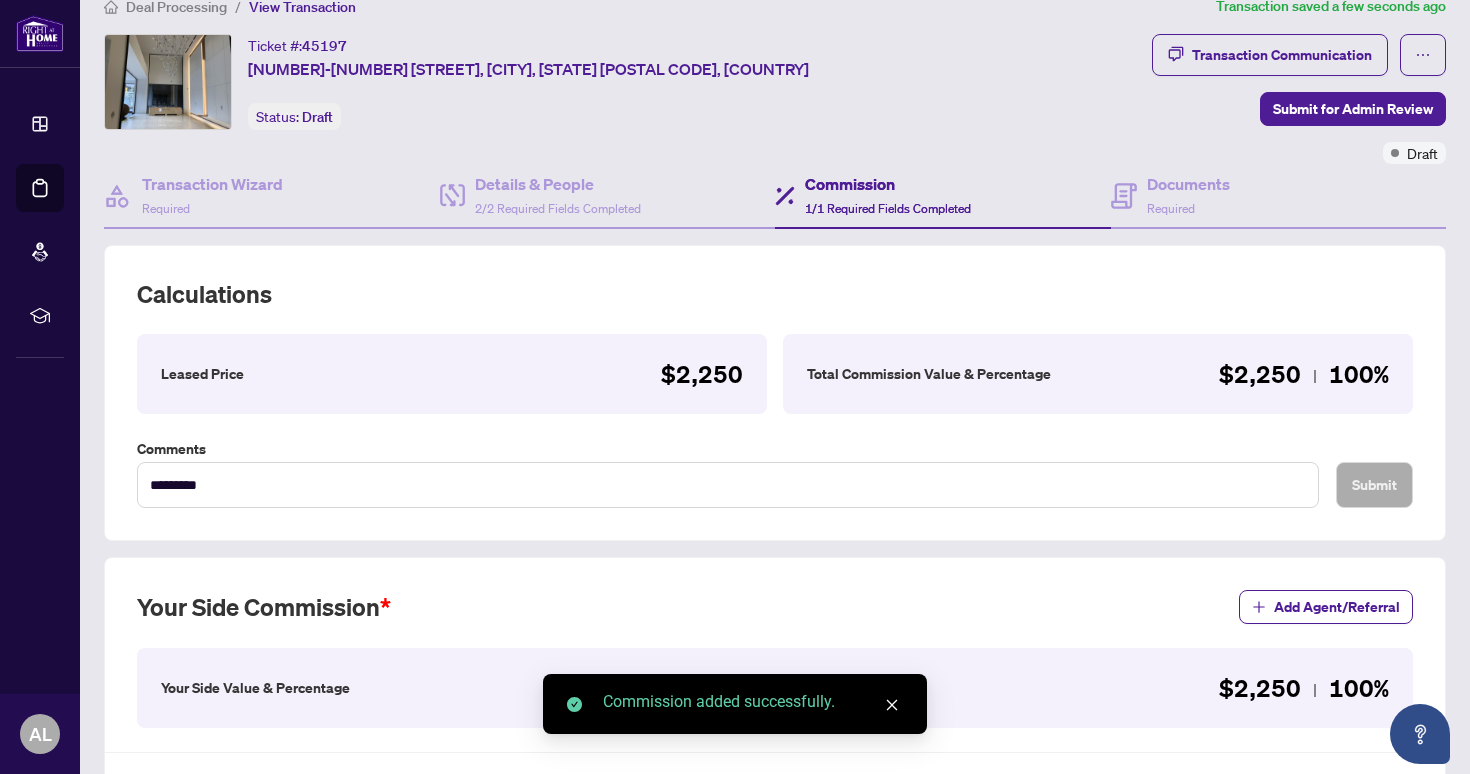 scroll, scrollTop: 0, scrollLeft: 0, axis: both 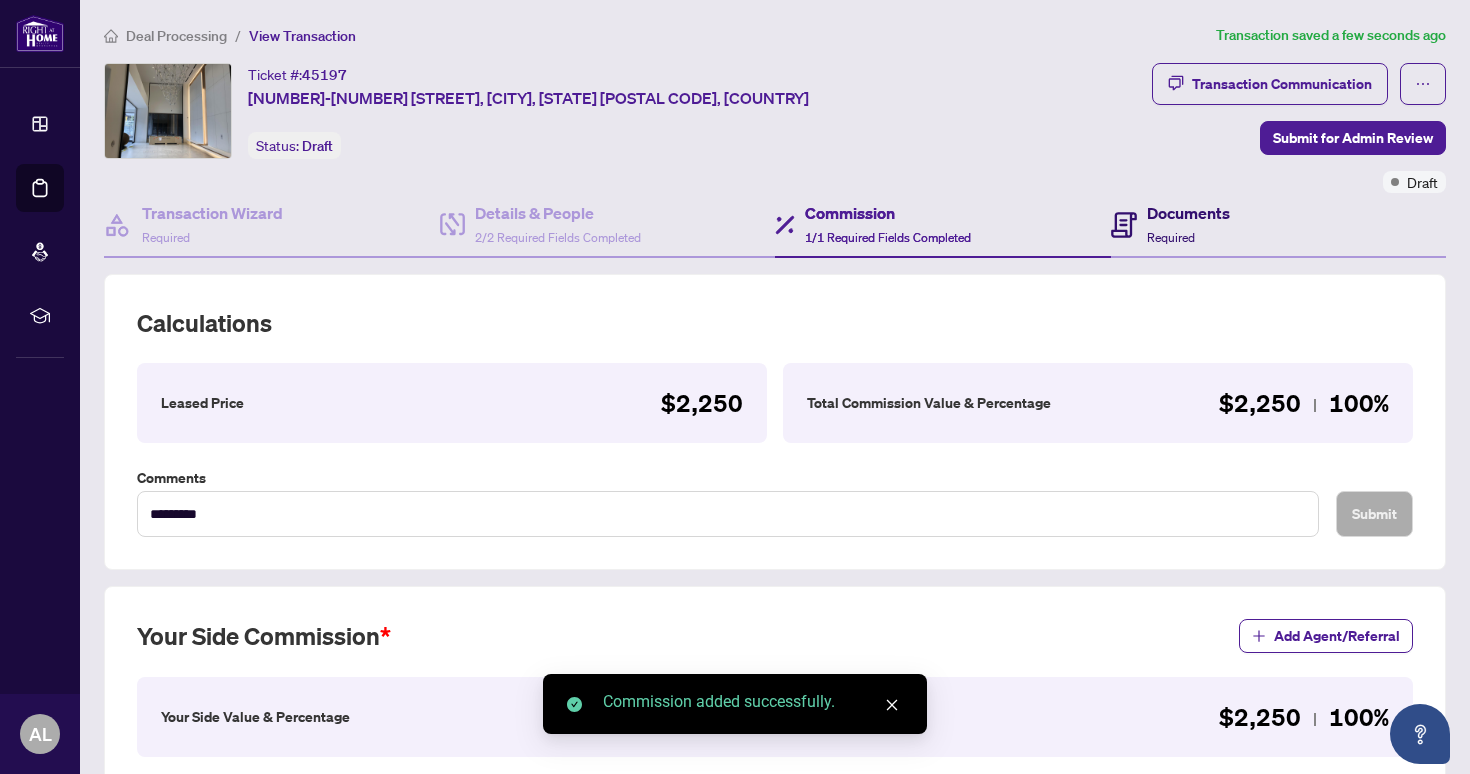 click on "Documents Required" at bounding box center (1188, 224) 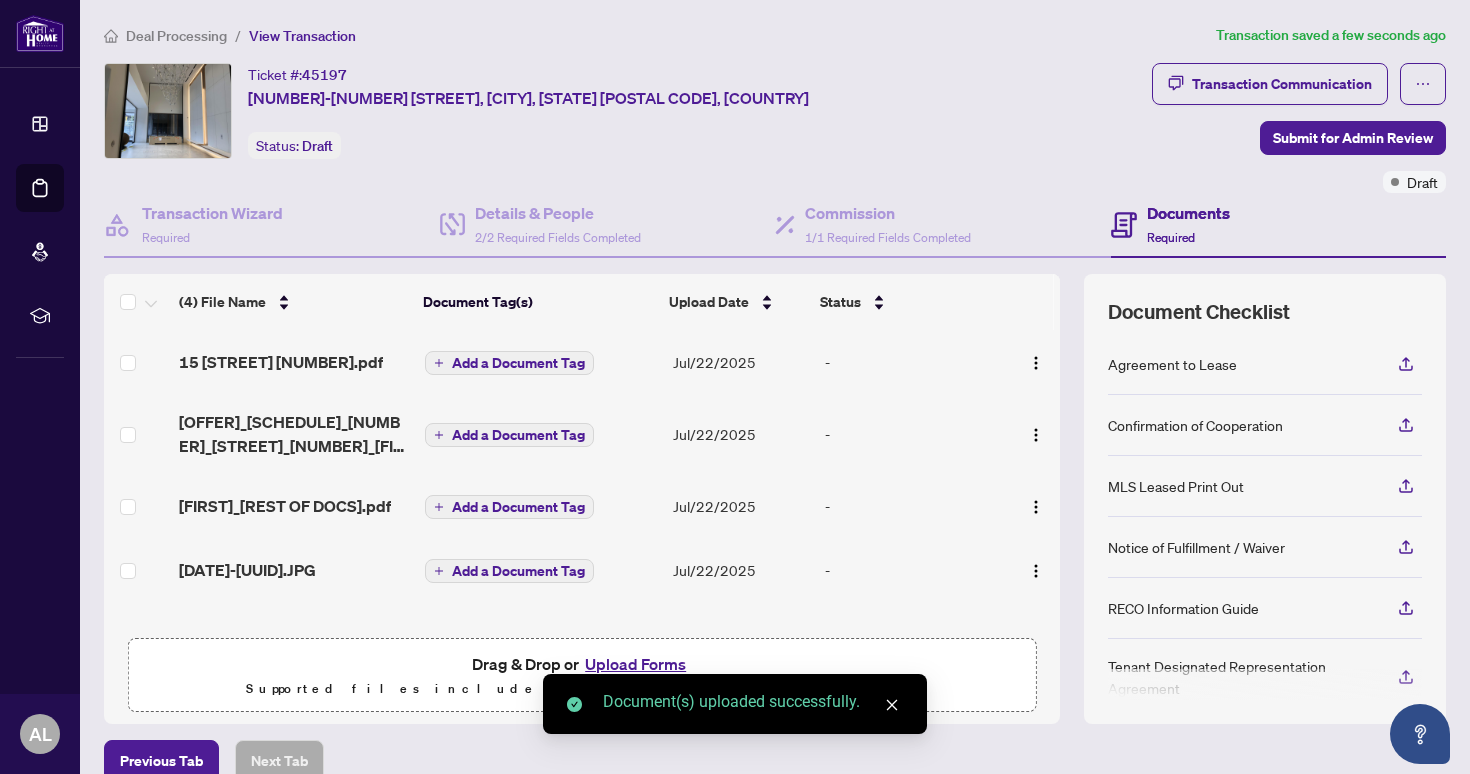 click on "Add a Document Tag" at bounding box center [518, 507] 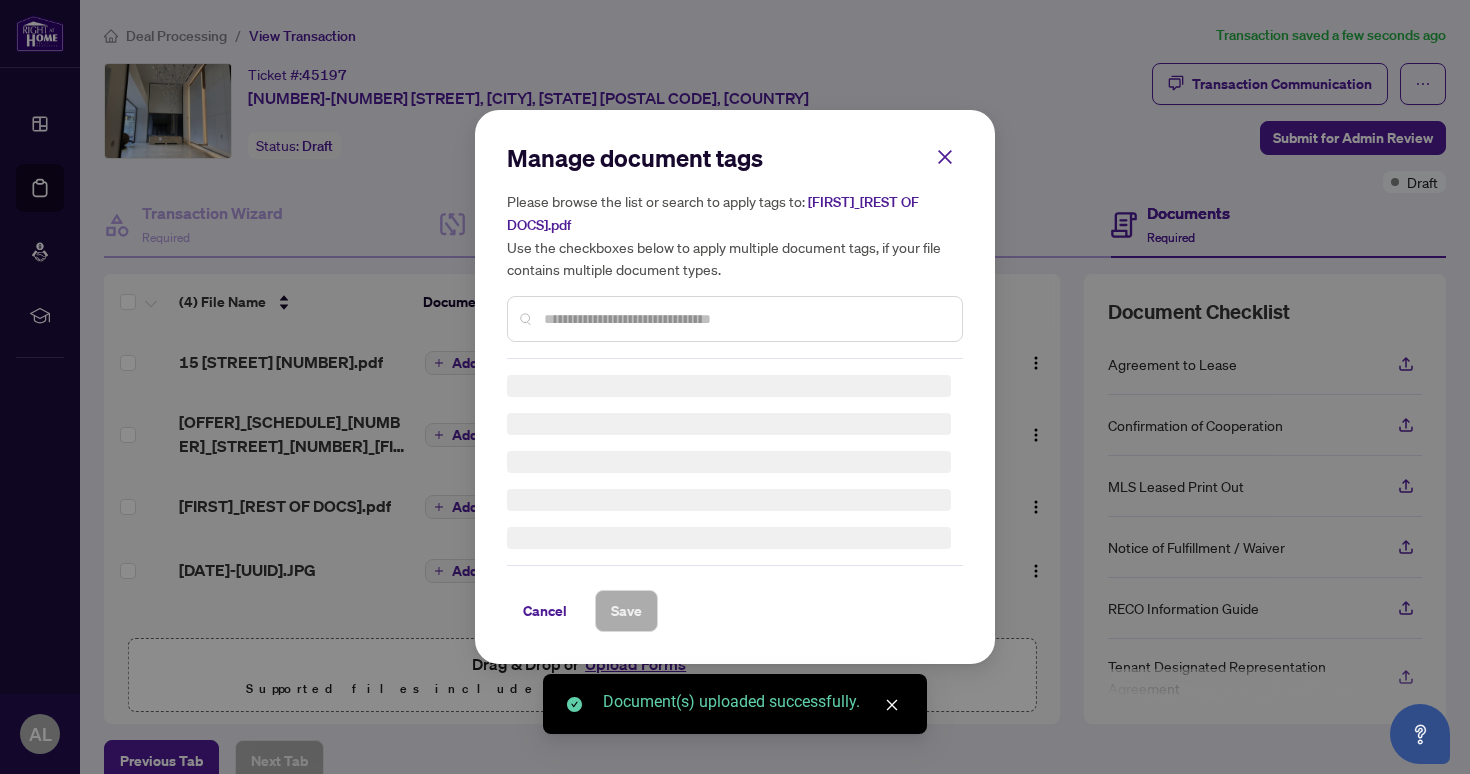 click at bounding box center [745, 319] 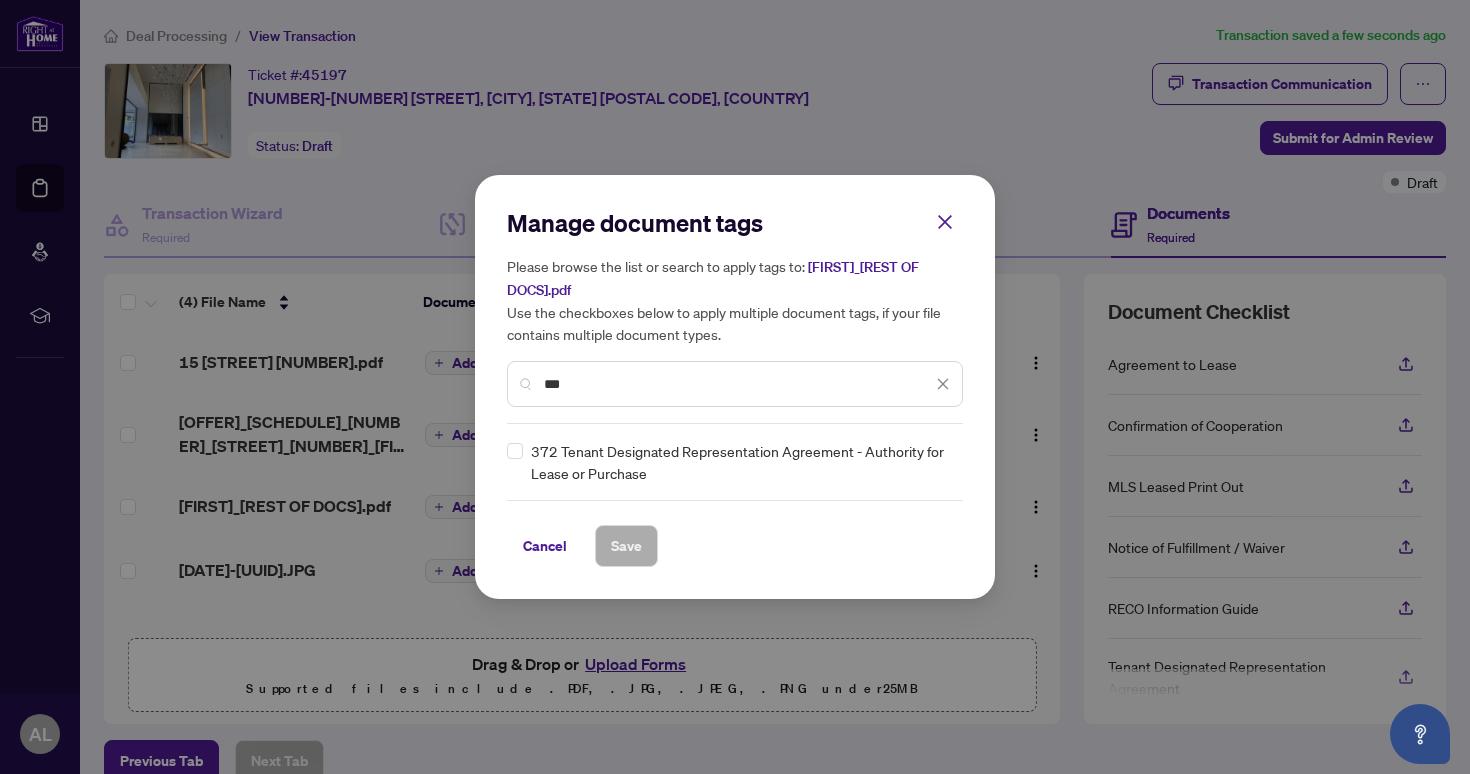 click on "372 Tenant Designated Representation Agreement - Authority for Lease or Purchase" at bounding box center [729, 462] 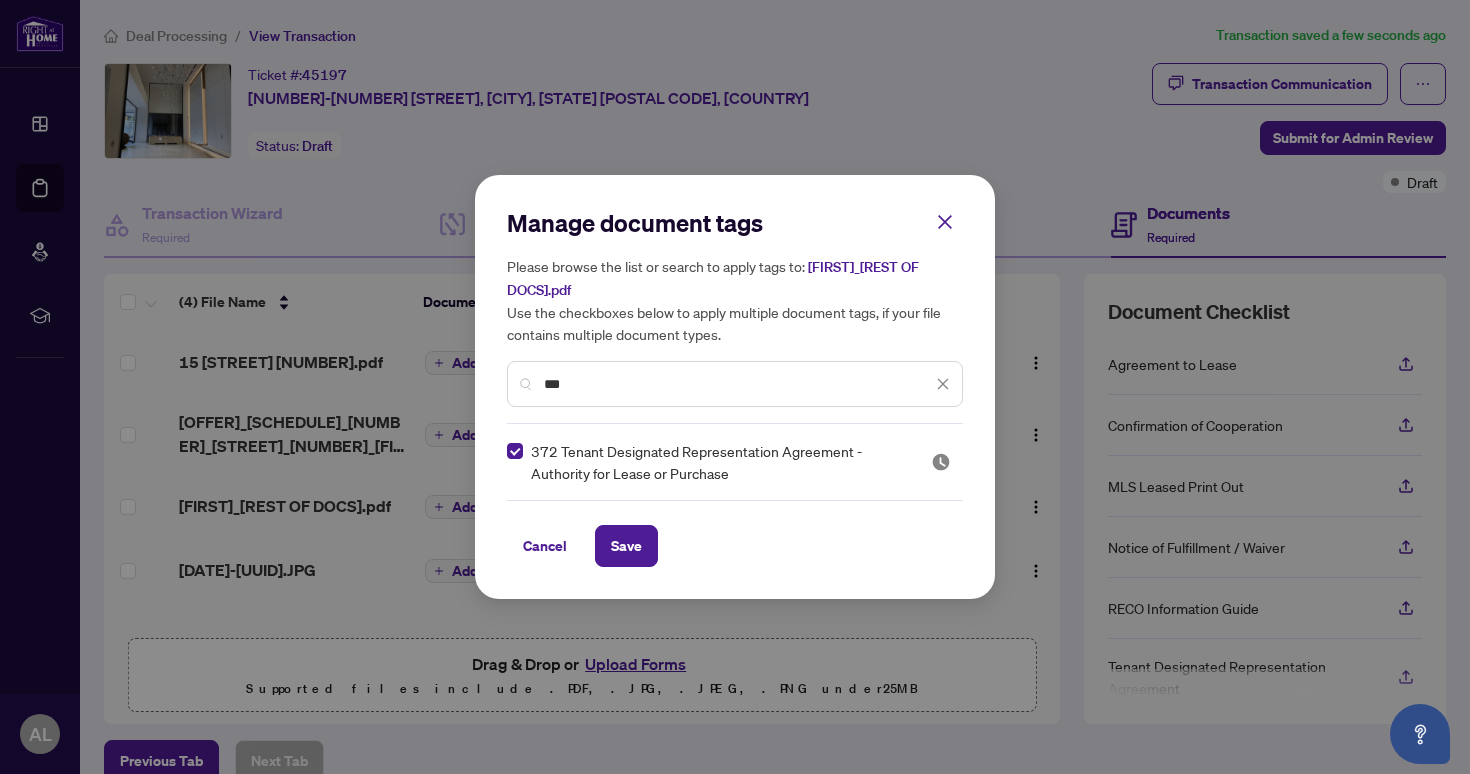 click on "***" at bounding box center (738, 384) 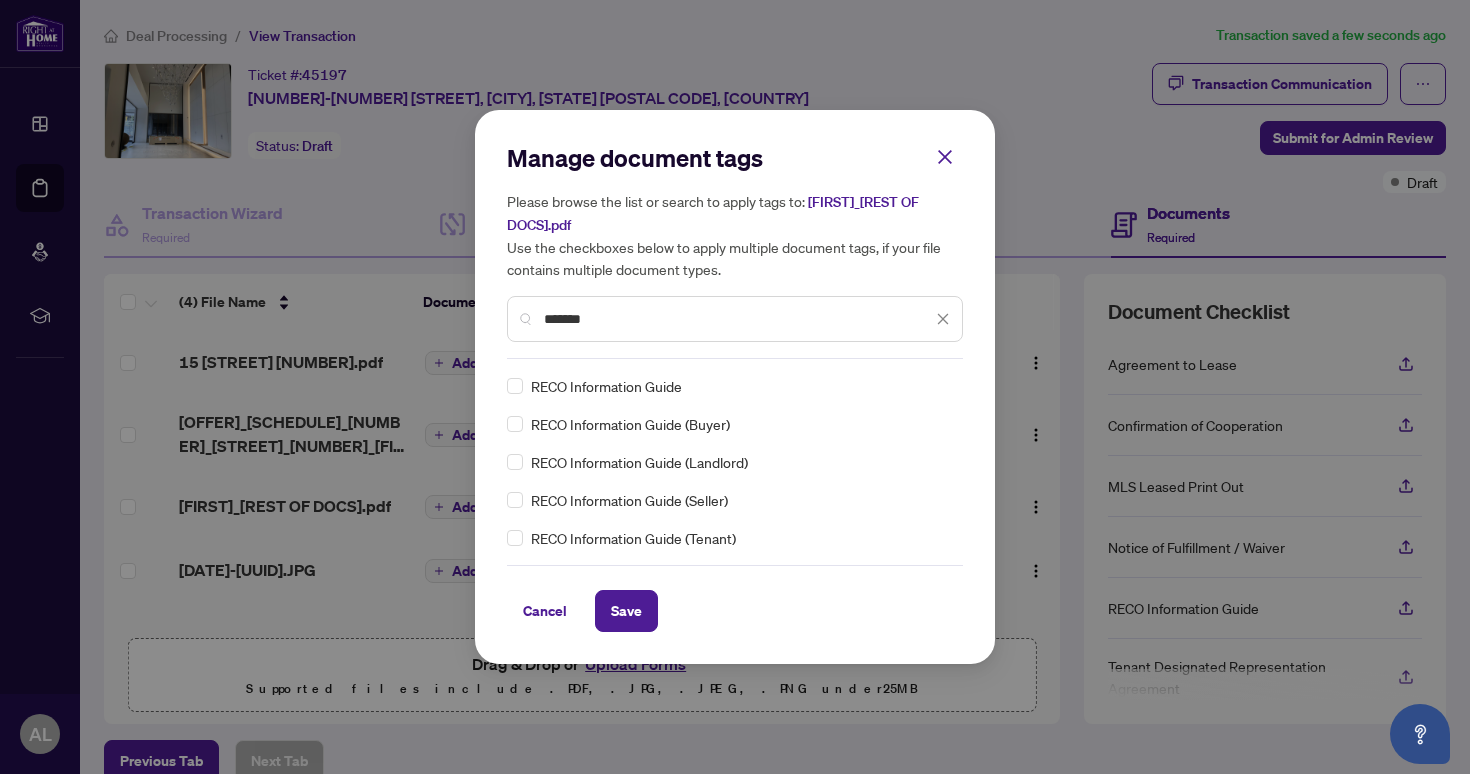 type on "*******" 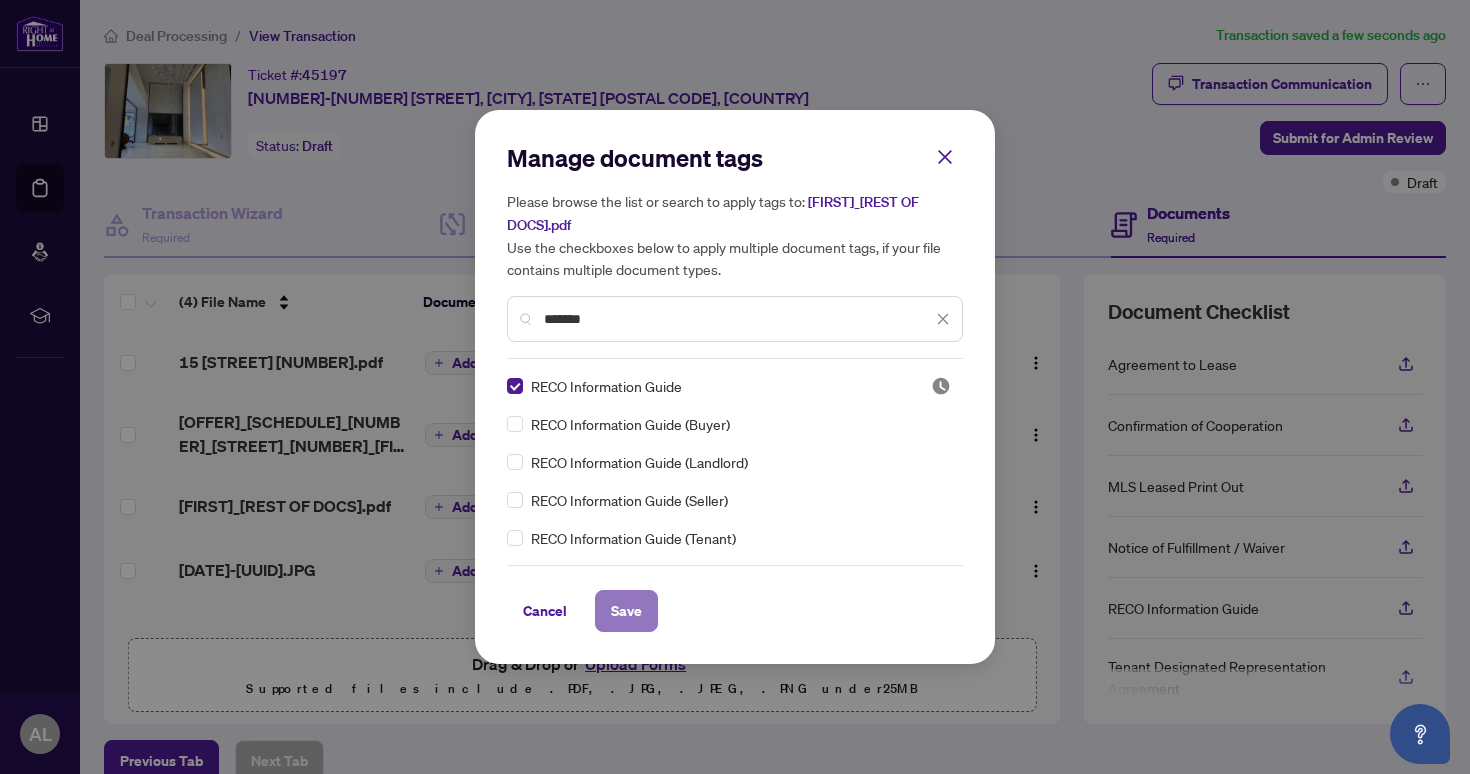 click on "Save" at bounding box center (626, 611) 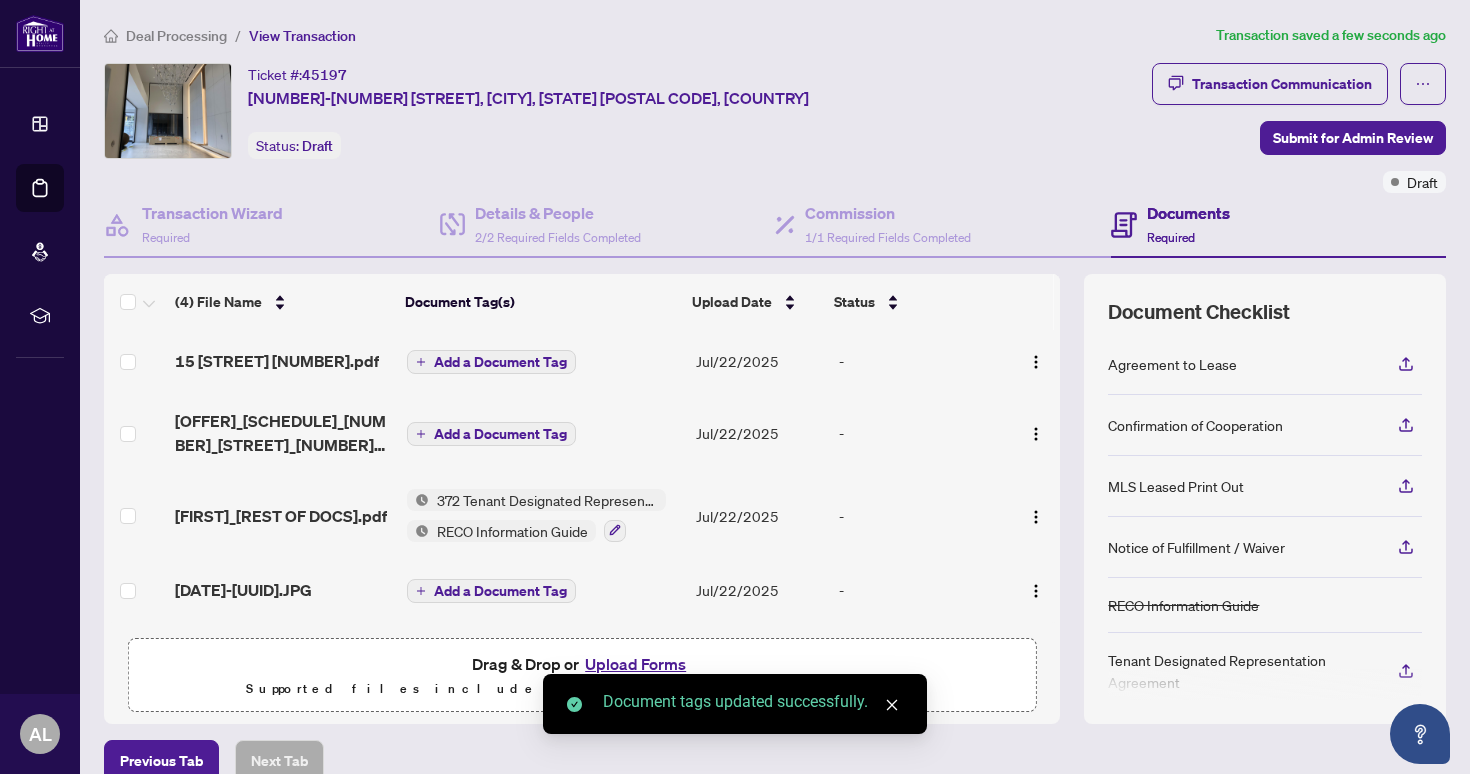 scroll, scrollTop: 0, scrollLeft: 0, axis: both 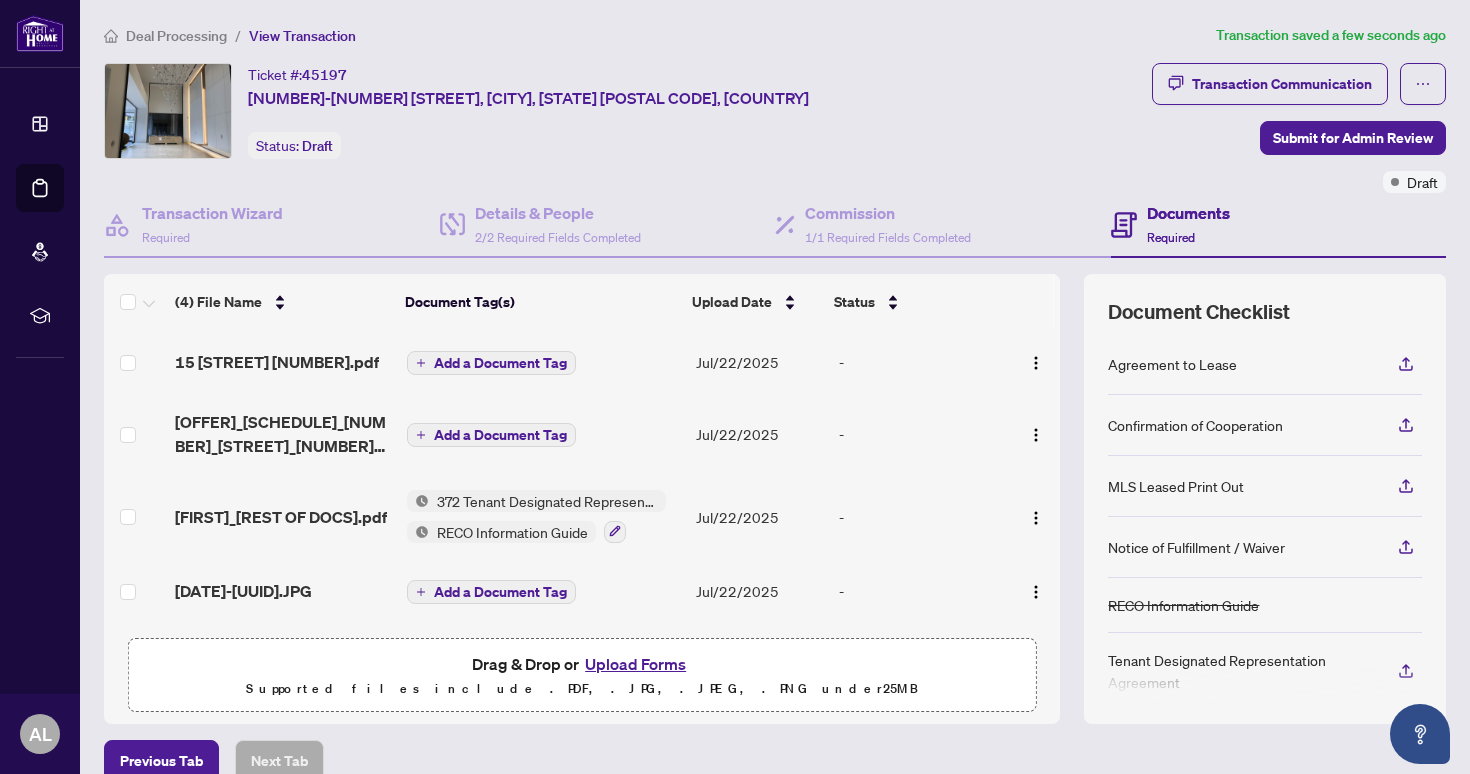 click on "Add a Document Tag" at bounding box center [500, 363] 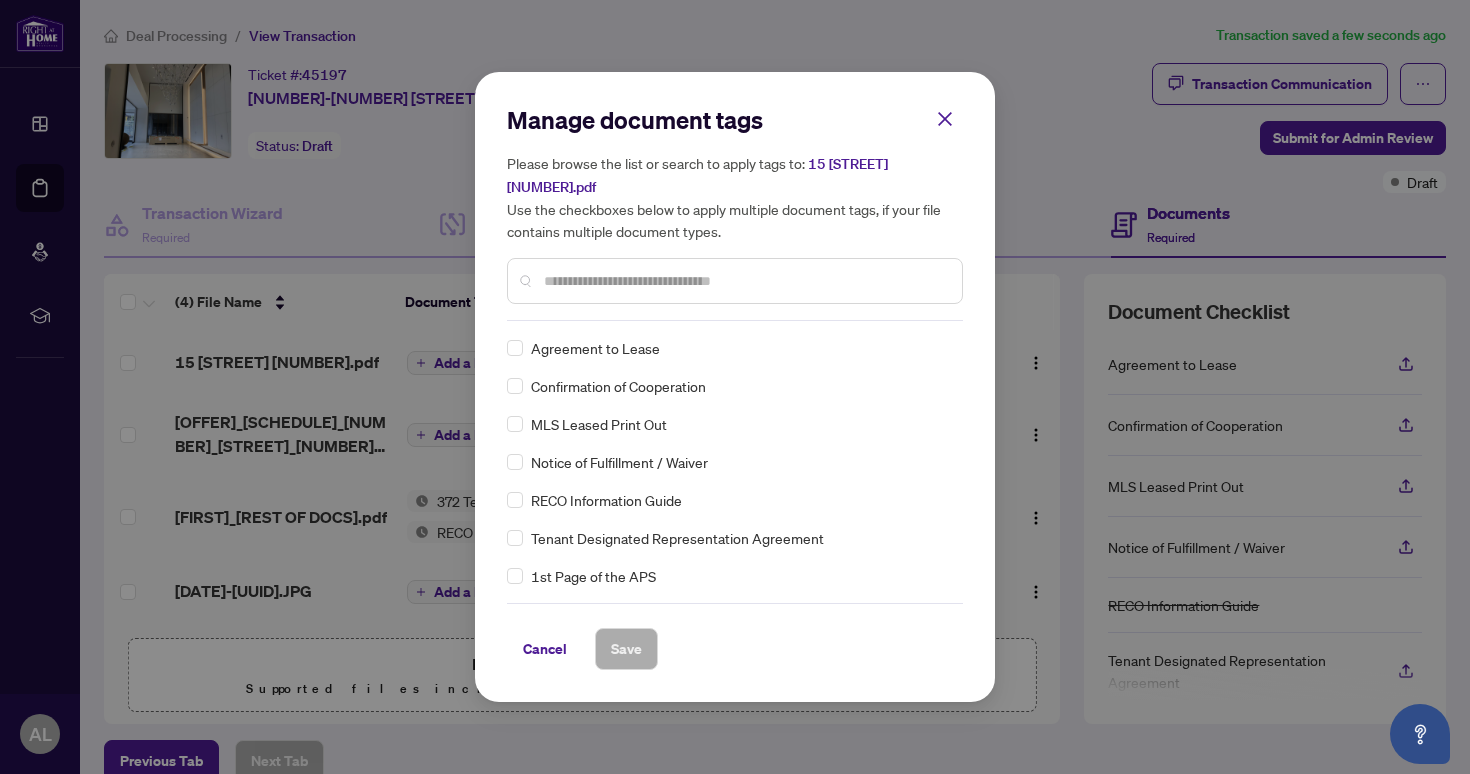 click at bounding box center [745, 281] 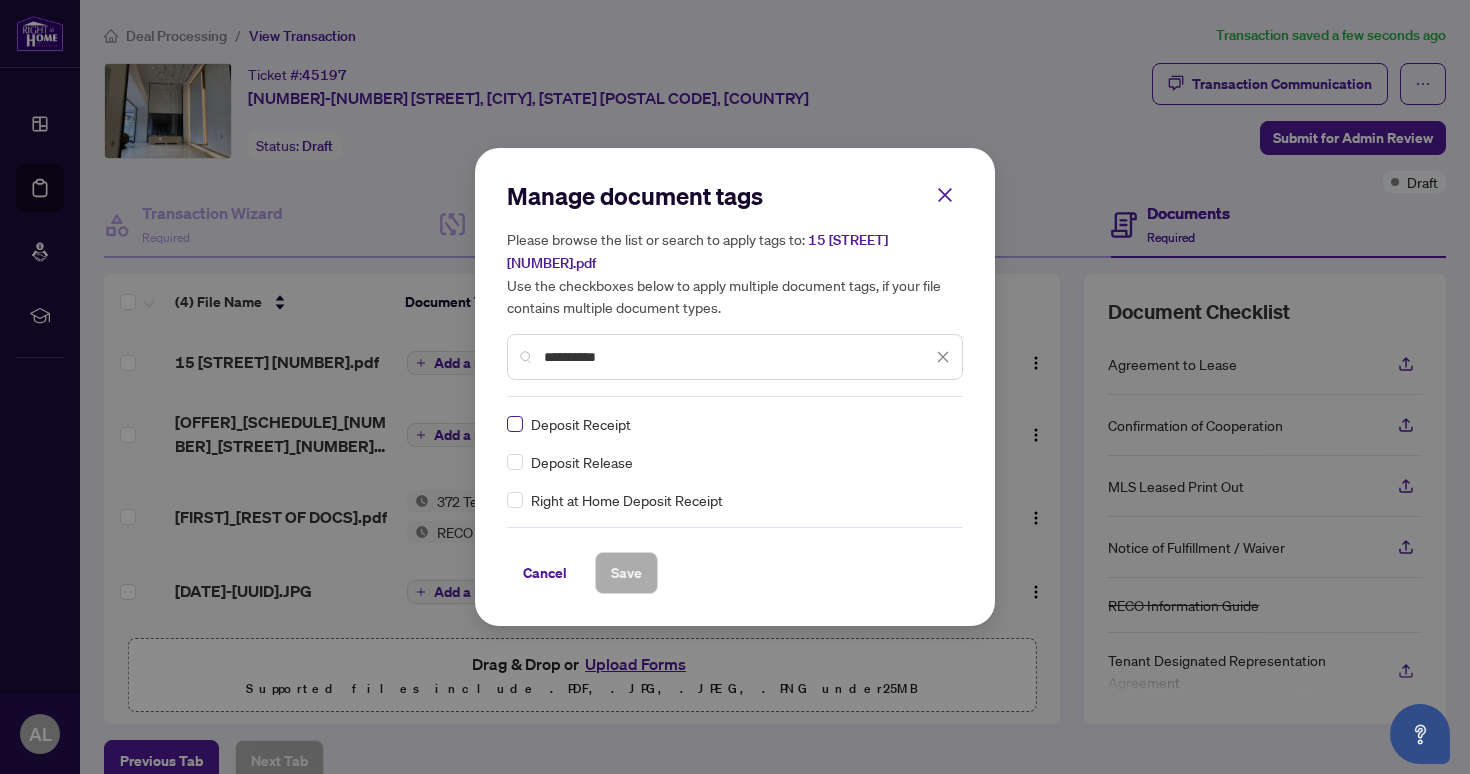 type on "**********" 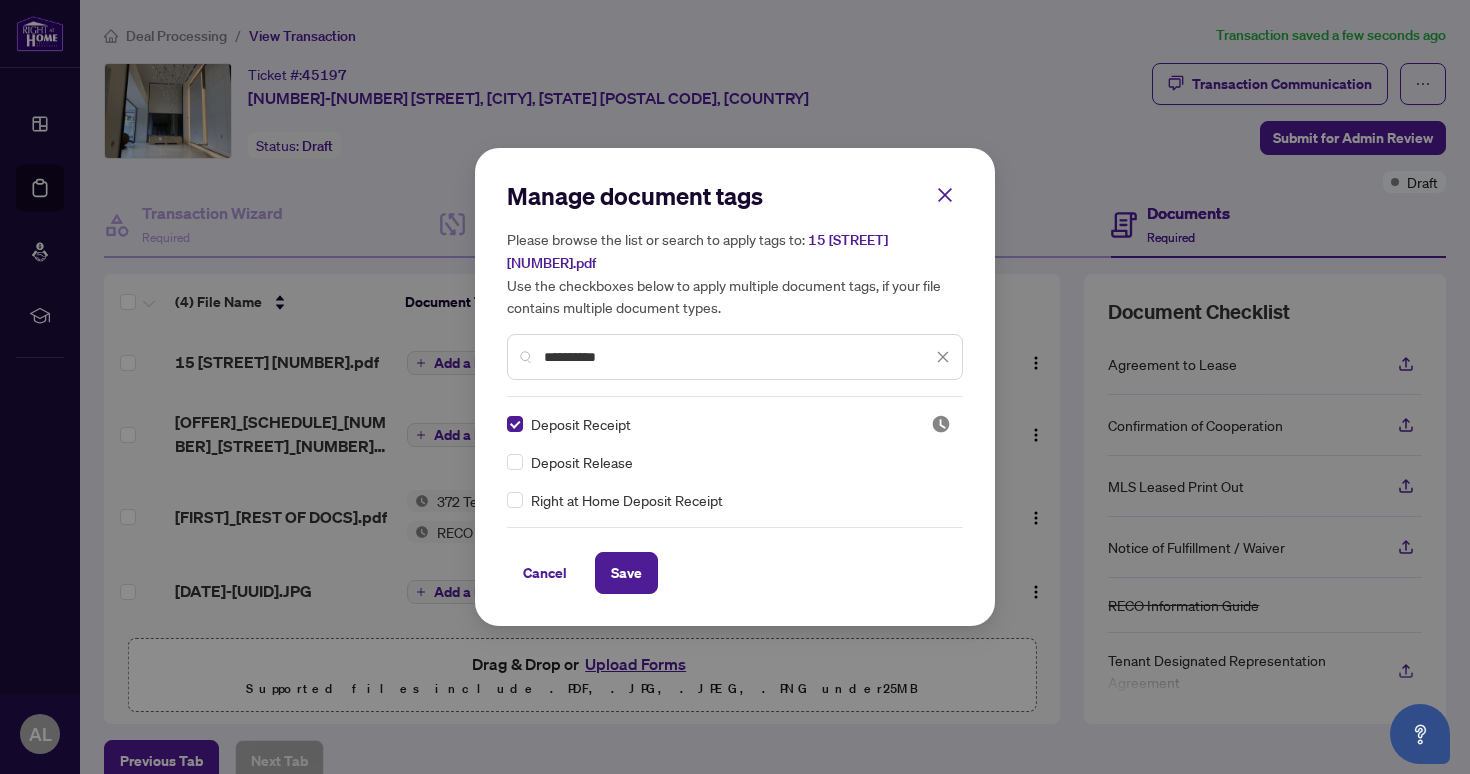 click on "Cancel Save" at bounding box center (735, 560) 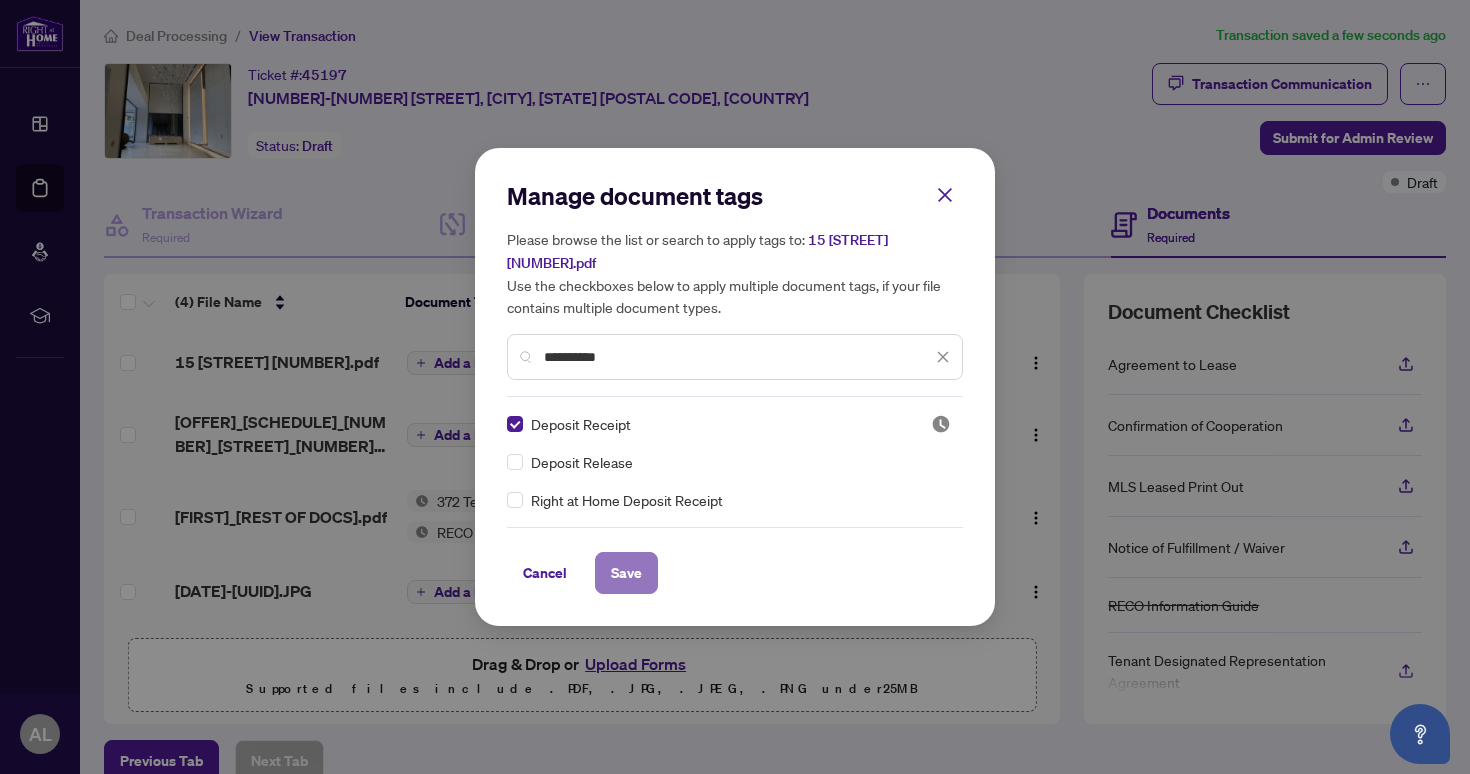 click on "Save" at bounding box center [626, 573] 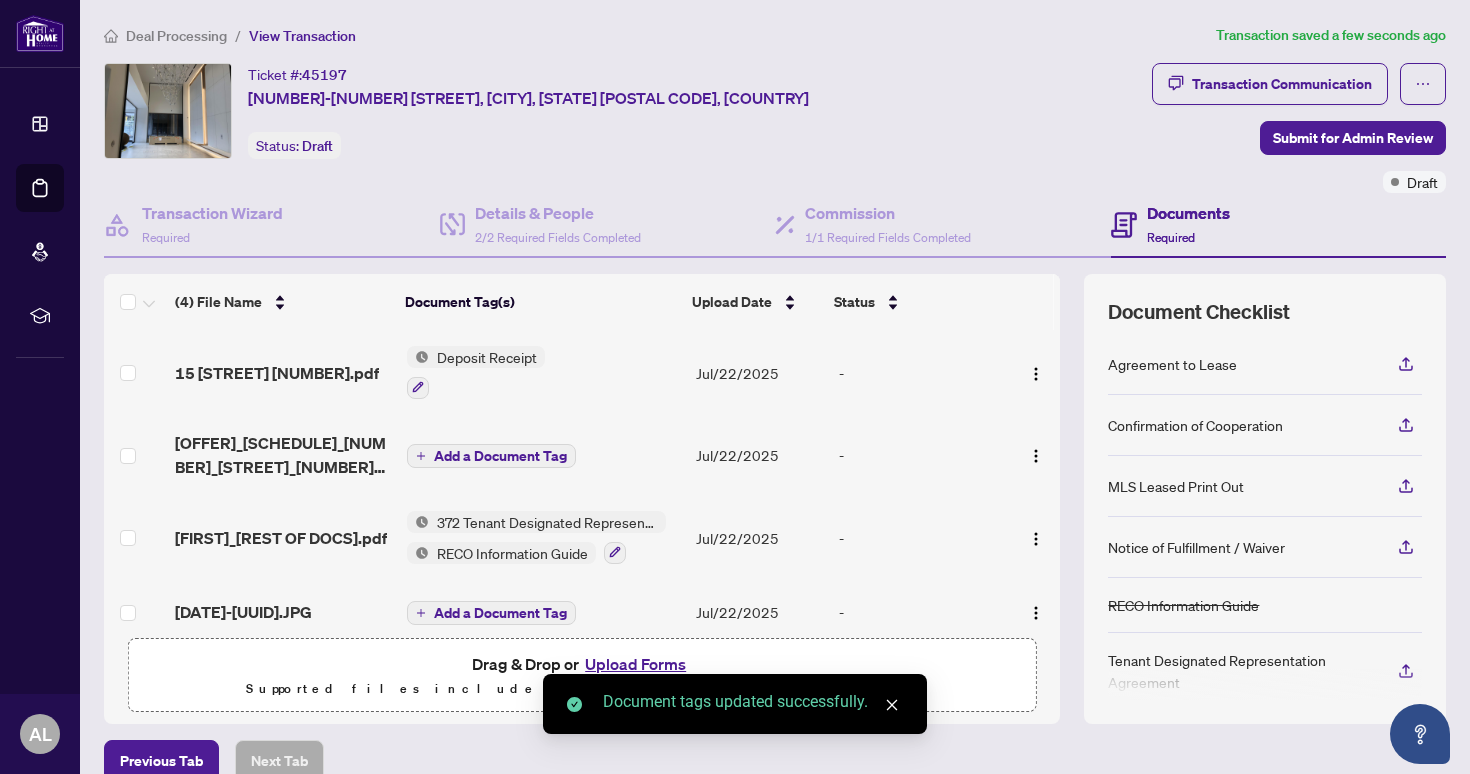 click on "Add a Document Tag" at bounding box center (500, 456) 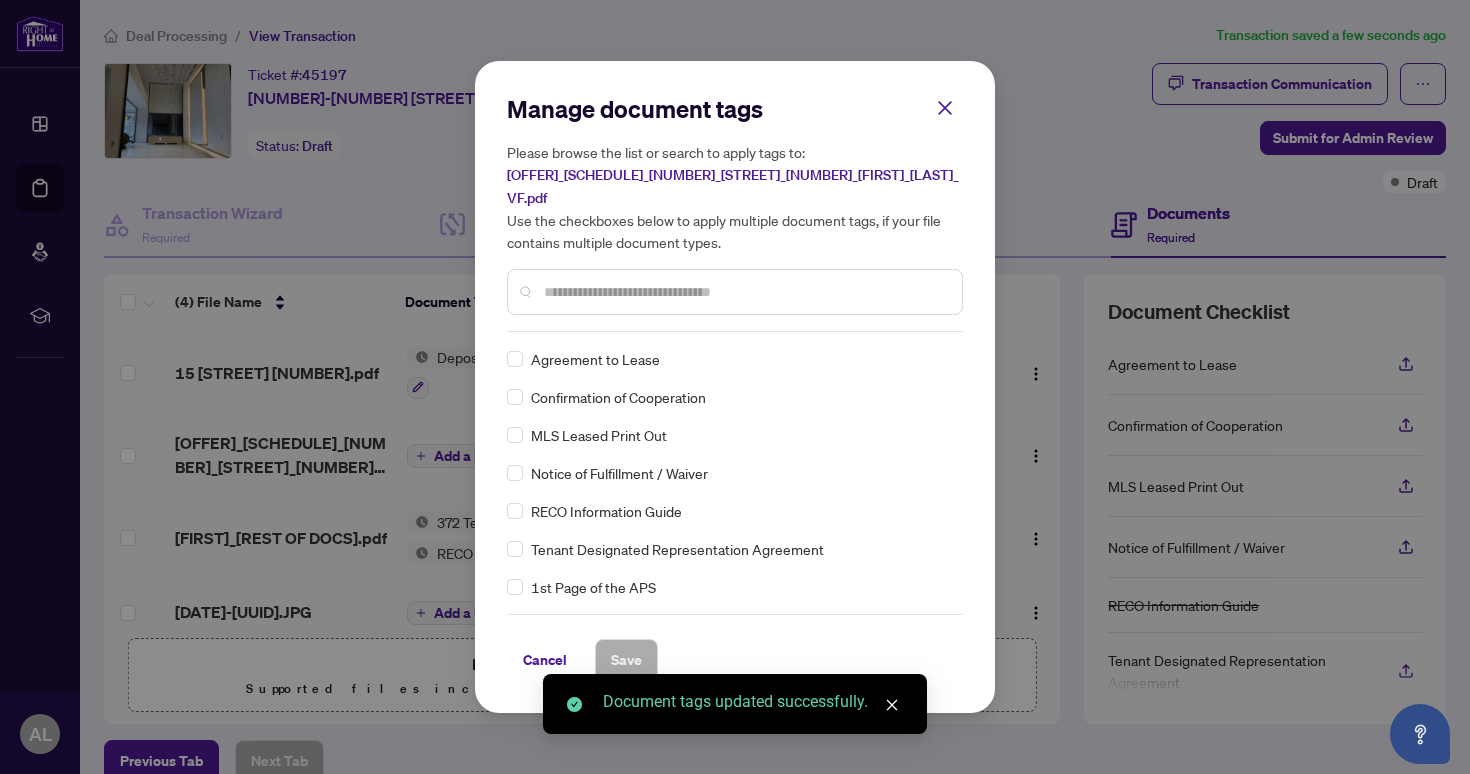 click on "Manage document tags Please browse the list or search to apply tags to:   [OFFER]_[SCHEDULE]_[NUMBER]_[STREET]_[NUMBER]_[FIRST]_[LAST]'S CLIENT _VF.pdf   Use the checkboxes below to apply multiple document tags, if your file contains multiple document types." at bounding box center (735, 212) 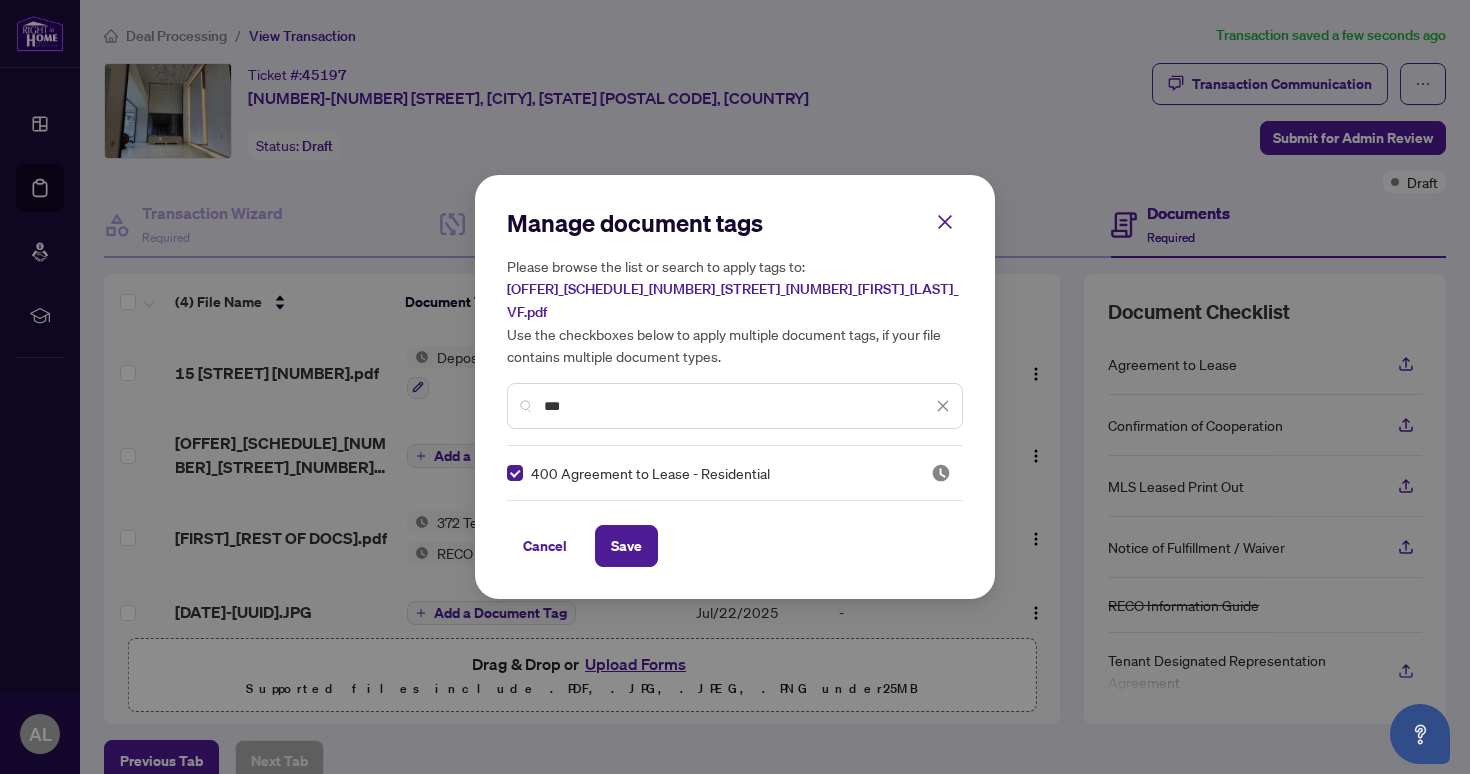 click on "***" at bounding box center [738, 406] 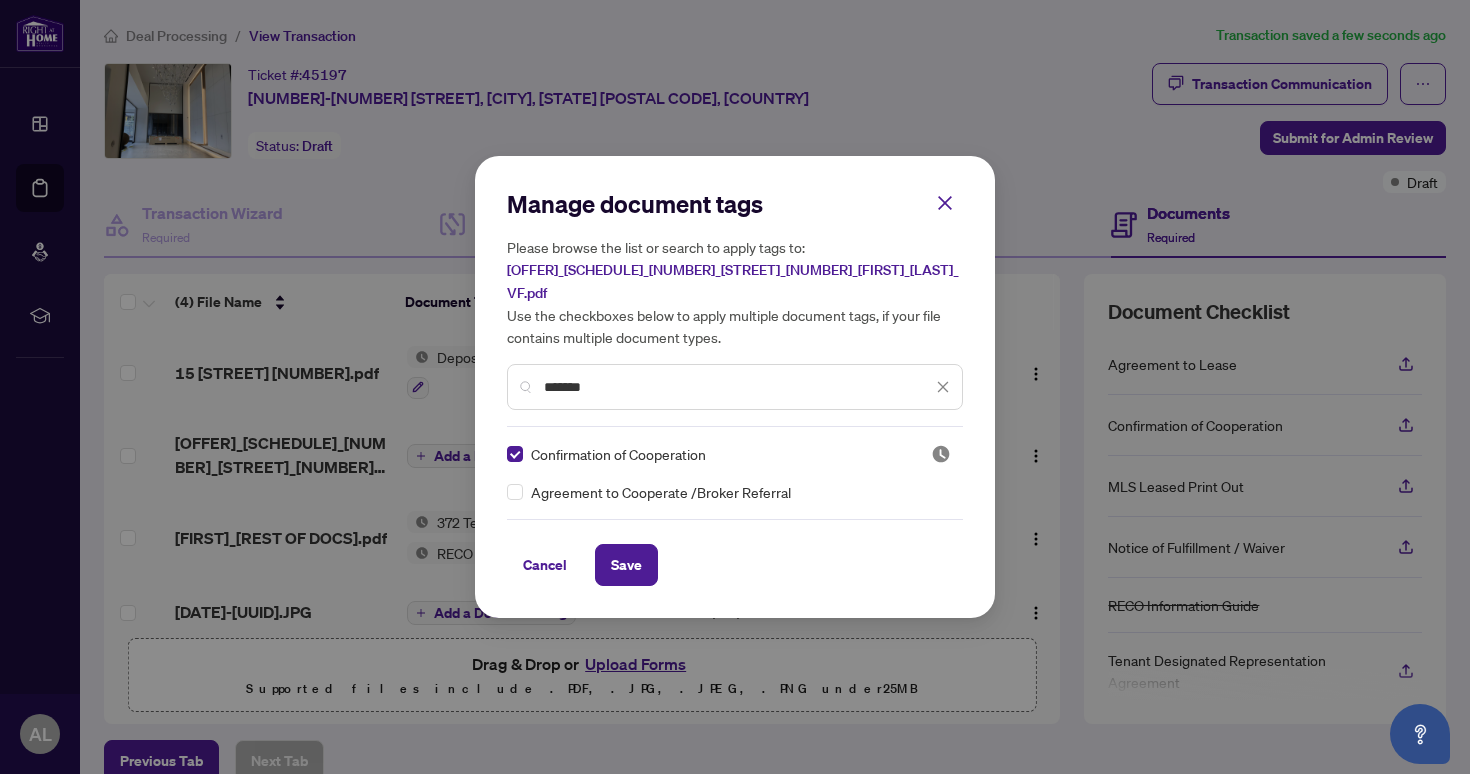 click on "*******" at bounding box center (738, 387) 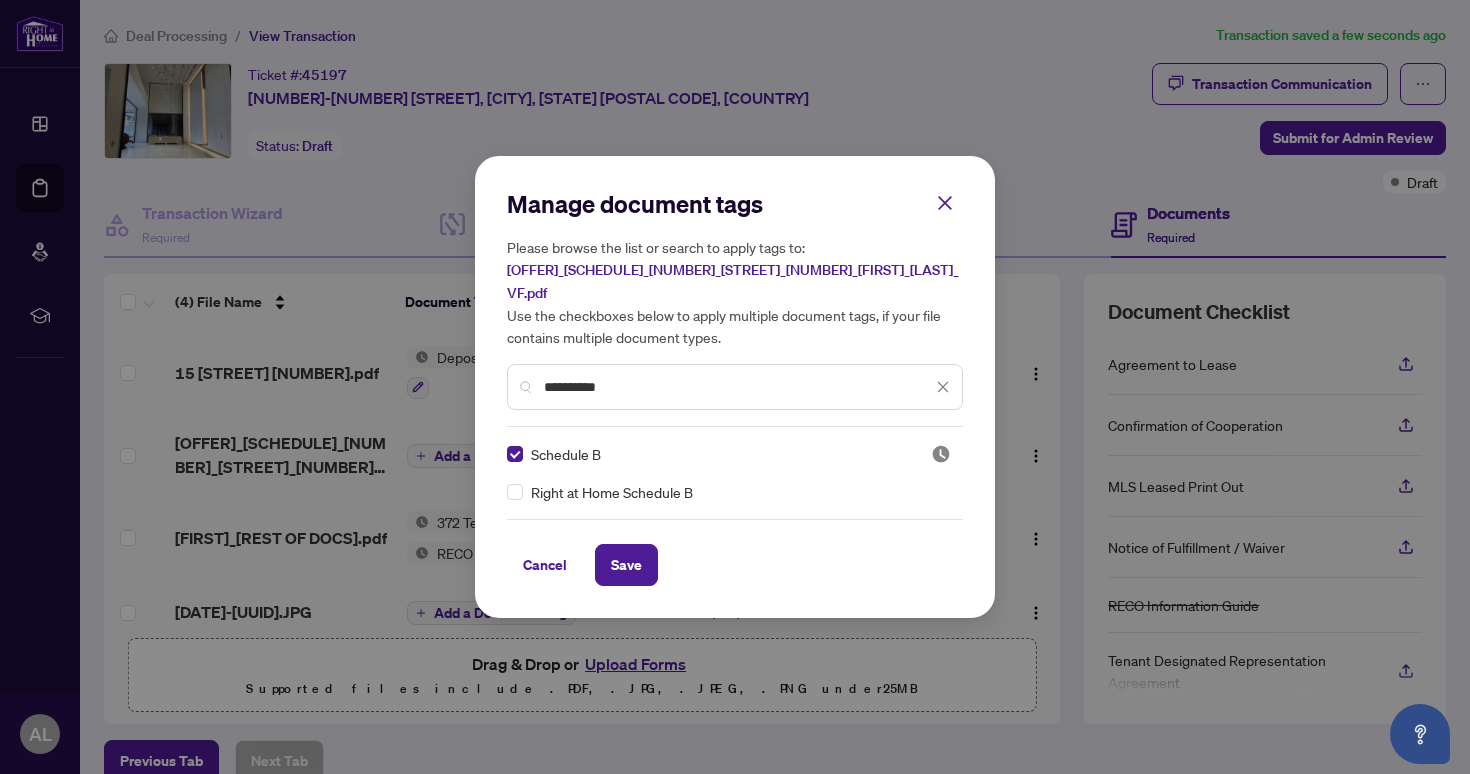 click on "**********" at bounding box center (738, 387) 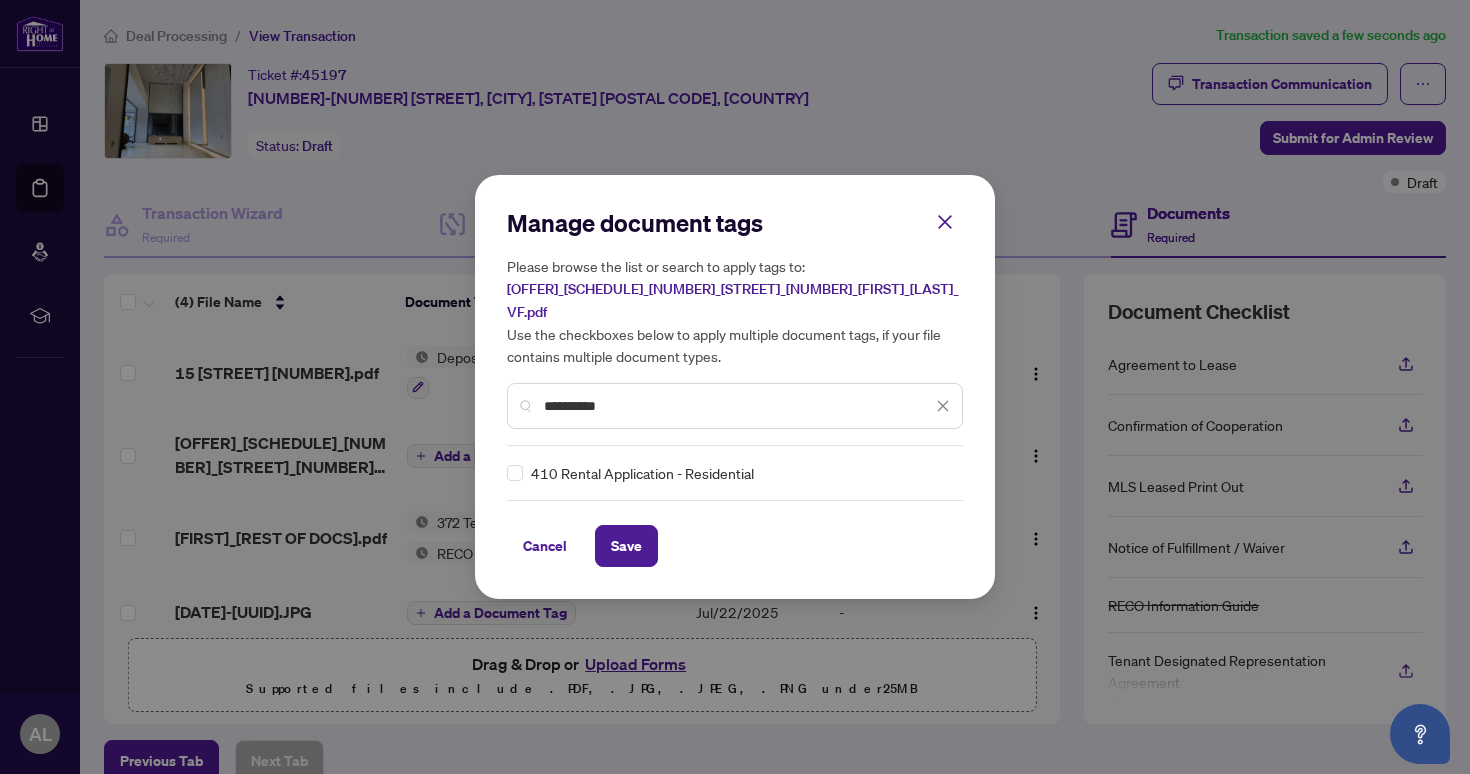 type on "**********" 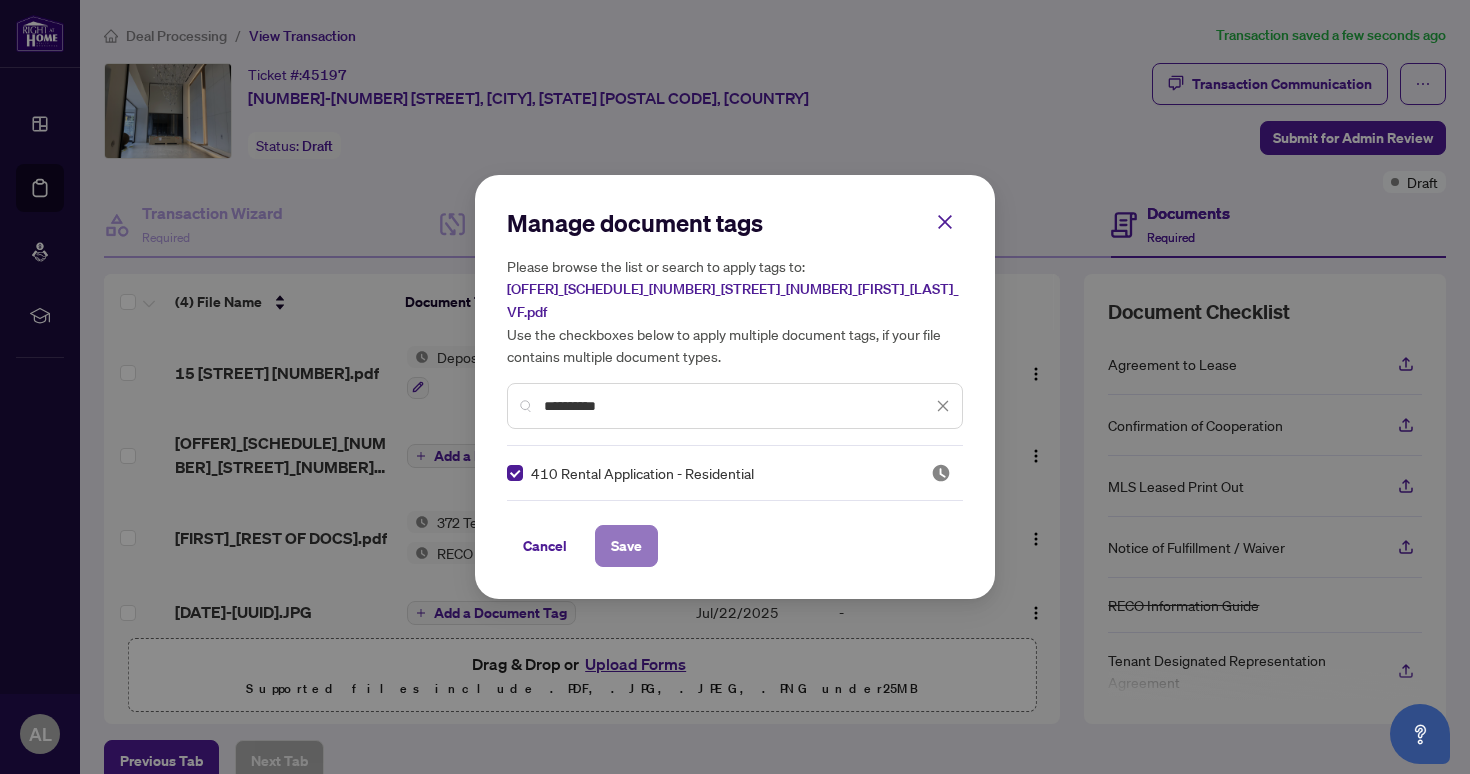 click on "Save" at bounding box center (626, 546) 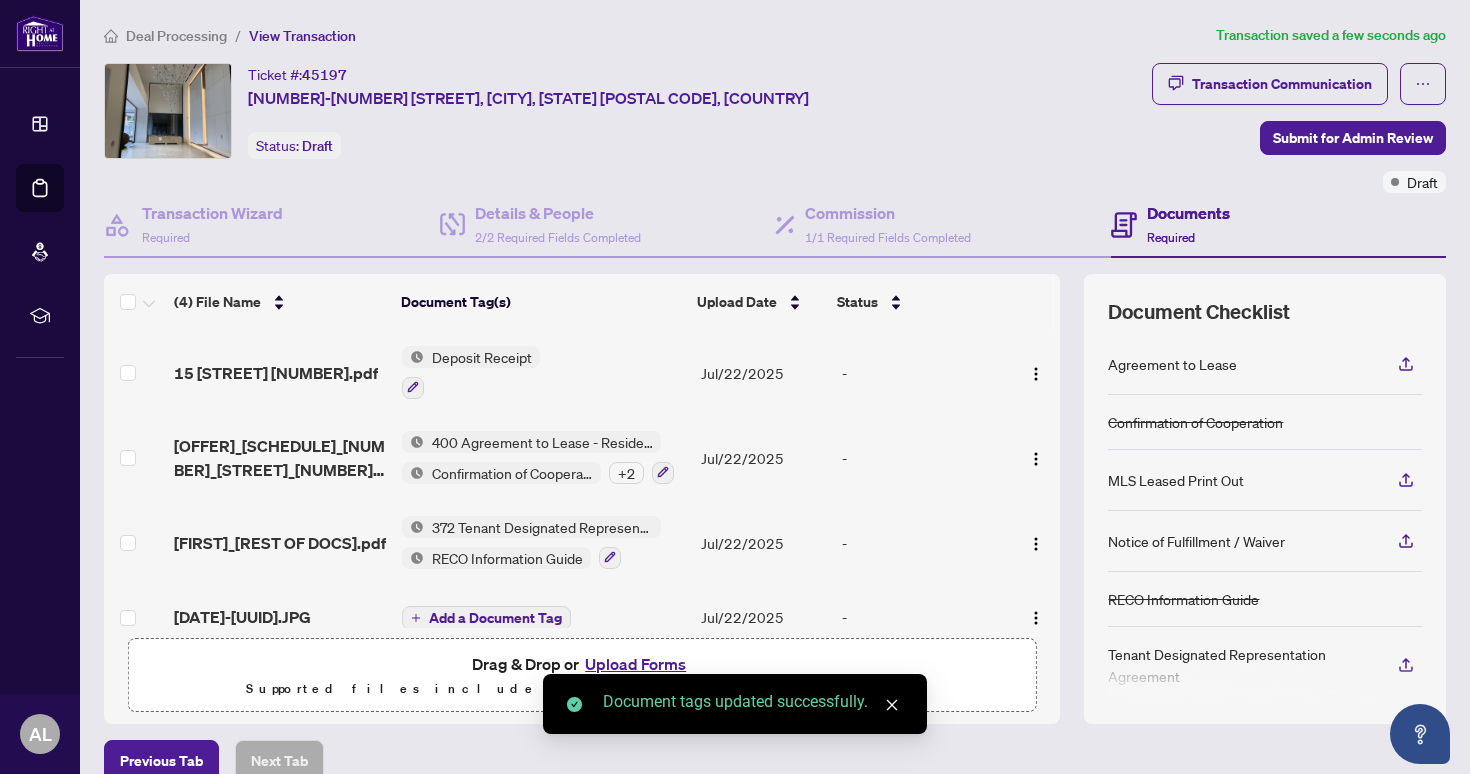 scroll, scrollTop: 41, scrollLeft: 0, axis: vertical 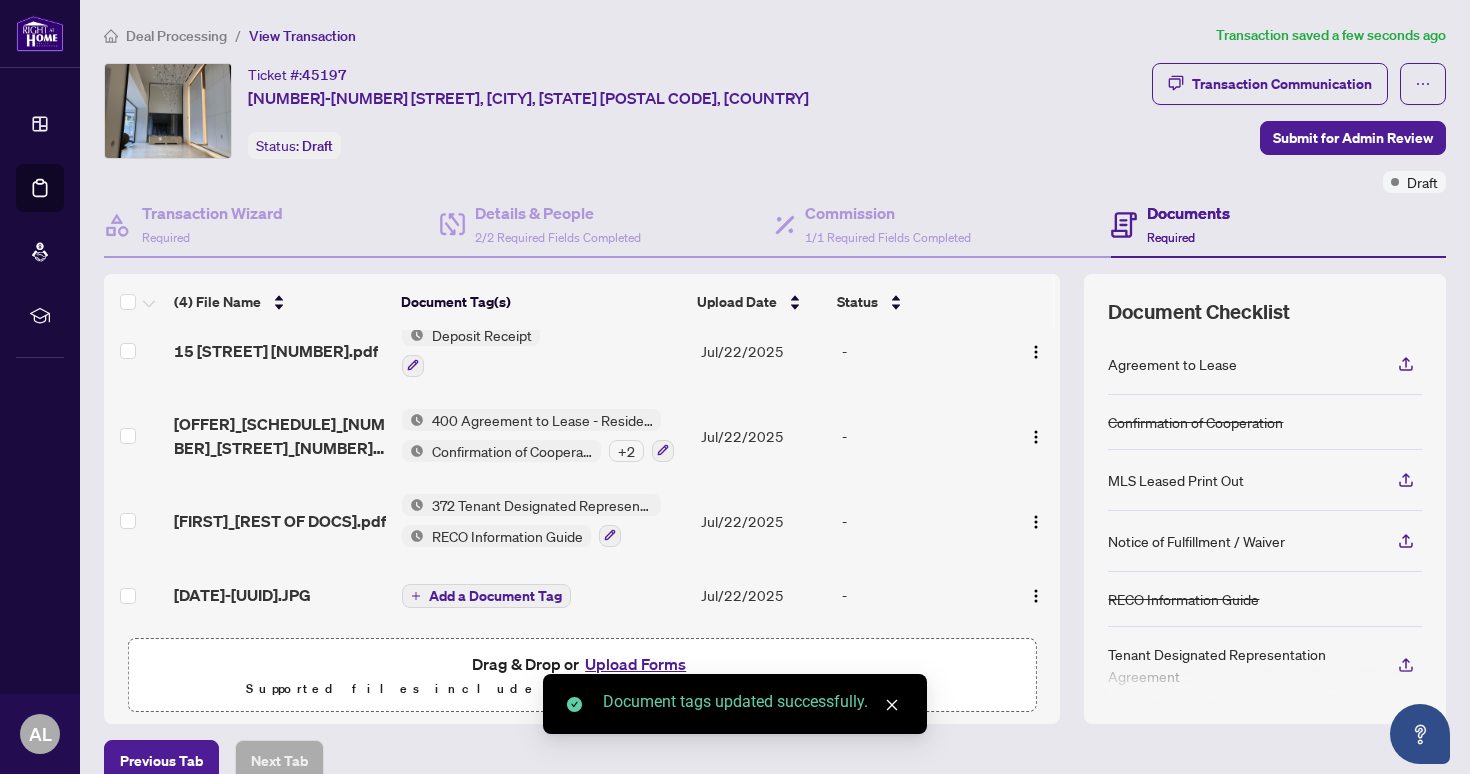 click on "Add a Document Tag" at bounding box center [495, 596] 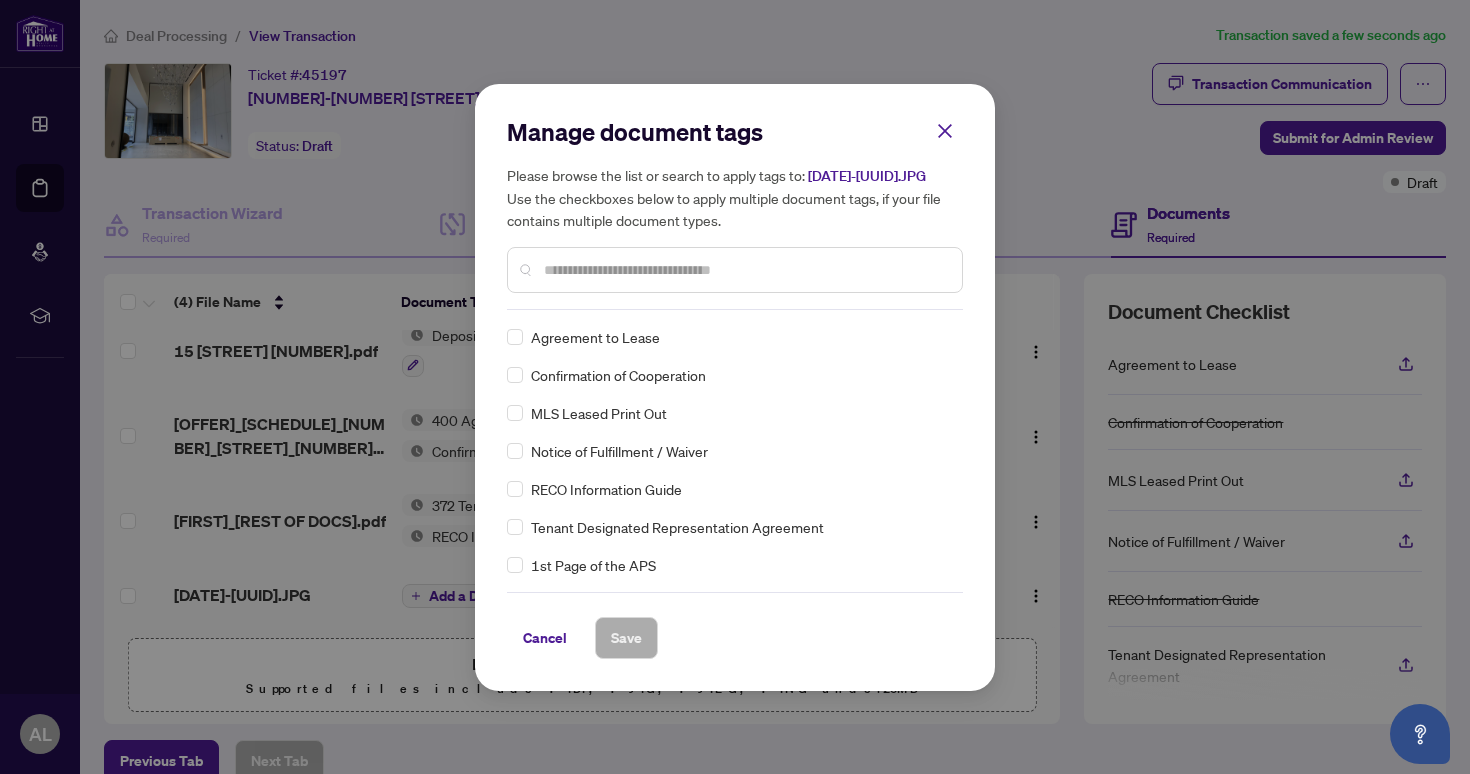 click at bounding box center (745, 270) 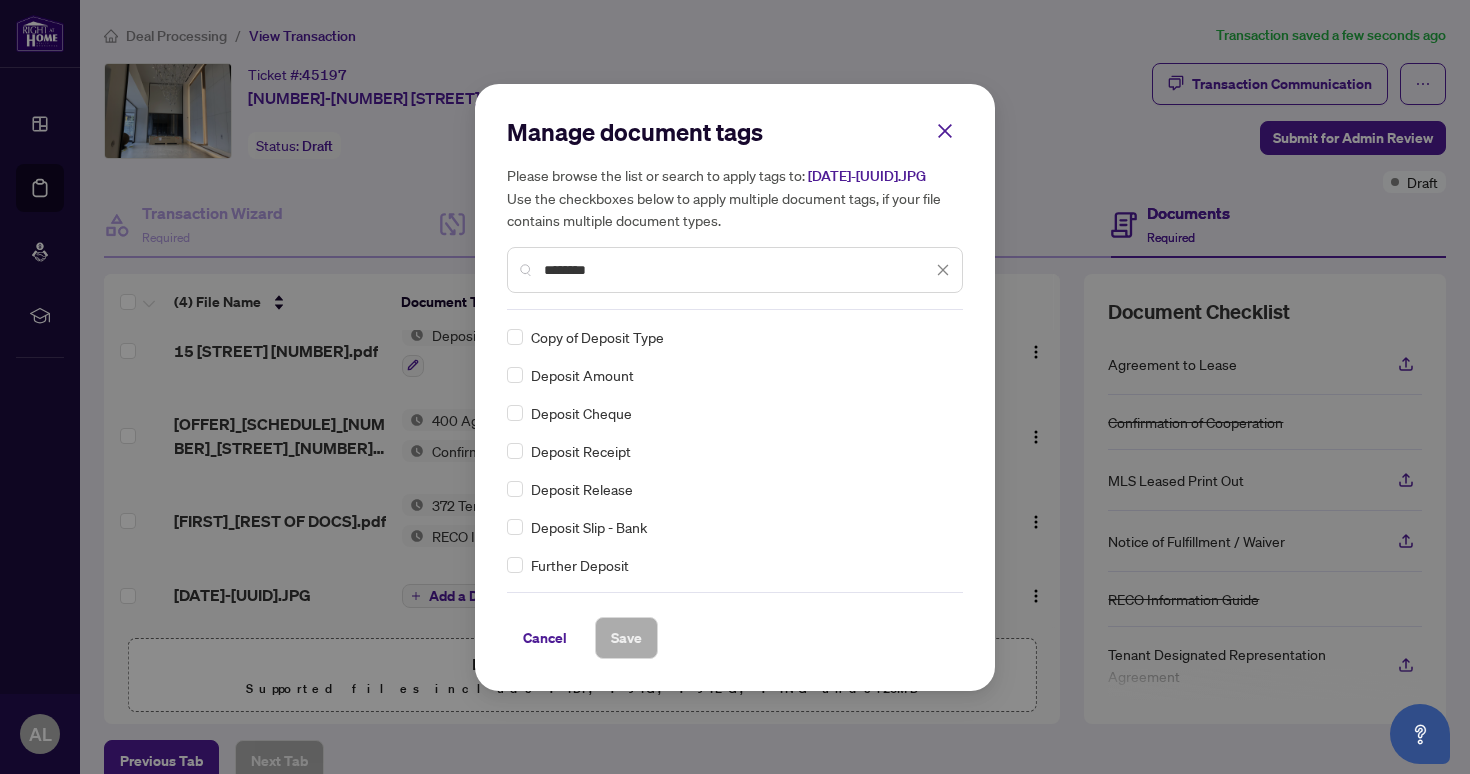type on "*******" 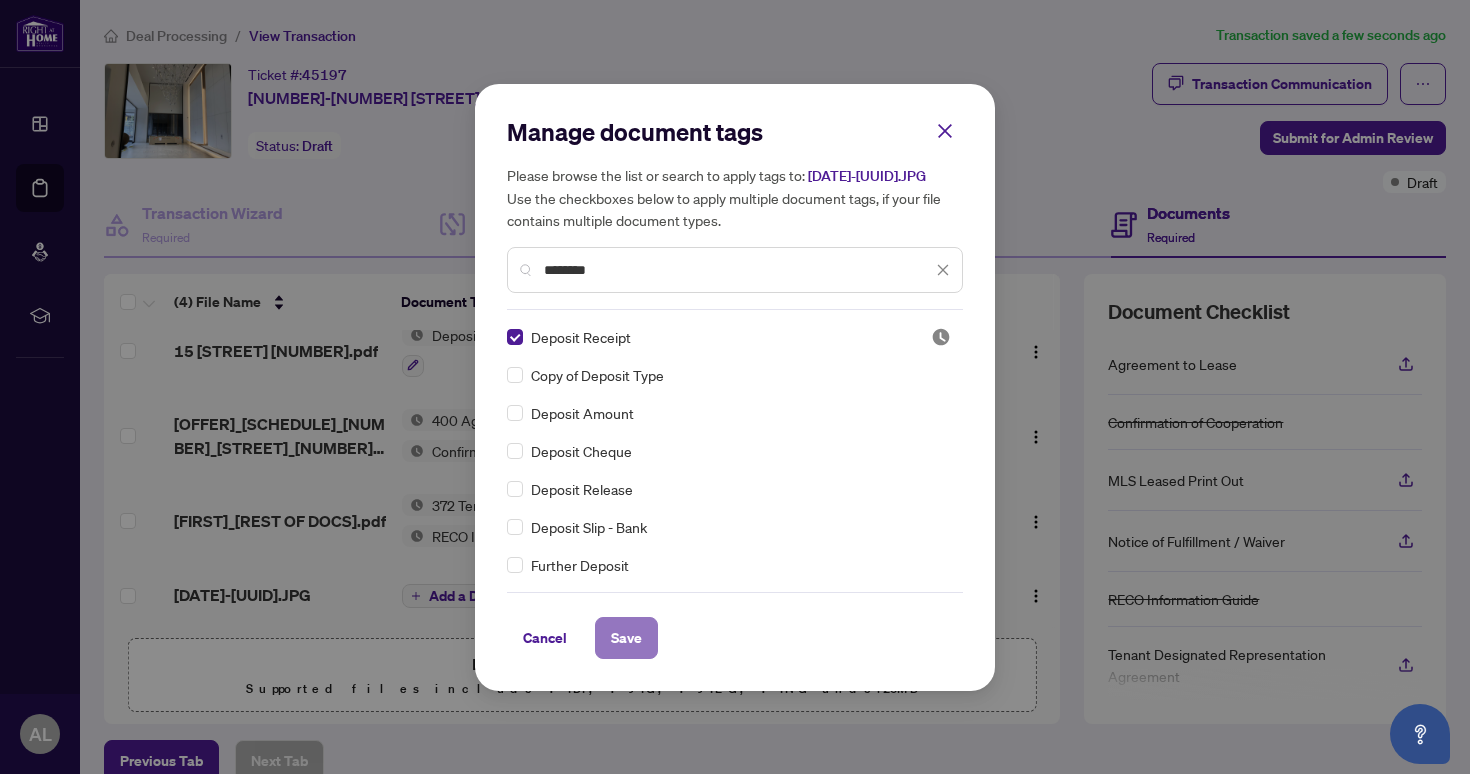 click on "Save" at bounding box center [626, 638] 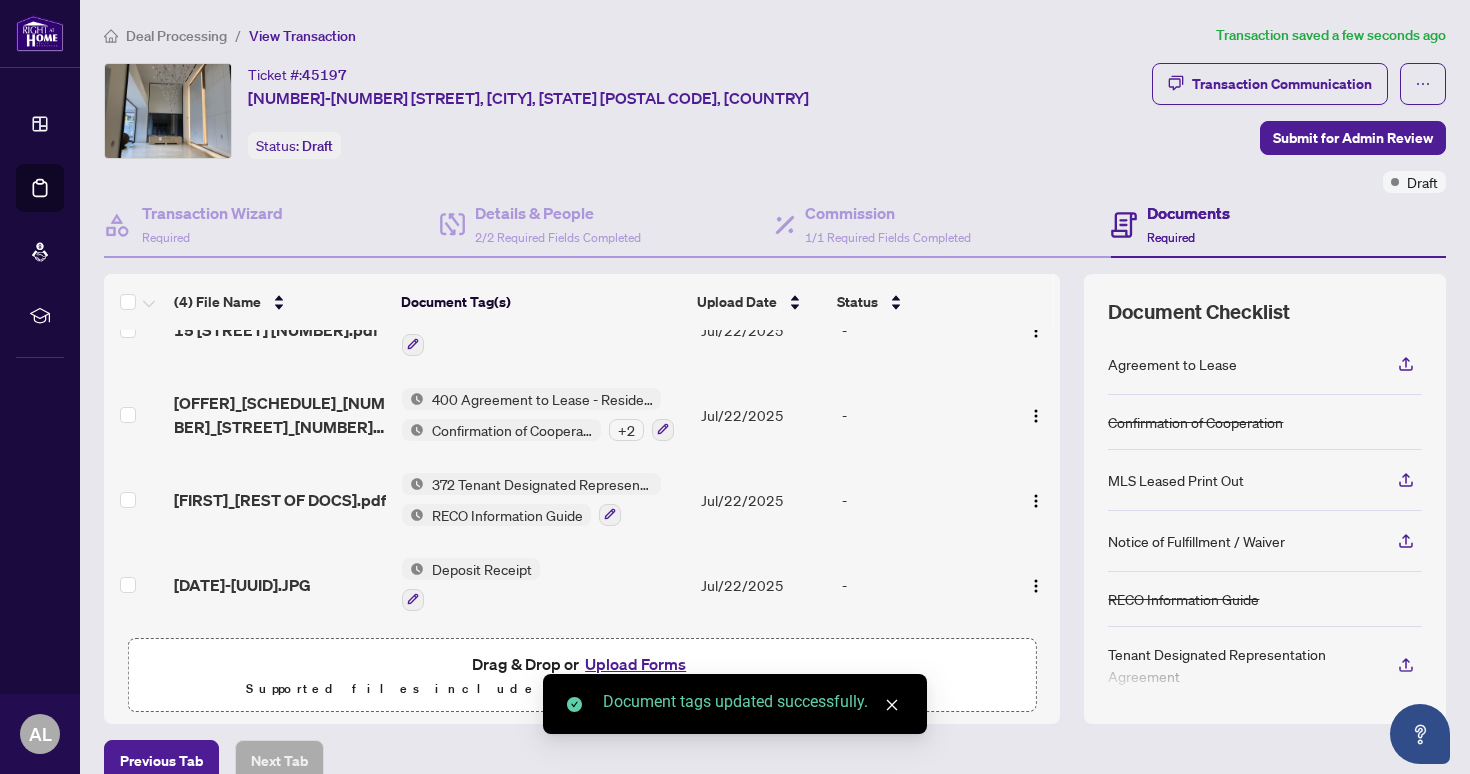 scroll, scrollTop: 0, scrollLeft: 0, axis: both 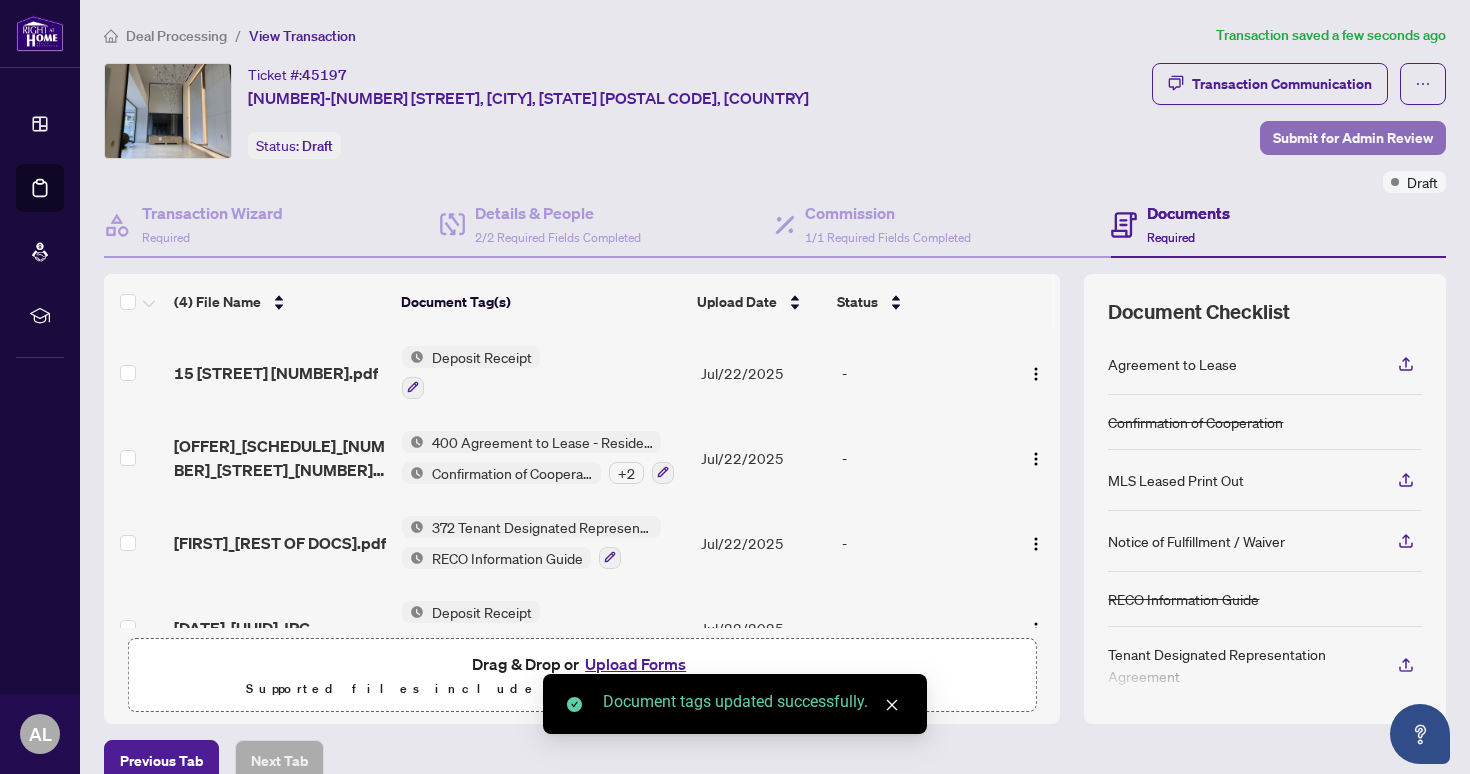 click on "Submit for Admin Review" at bounding box center [1353, 138] 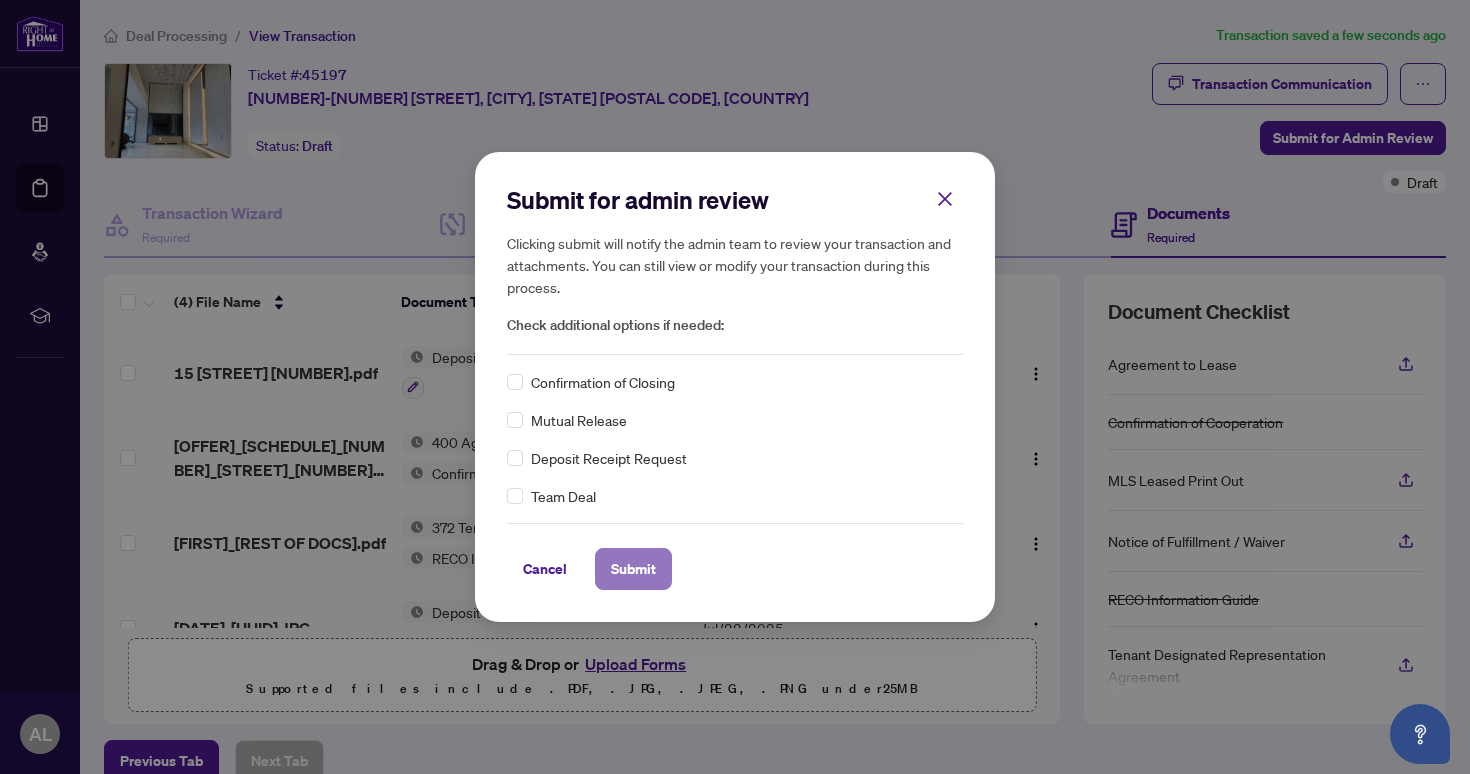 click on "Submit" at bounding box center (633, 569) 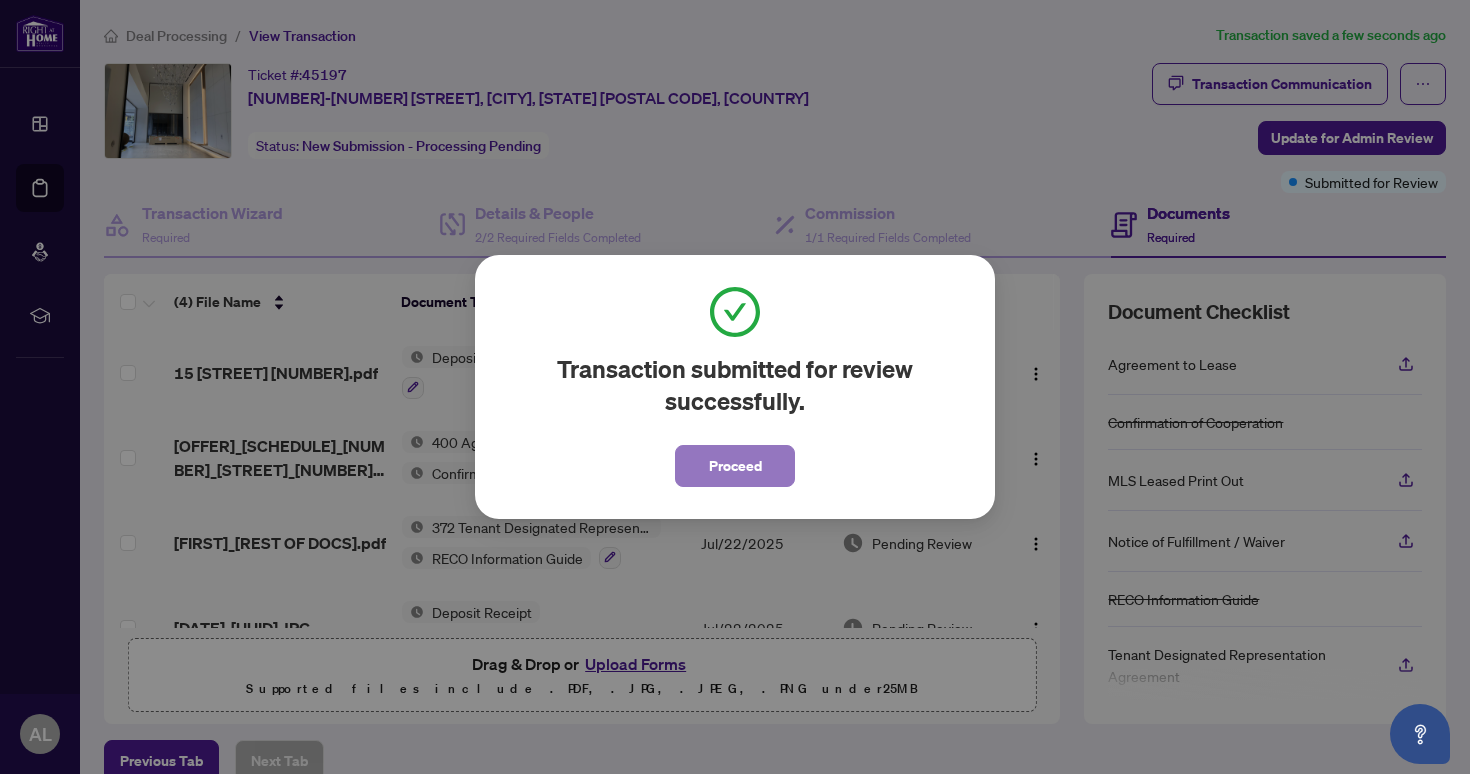 click on "Proceed" at bounding box center [735, 466] 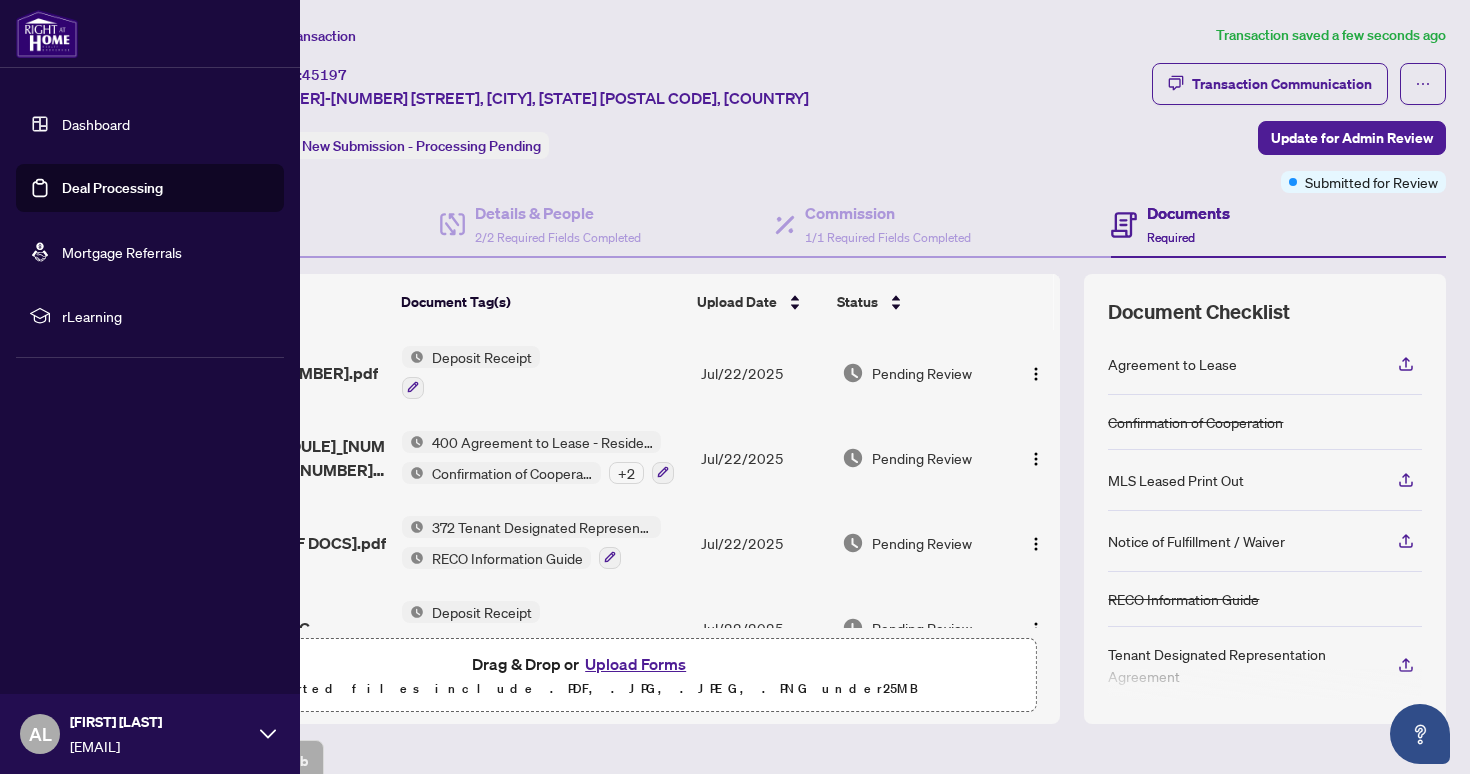 click on "Dashboard" at bounding box center [96, 124] 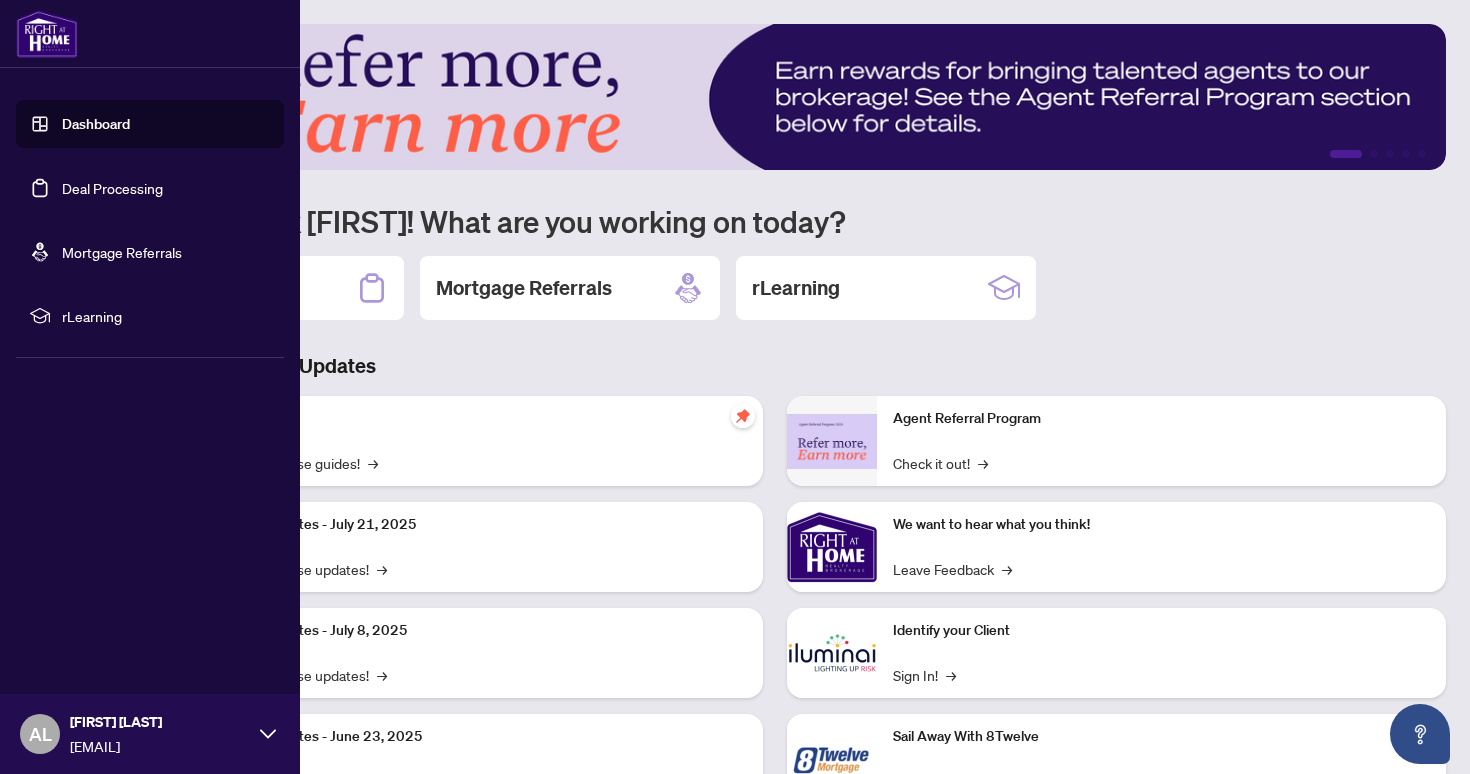 click on "Dashboard" at bounding box center (96, 124) 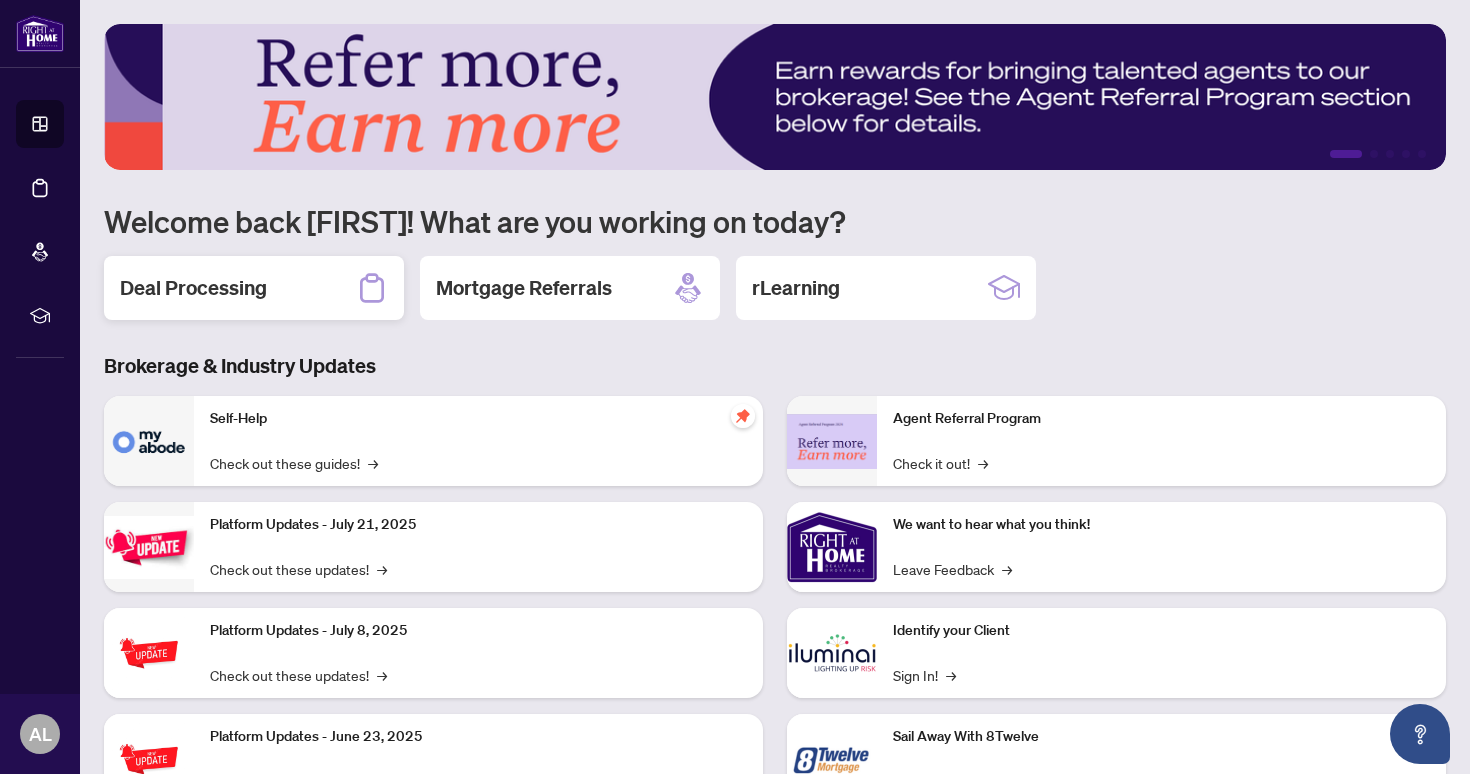 click on "Deal Processing" at bounding box center [254, 288] 